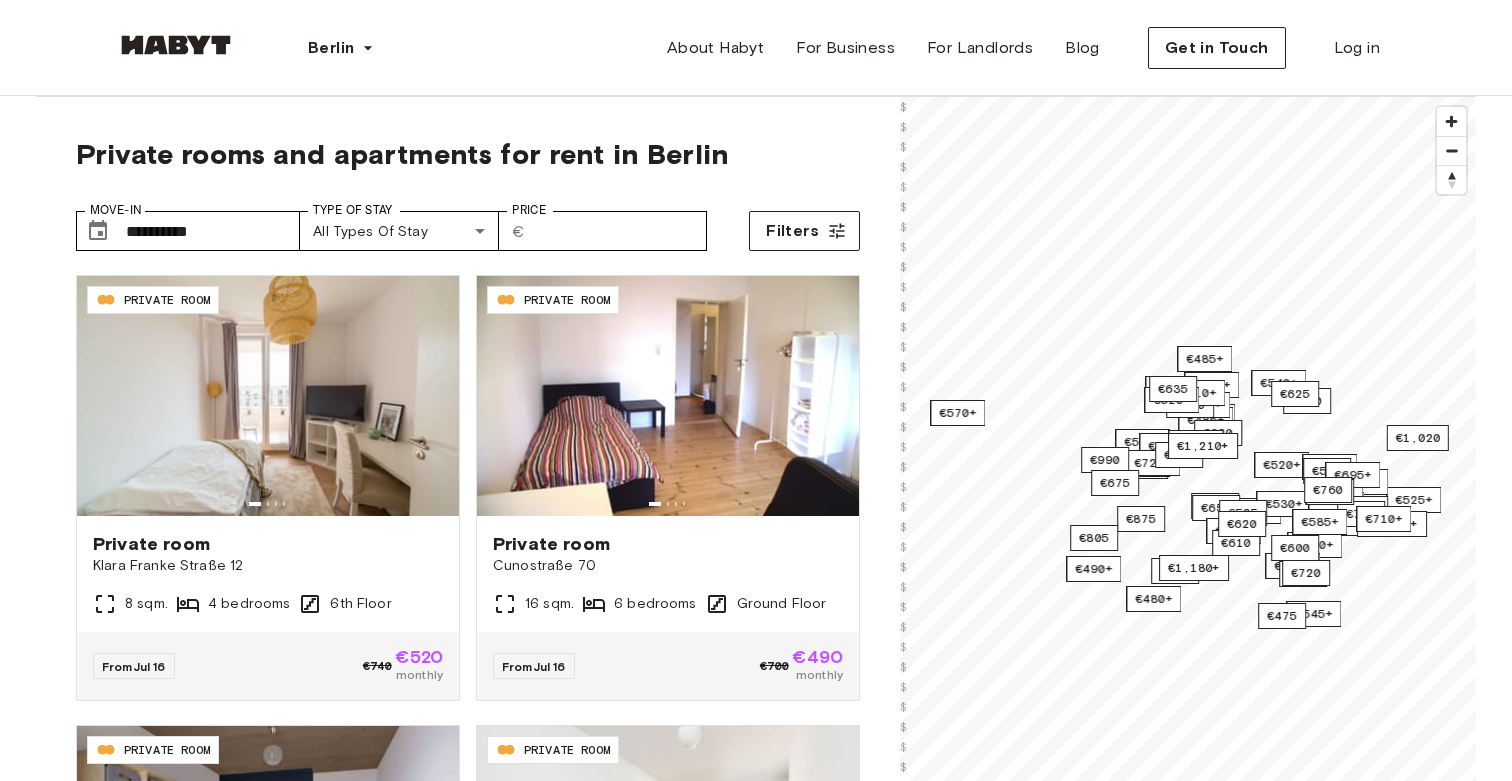 scroll, scrollTop: 0, scrollLeft: 0, axis: both 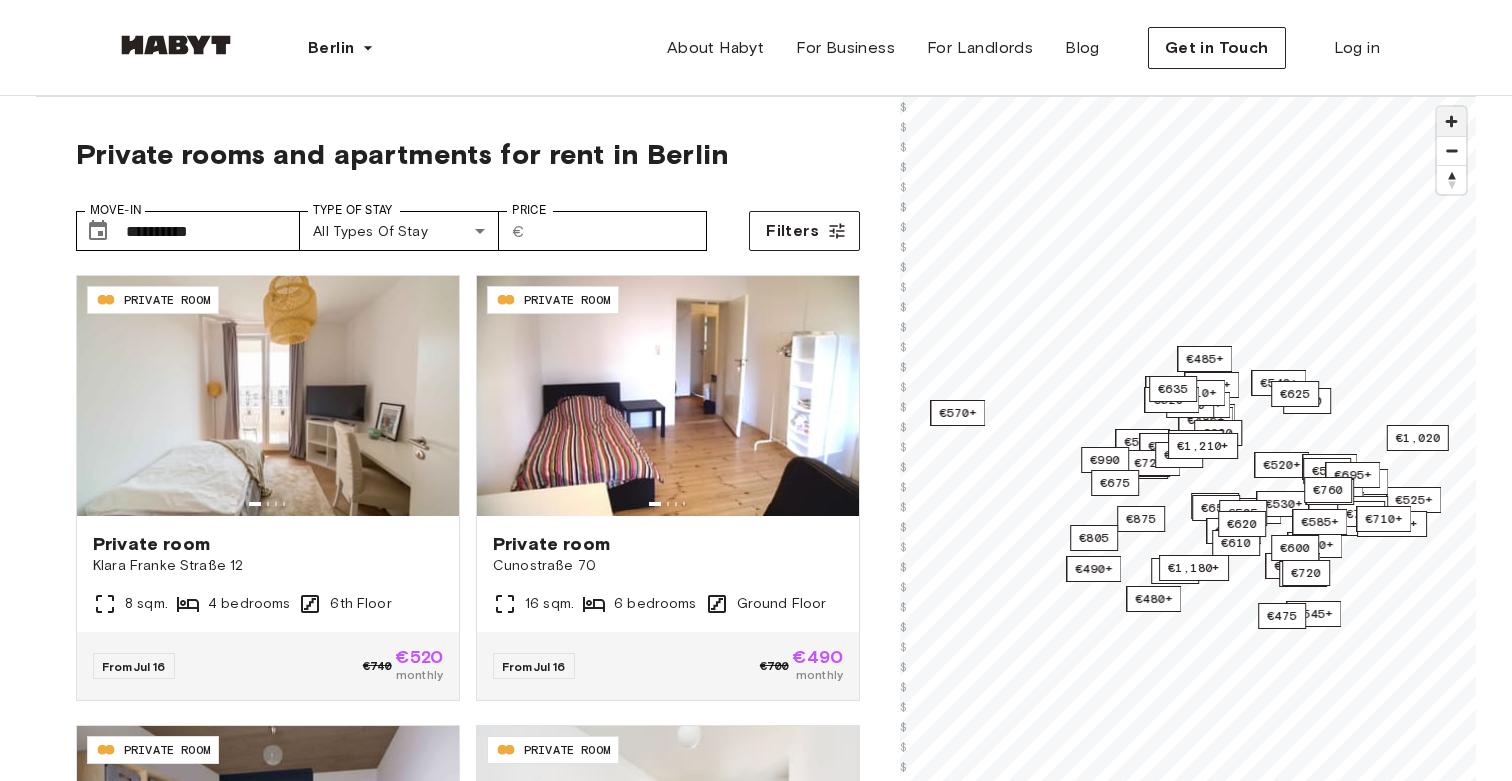click at bounding box center [1451, 121] 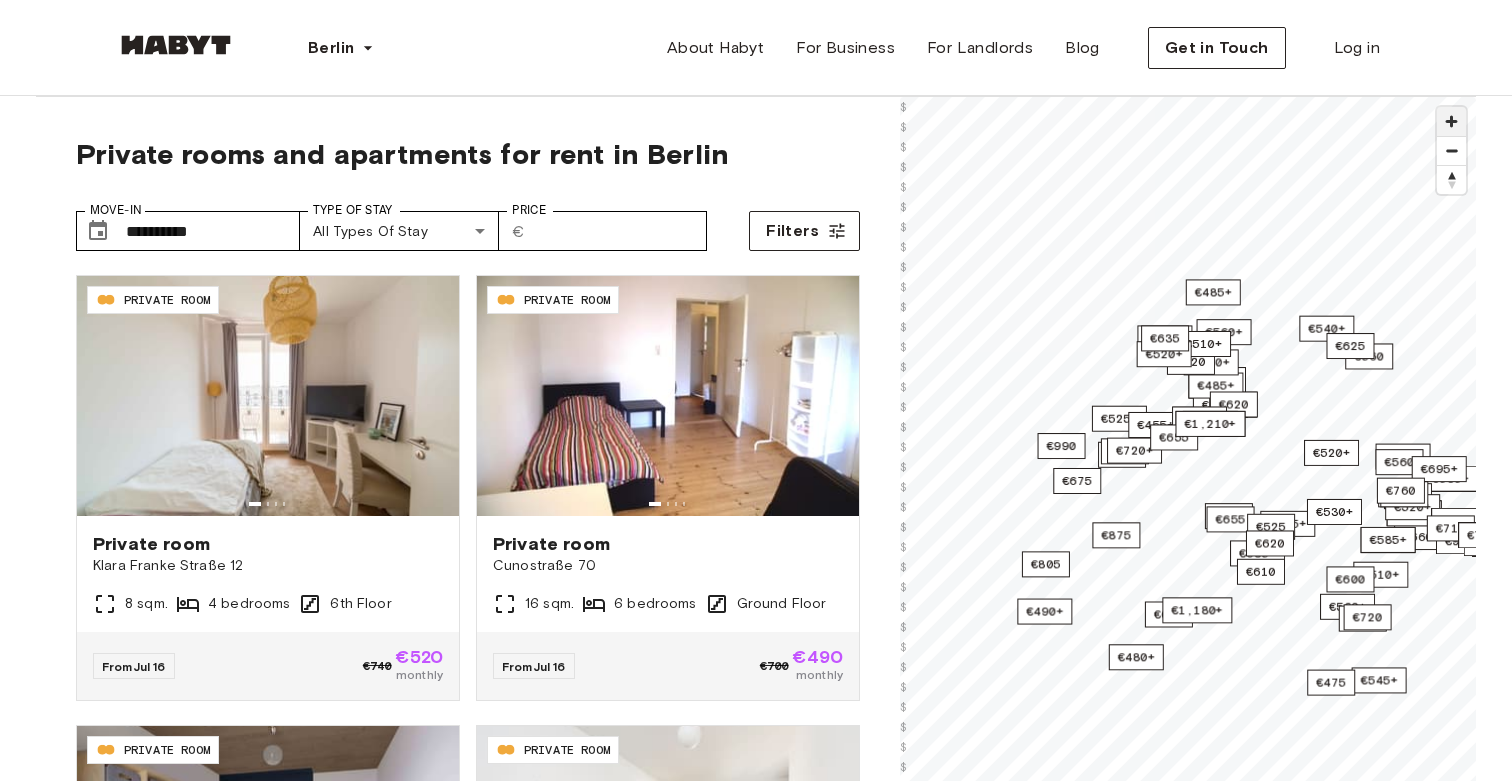 click at bounding box center (1451, 121) 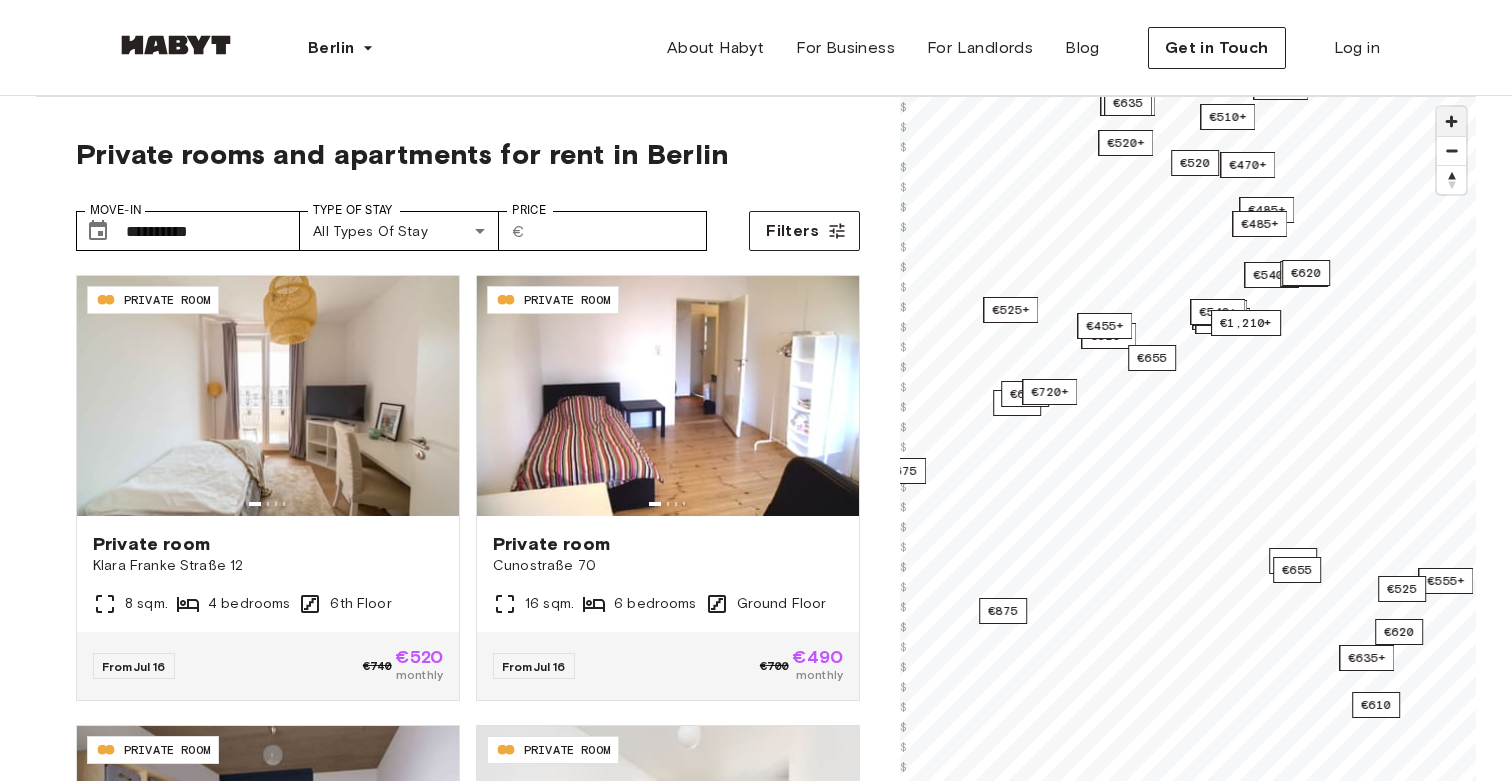 click at bounding box center (1451, 121) 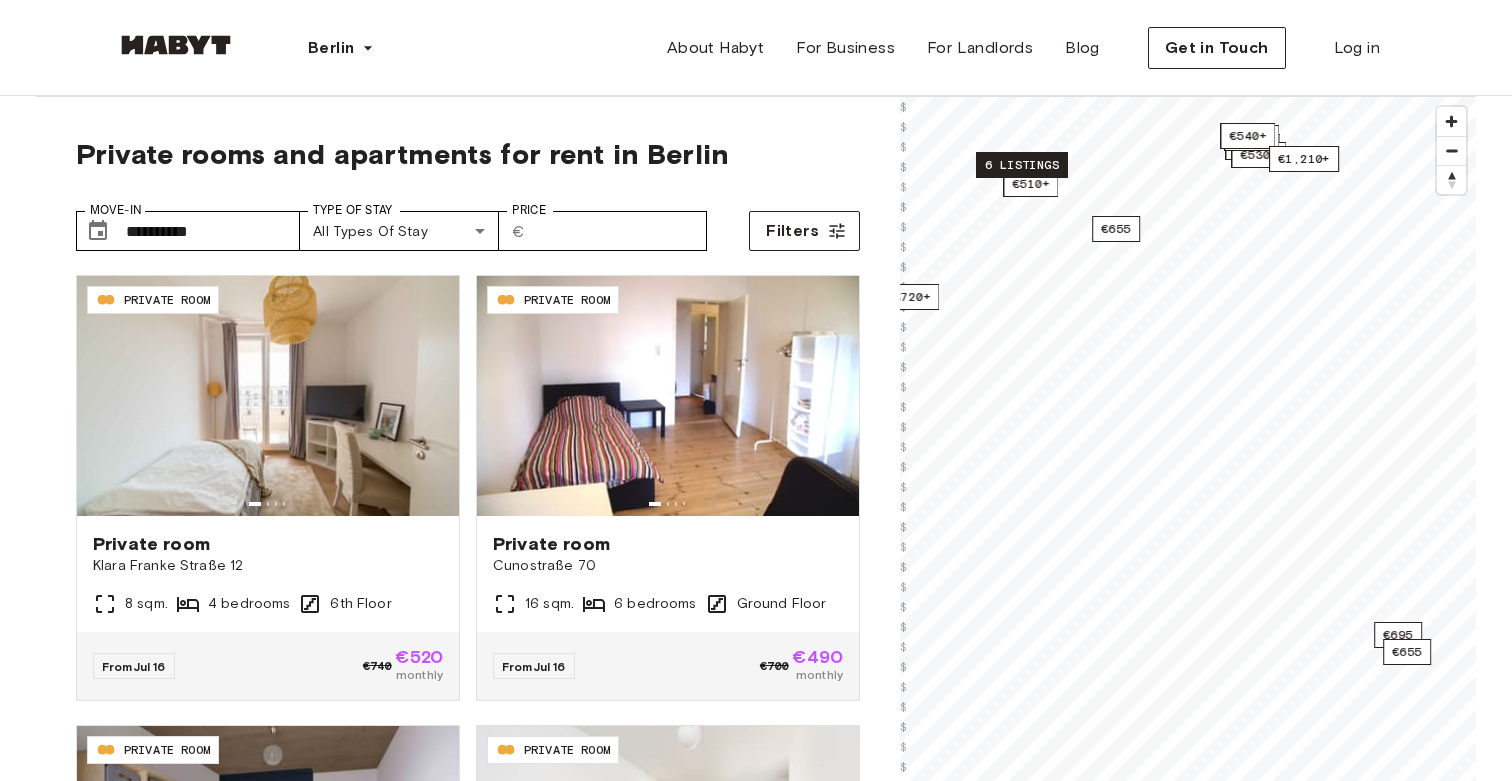 click on "6 listings" at bounding box center [1022, 165] 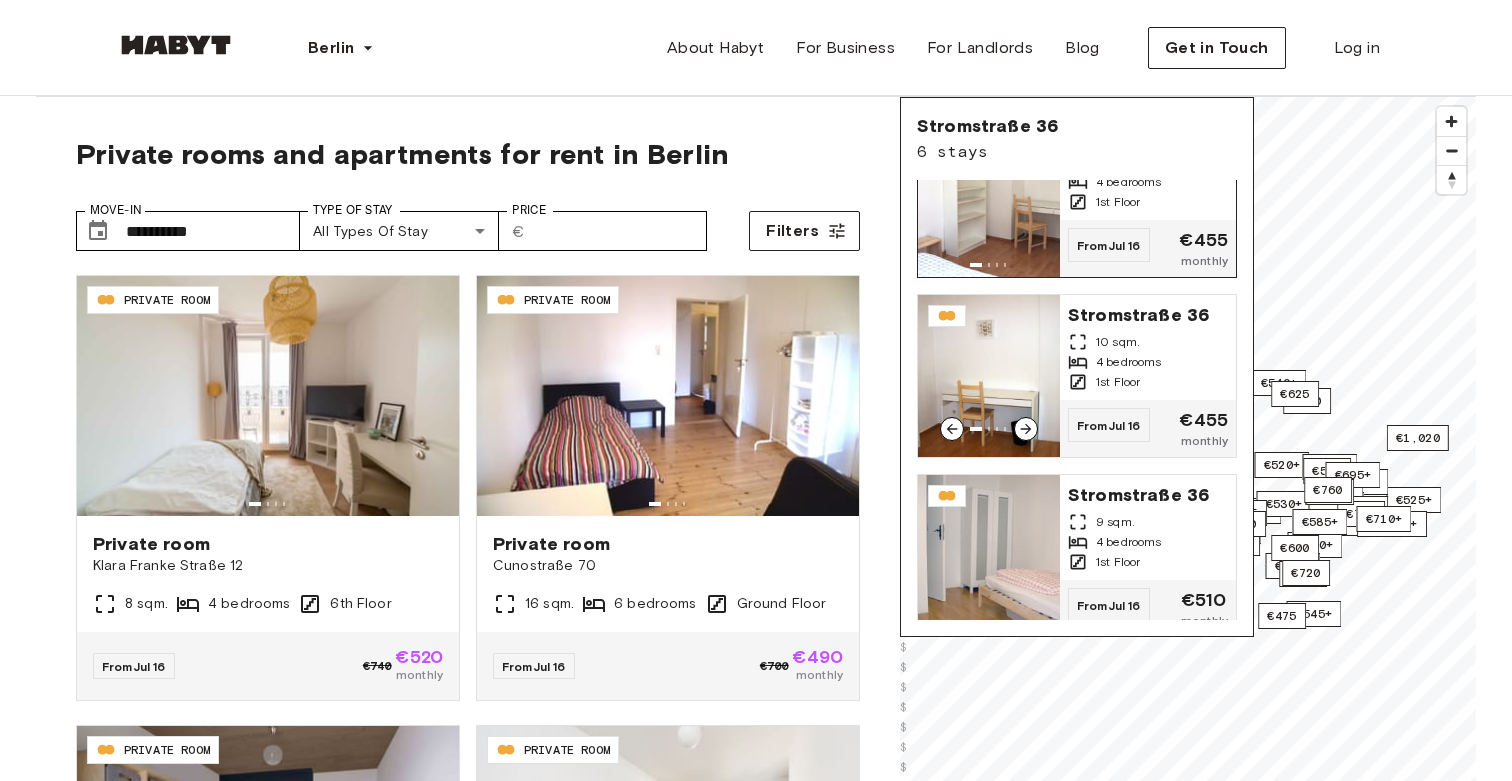 scroll, scrollTop: 0, scrollLeft: 0, axis: both 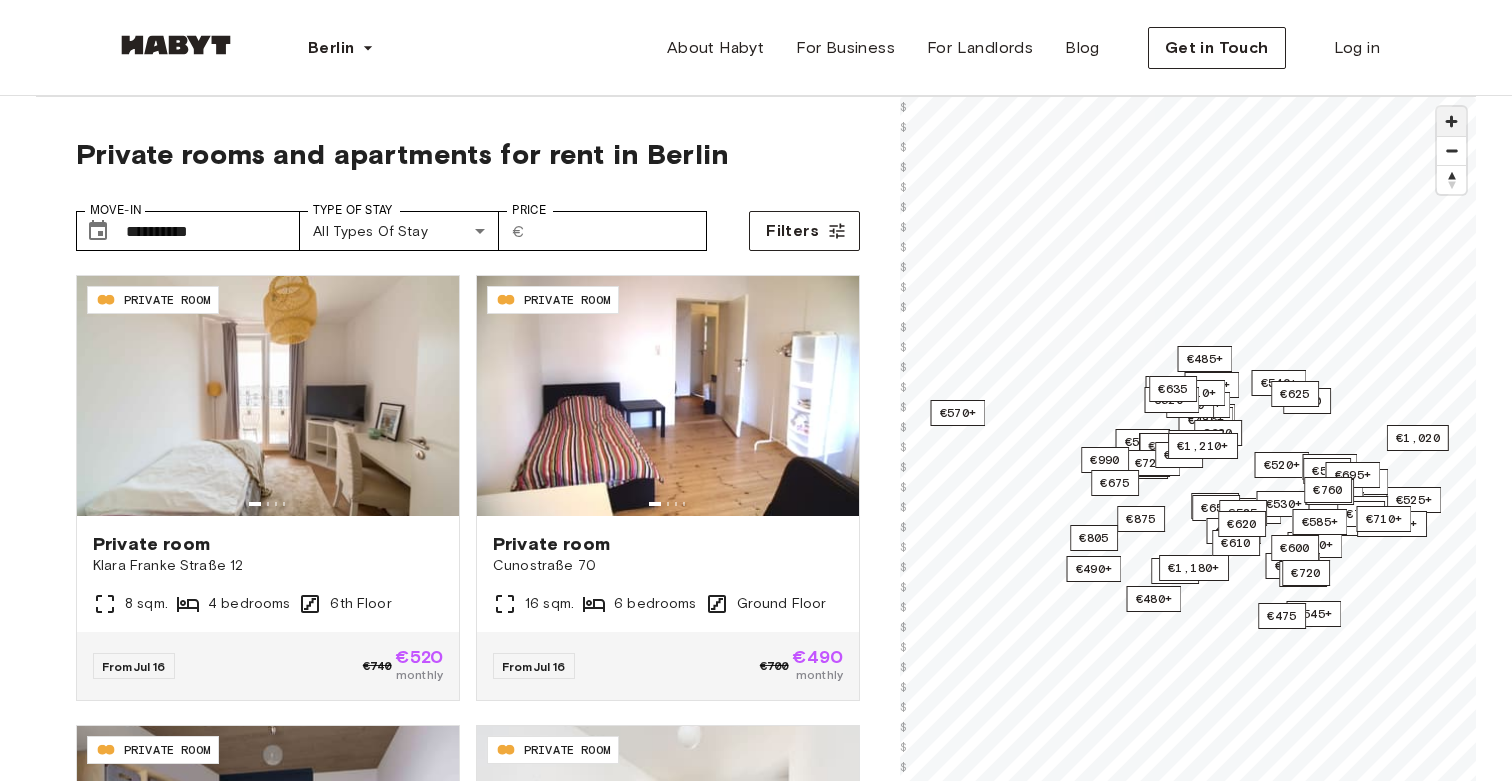 click at bounding box center [1451, 121] 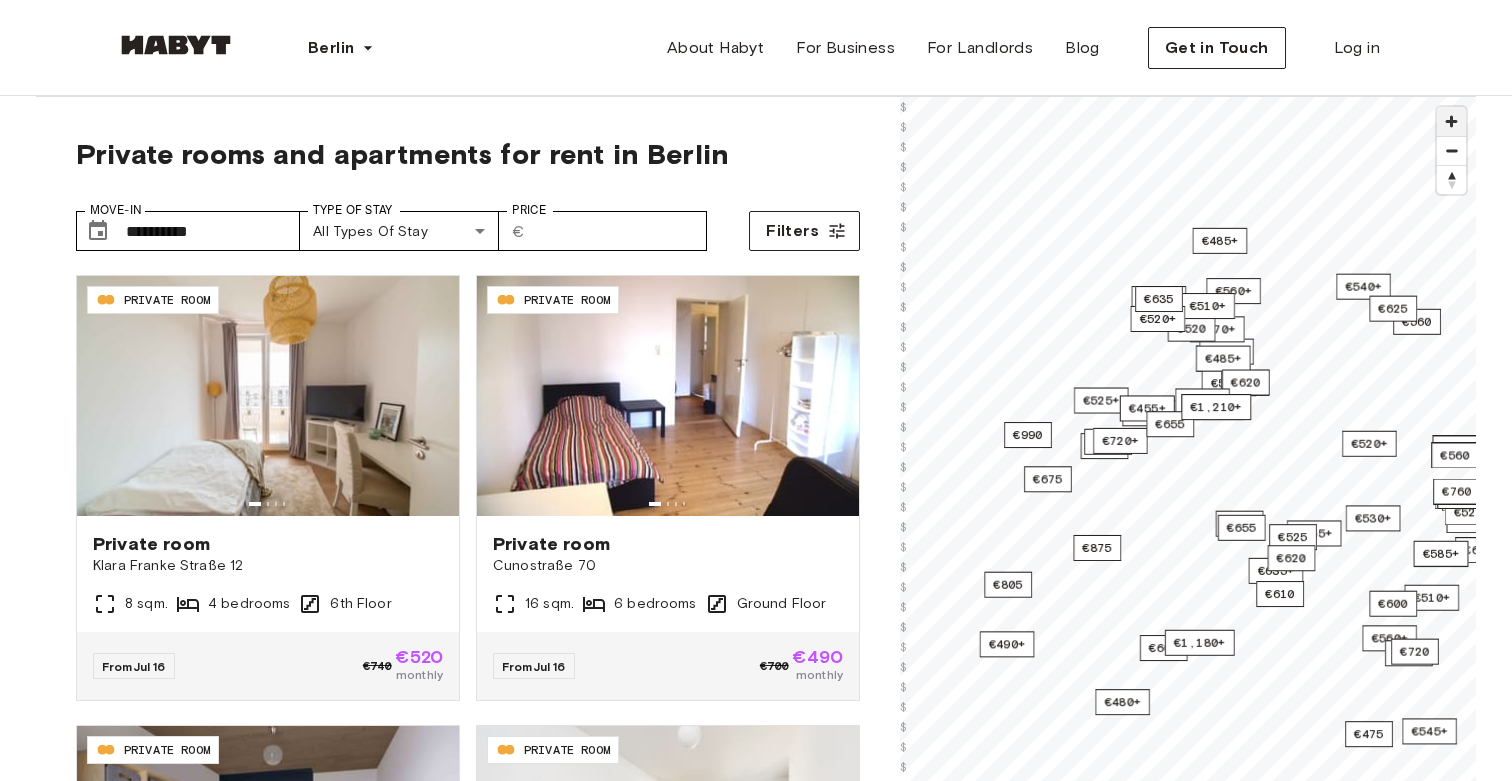 click at bounding box center [1451, 121] 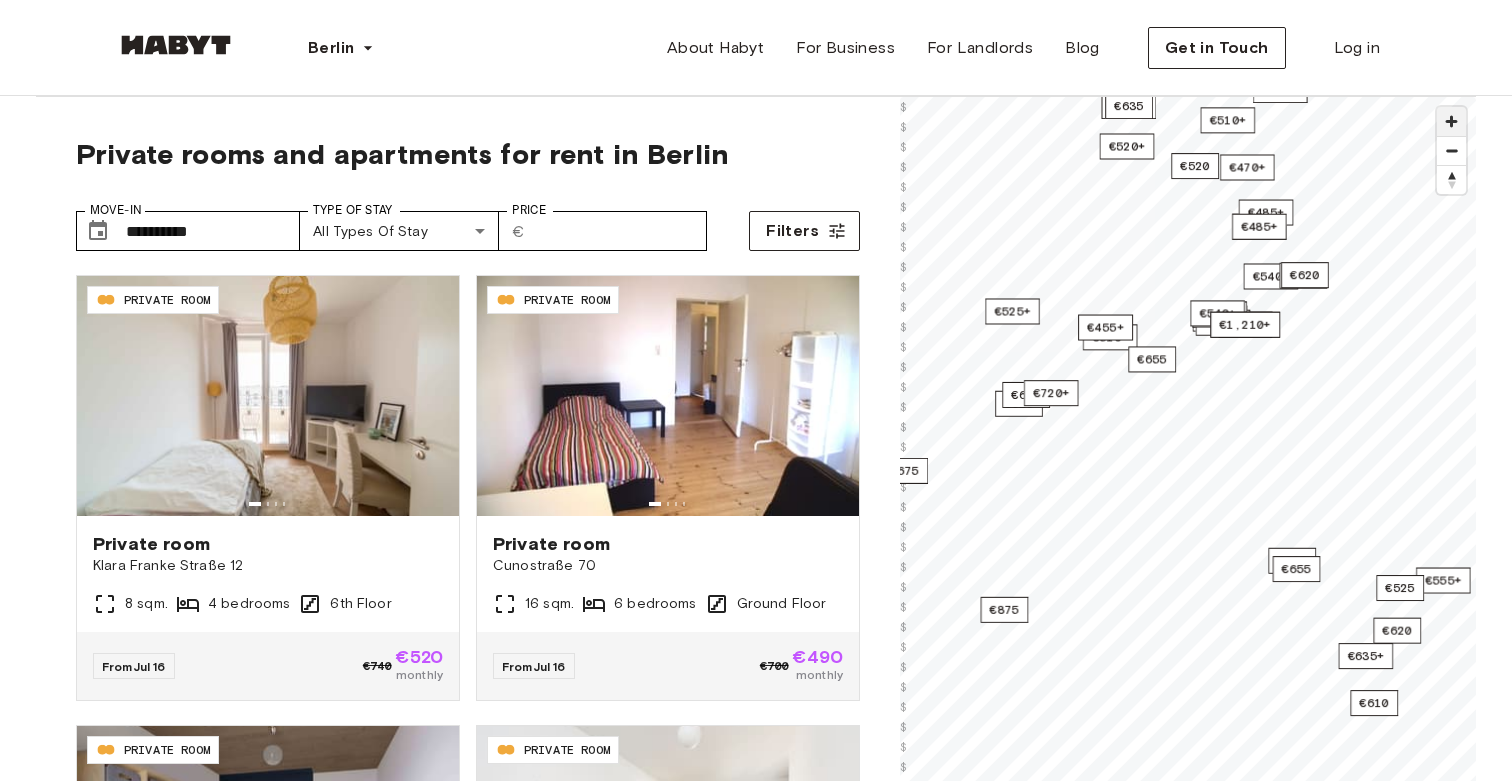 click at bounding box center [1451, 121] 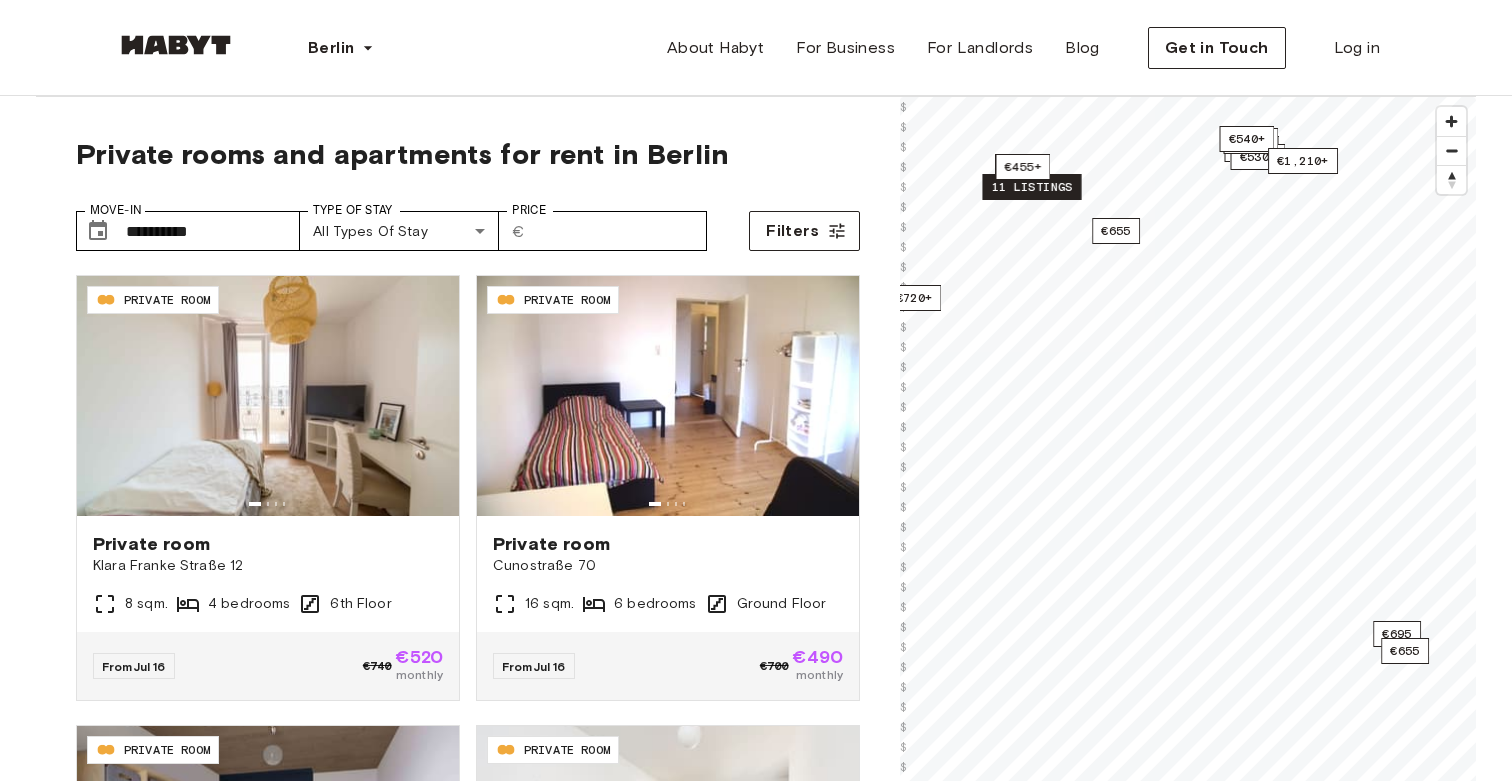 click on "11 listings" at bounding box center (1031, 187) 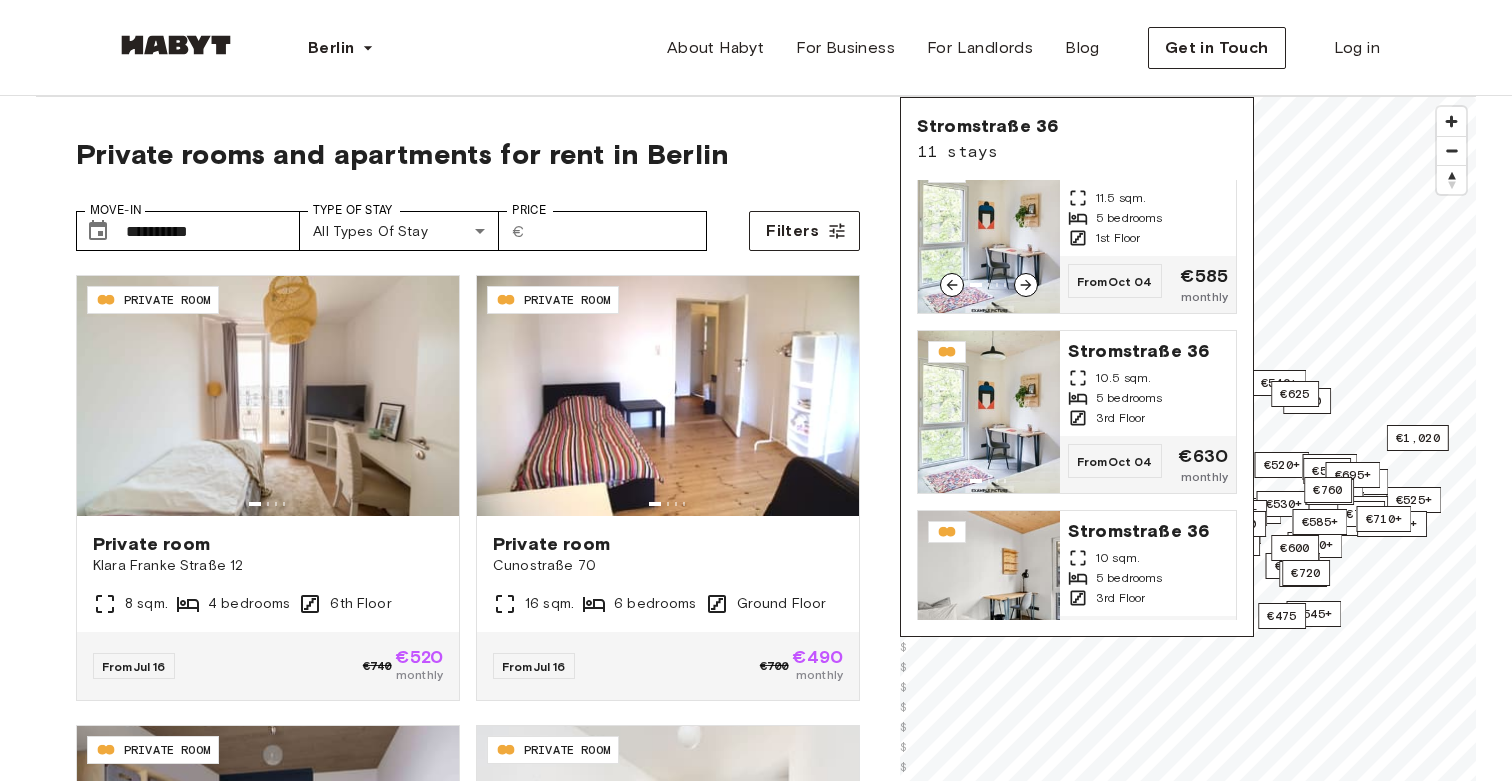 scroll, scrollTop: 1523, scrollLeft: 0, axis: vertical 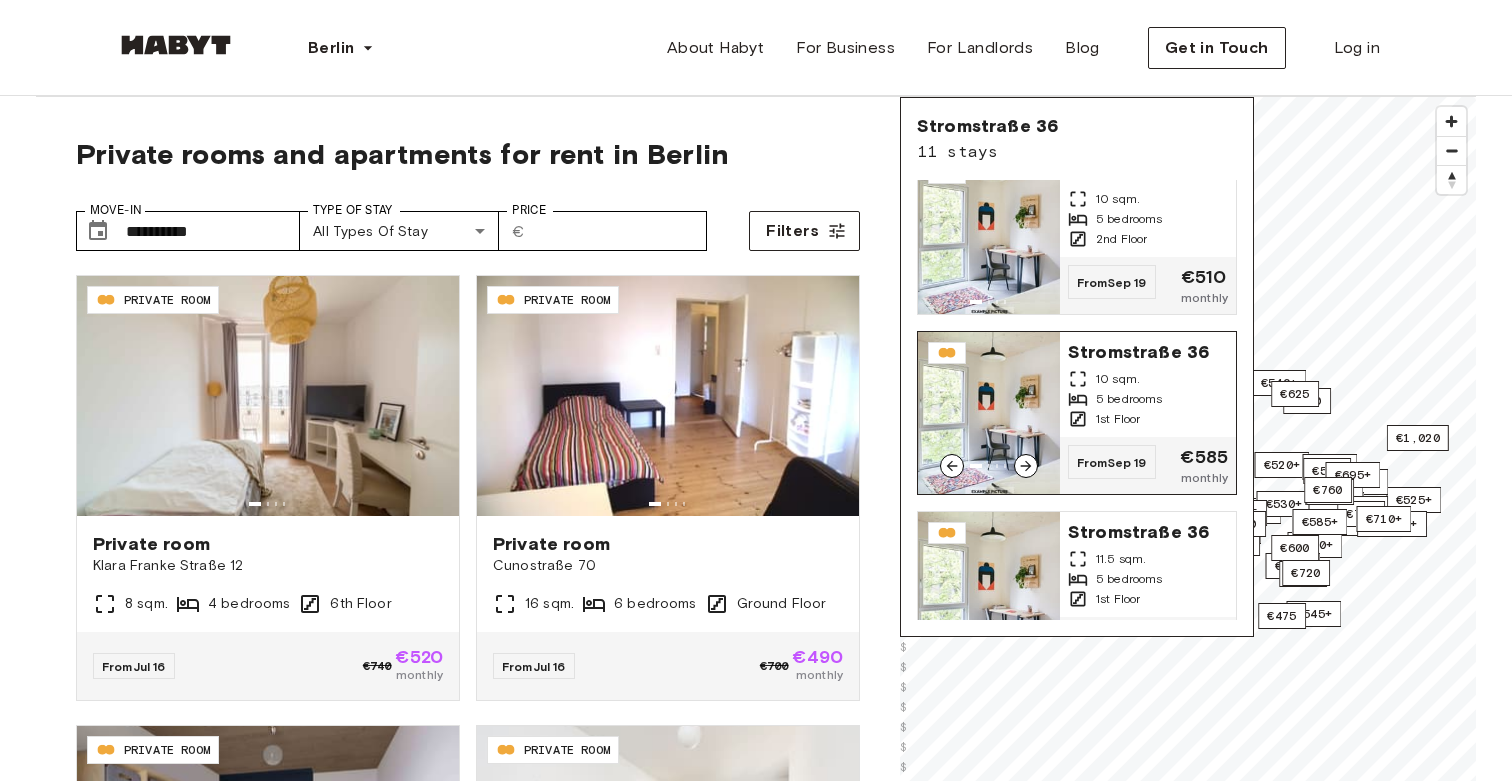 click on "5 bedrooms" at bounding box center (1148, 399) 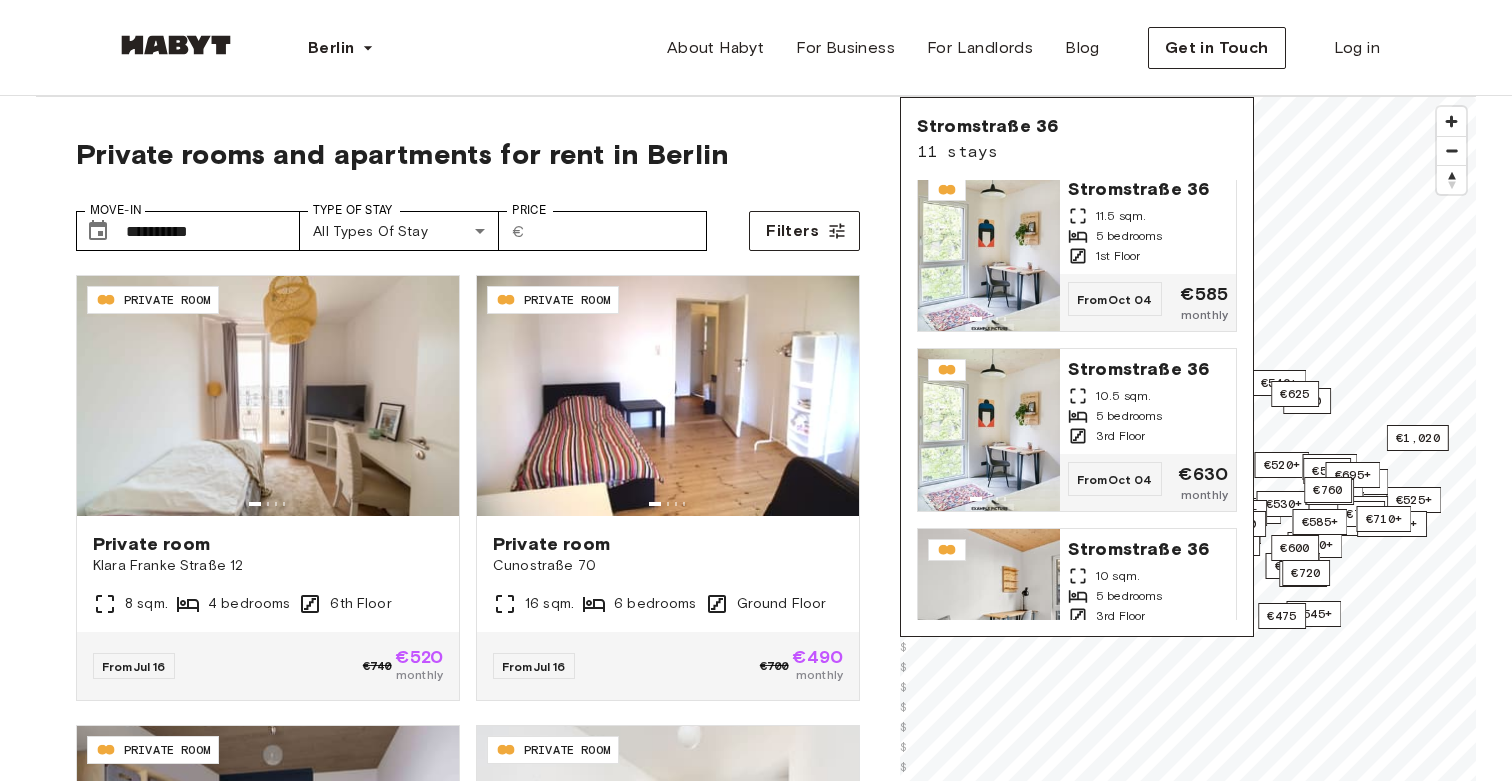 scroll, scrollTop: 1523, scrollLeft: 0, axis: vertical 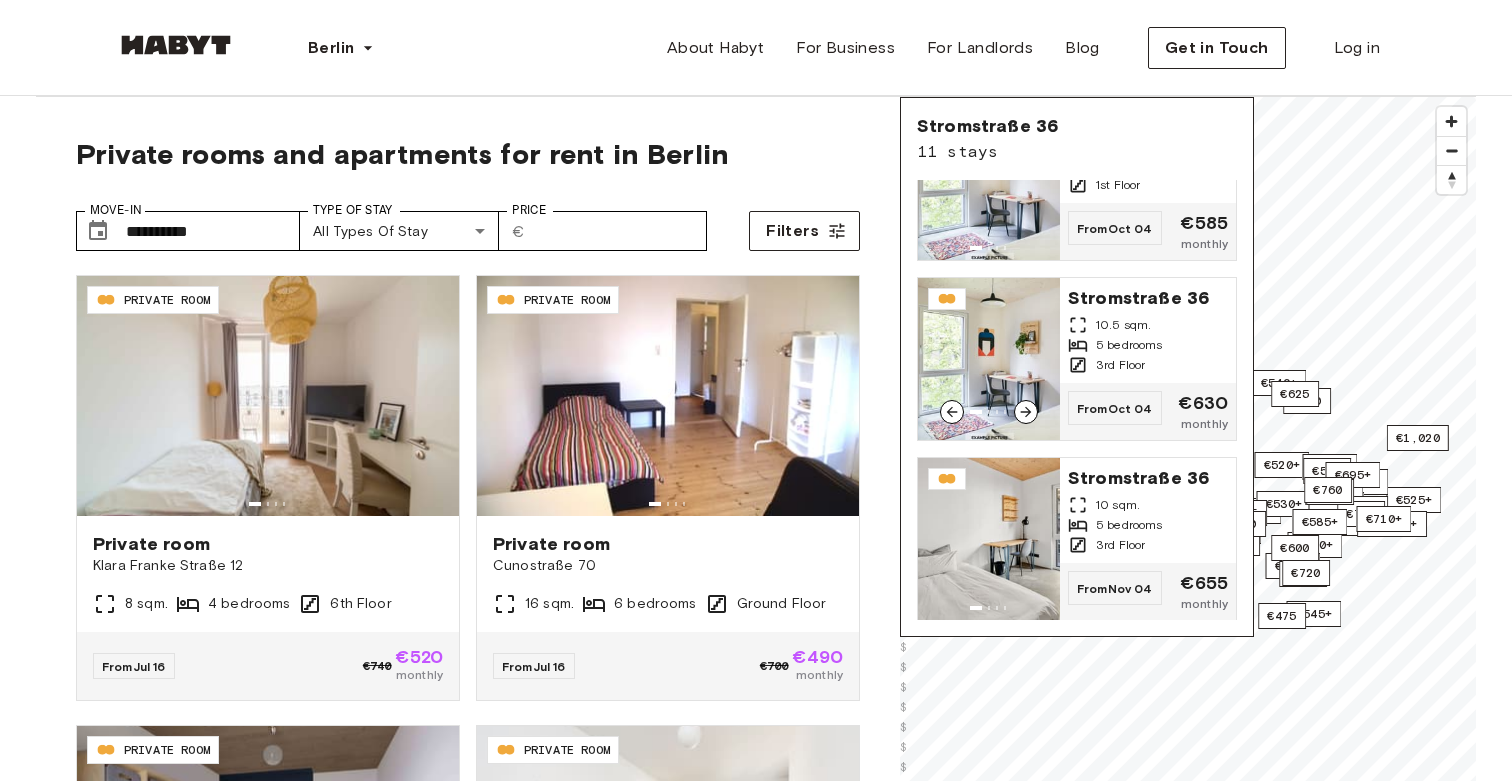 click on "3rd Floor" at bounding box center (1148, 365) 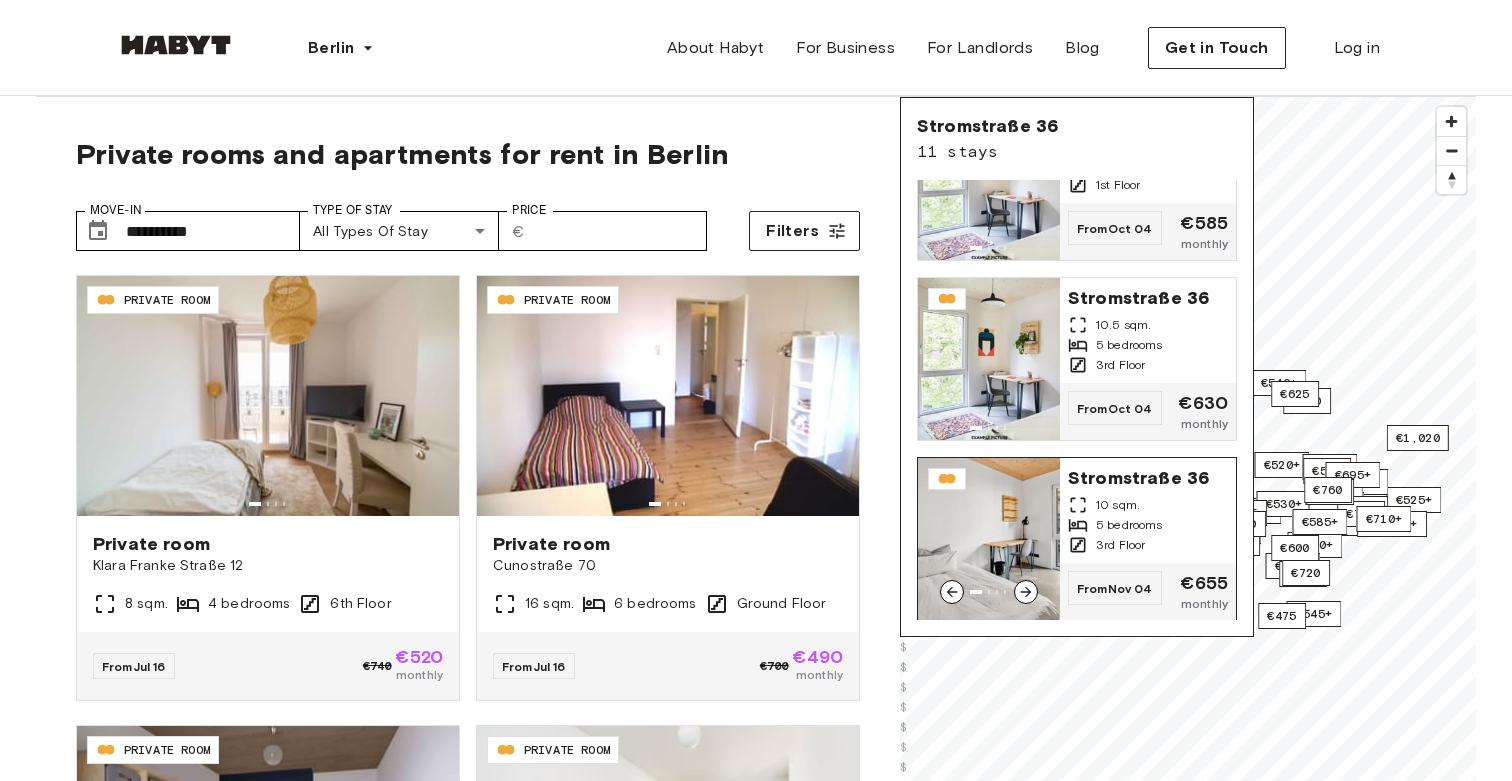 click on "Stromstraße 36" at bounding box center [1148, 476] 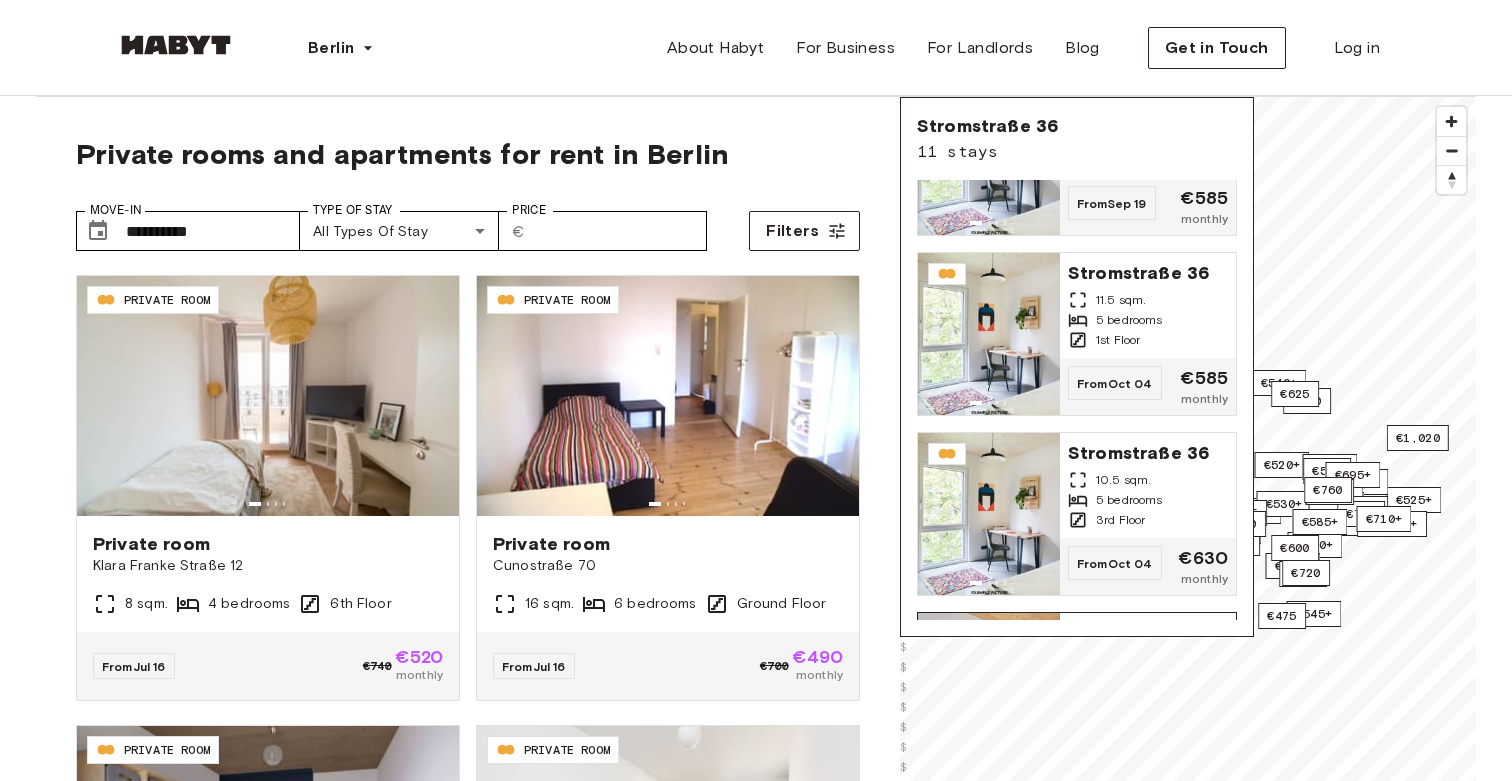 scroll, scrollTop: 1354, scrollLeft: 0, axis: vertical 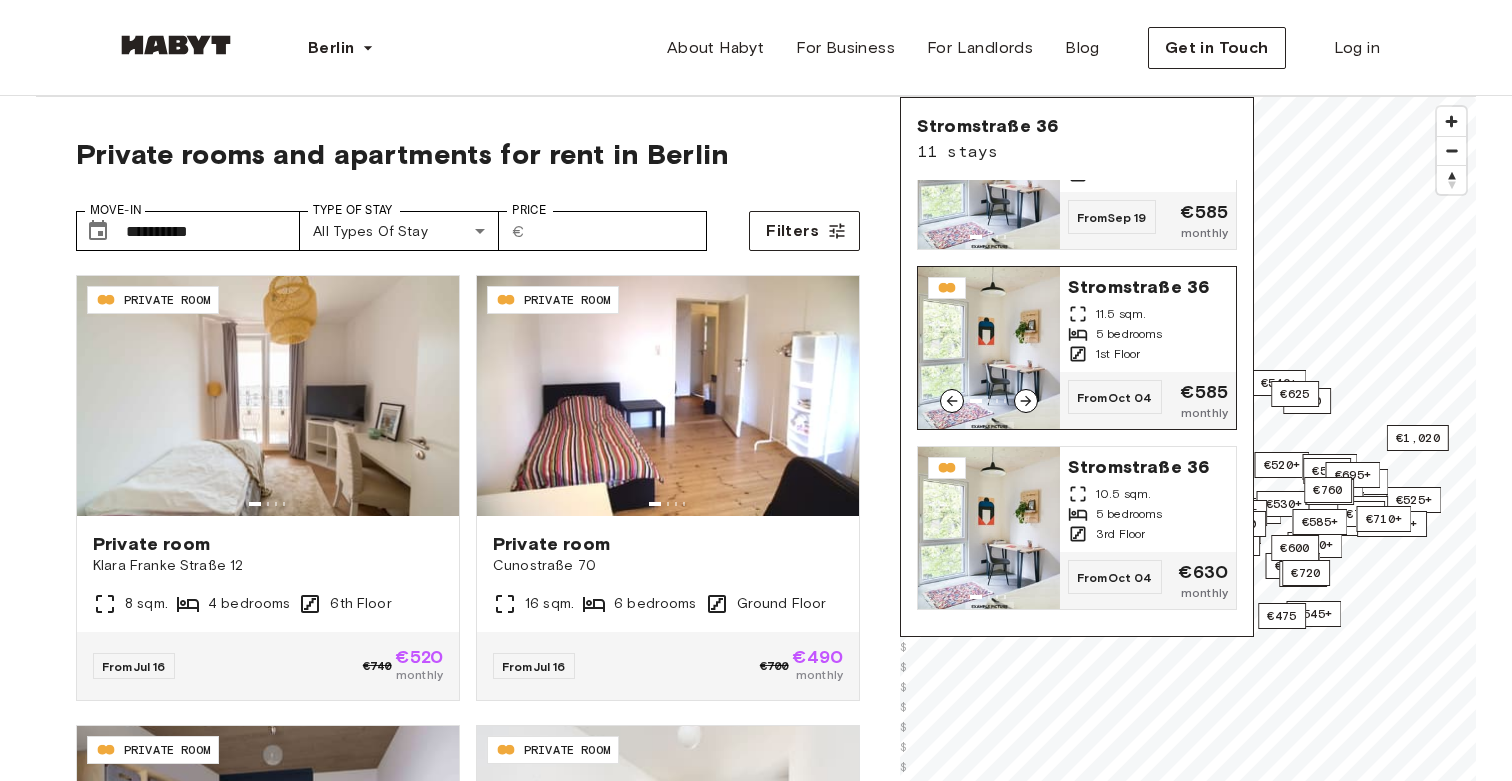 click on "5 bedrooms" at bounding box center (1129, 334) 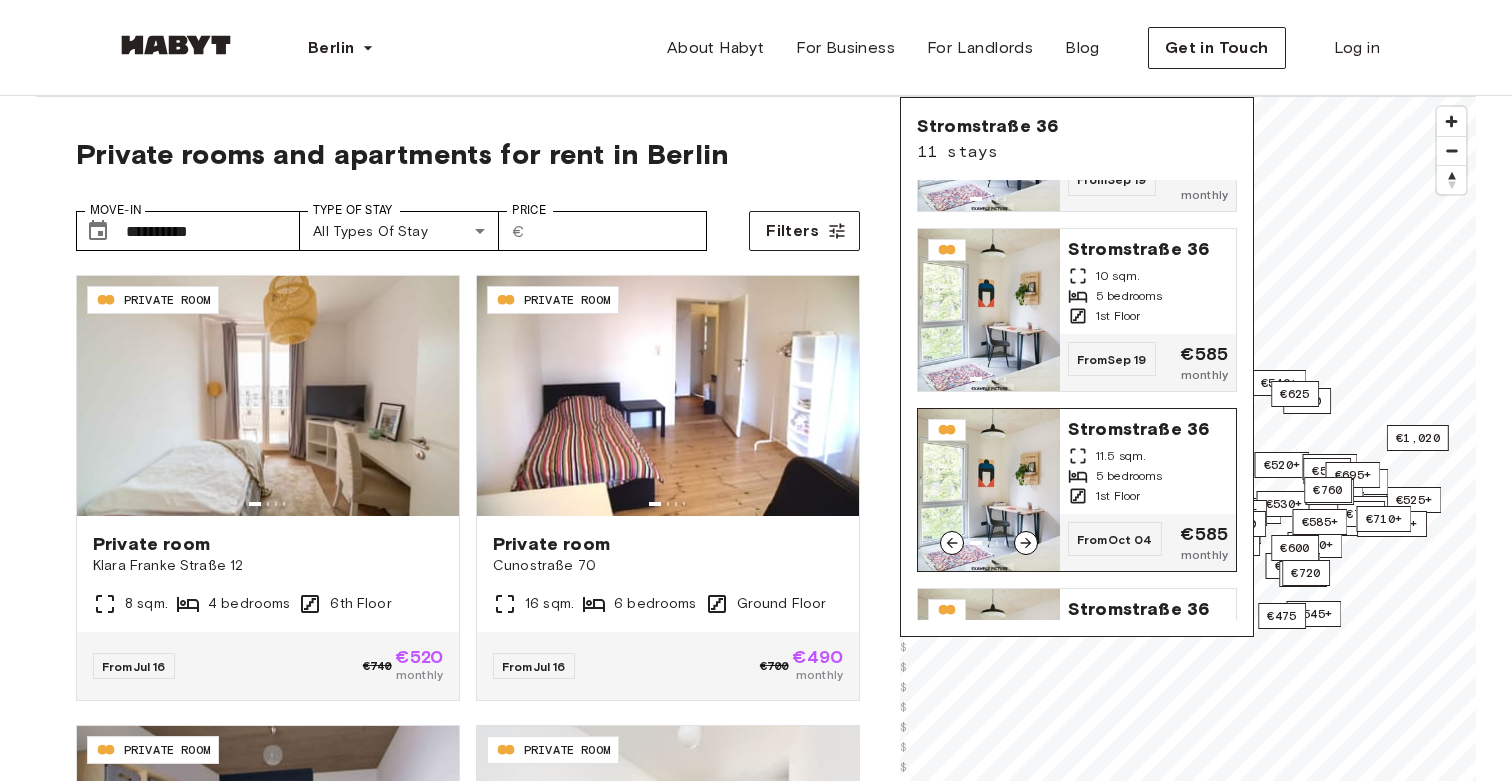 scroll, scrollTop: 1201, scrollLeft: 0, axis: vertical 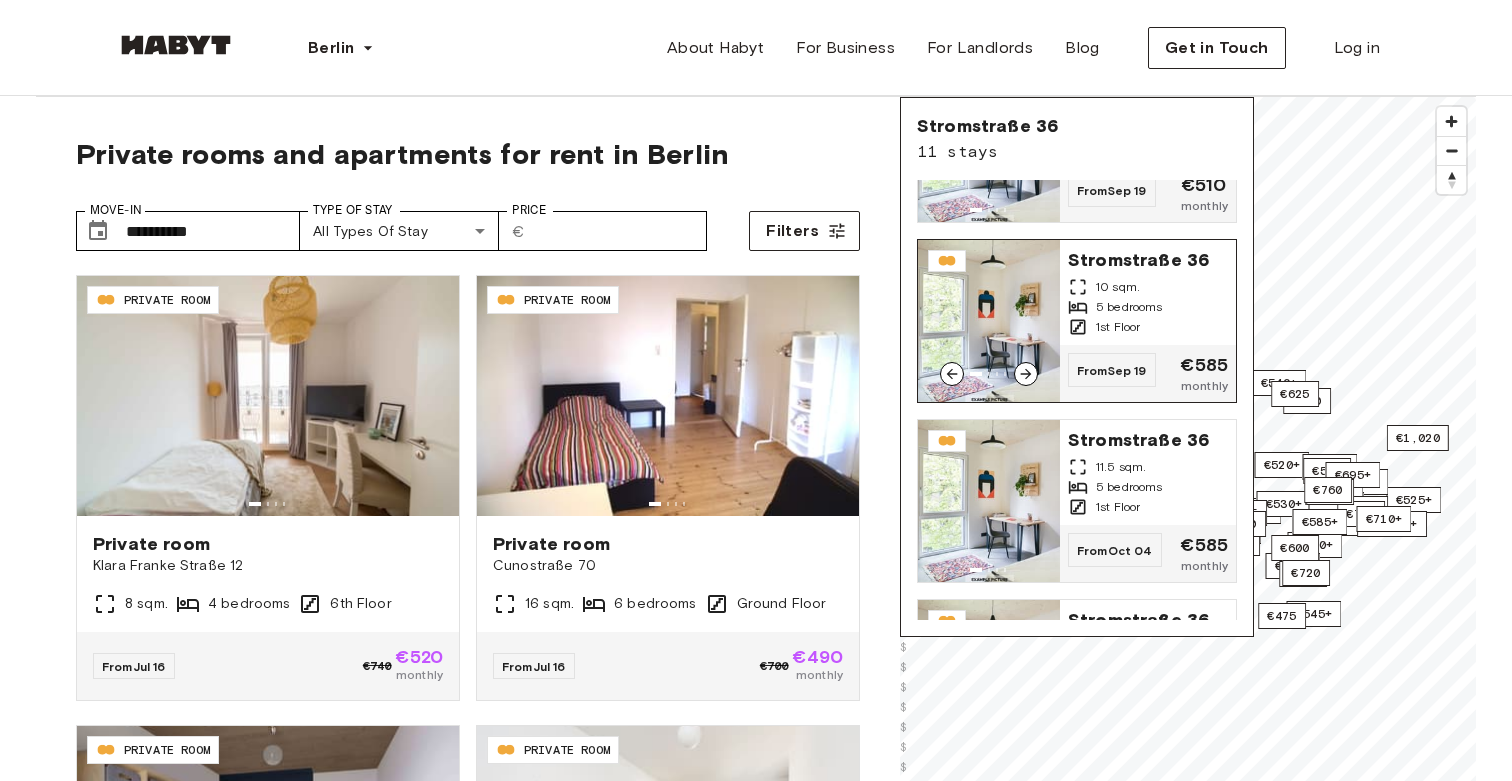 click on "1st Floor" at bounding box center [1118, 327] 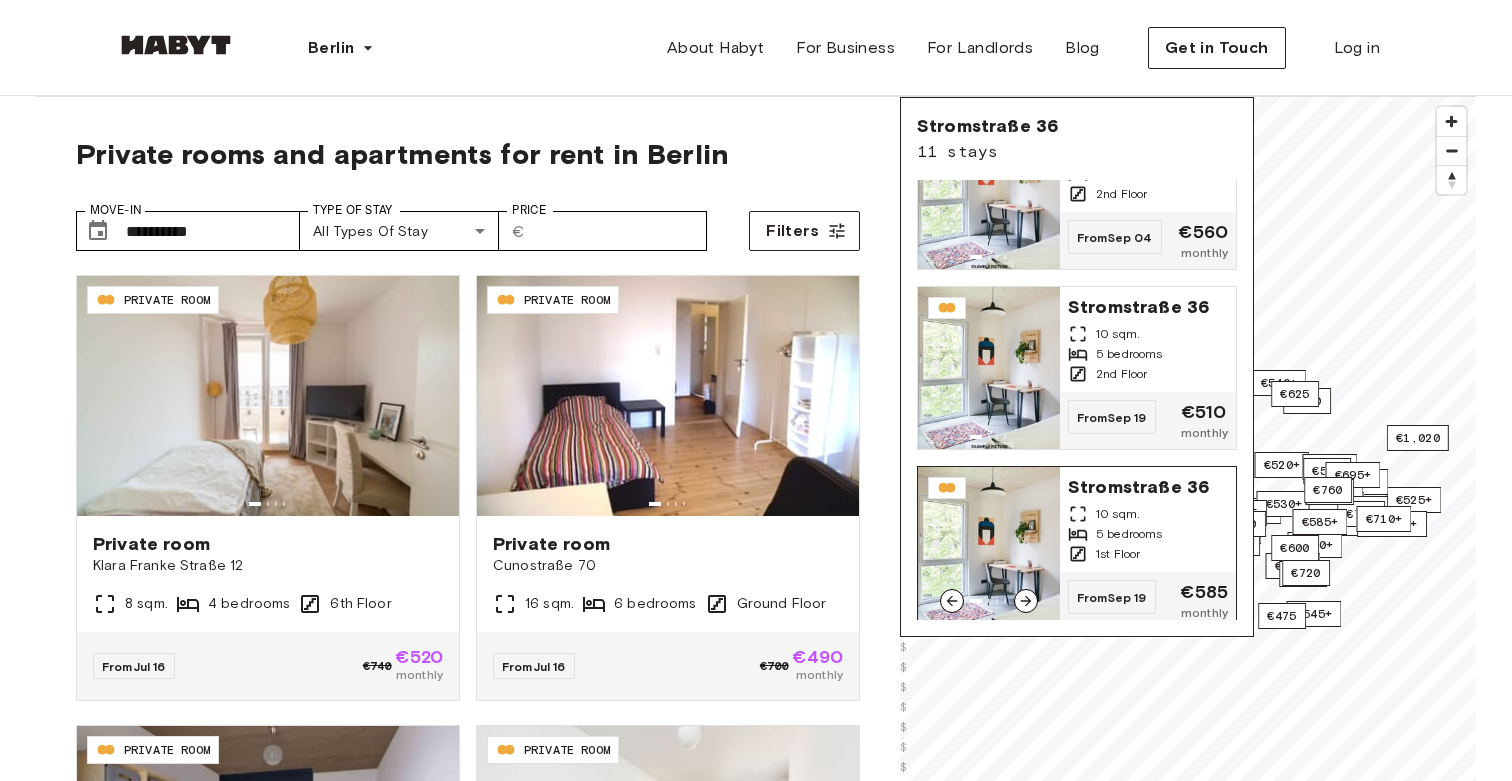 scroll, scrollTop: 957, scrollLeft: 0, axis: vertical 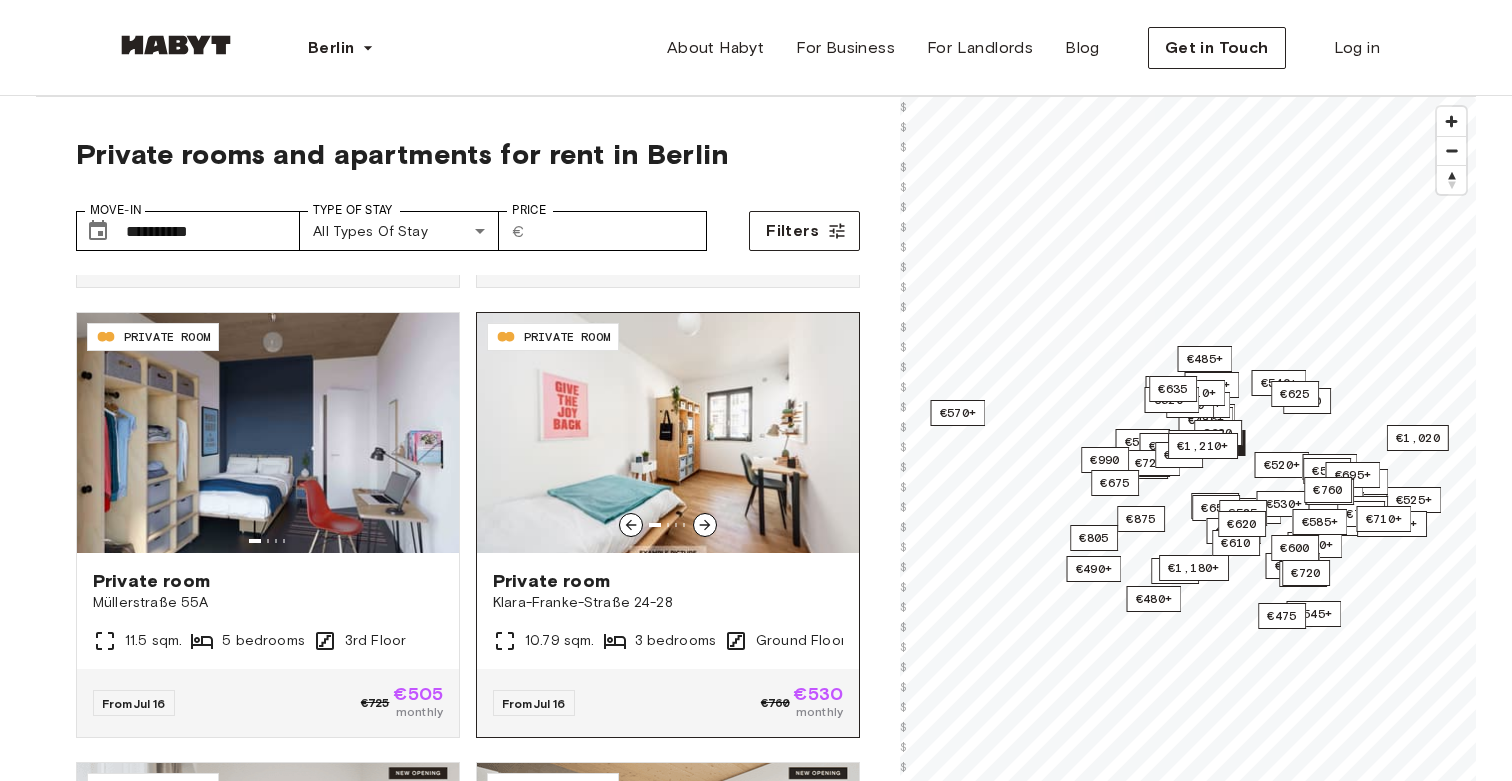 click at bounding box center (668, 433) 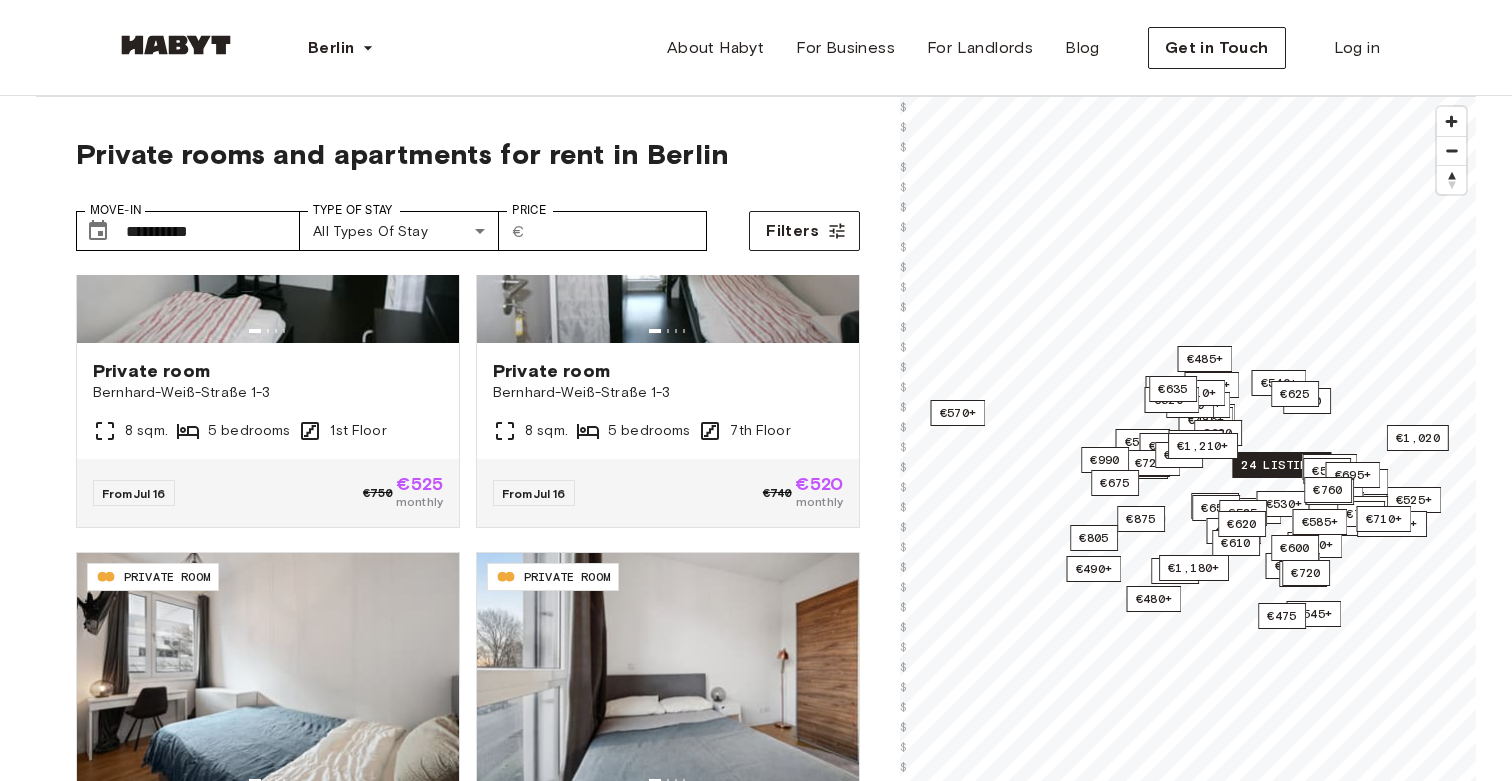 scroll, scrollTop: 3809, scrollLeft: 0, axis: vertical 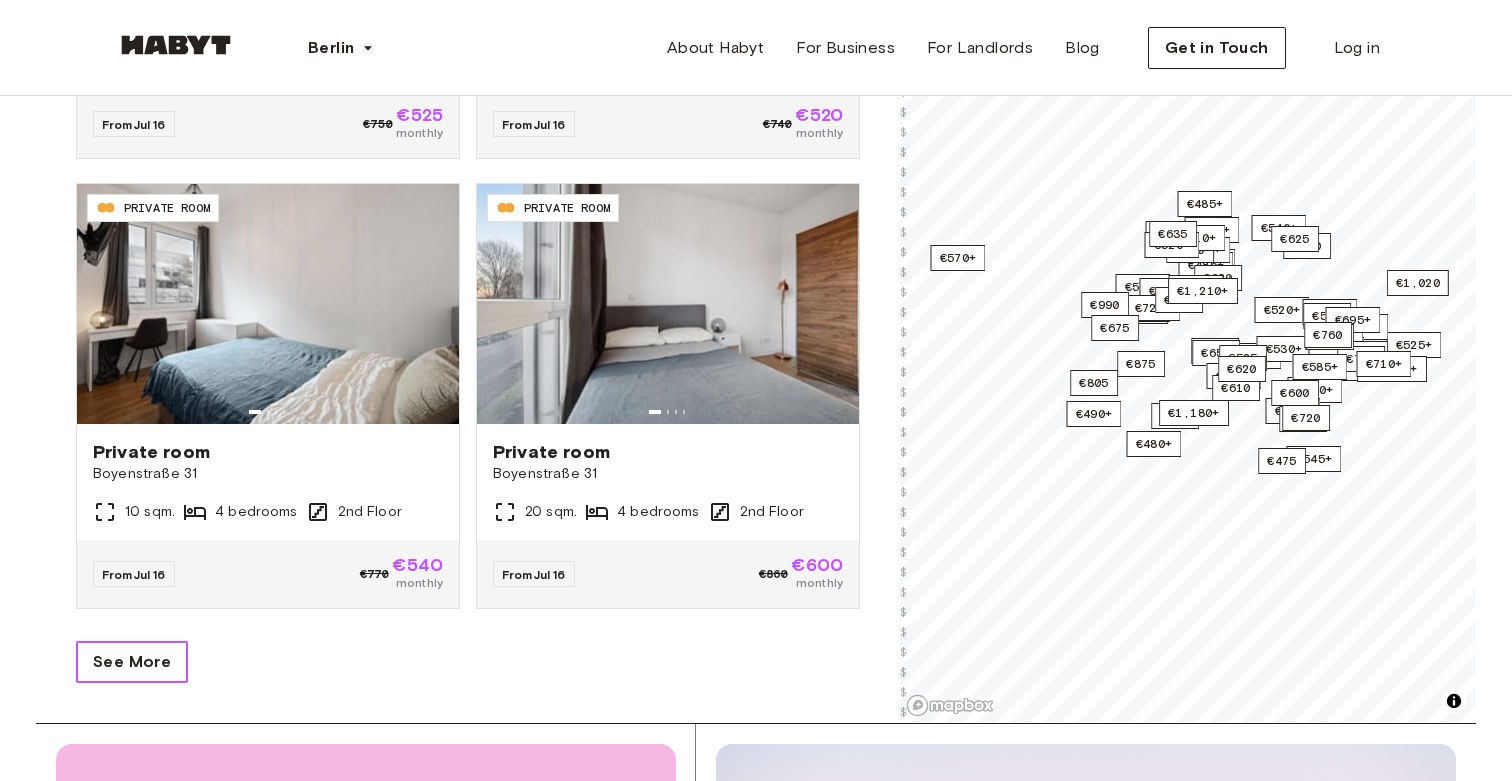 click on "See More" at bounding box center (132, 662) 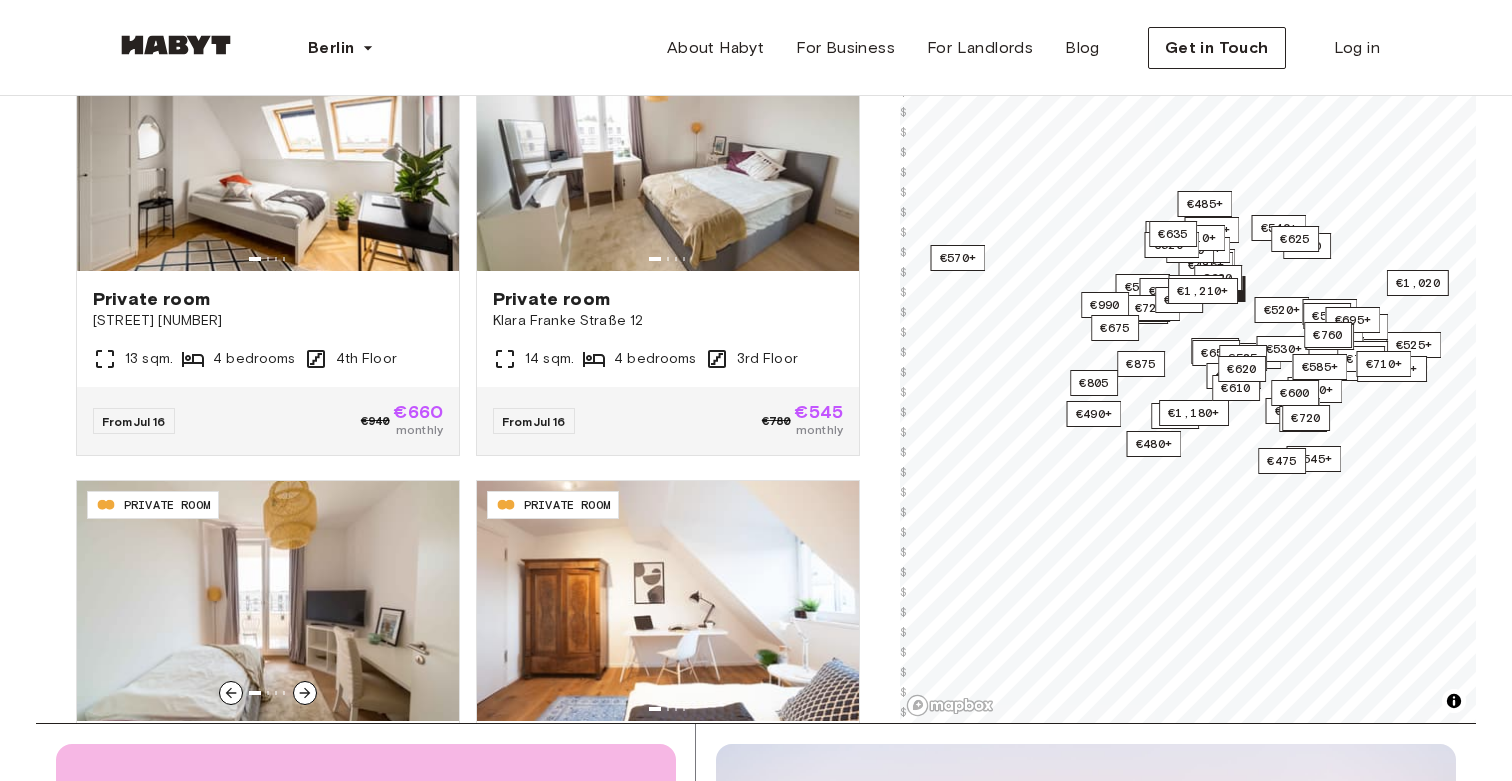 scroll, scrollTop: 5740, scrollLeft: 0, axis: vertical 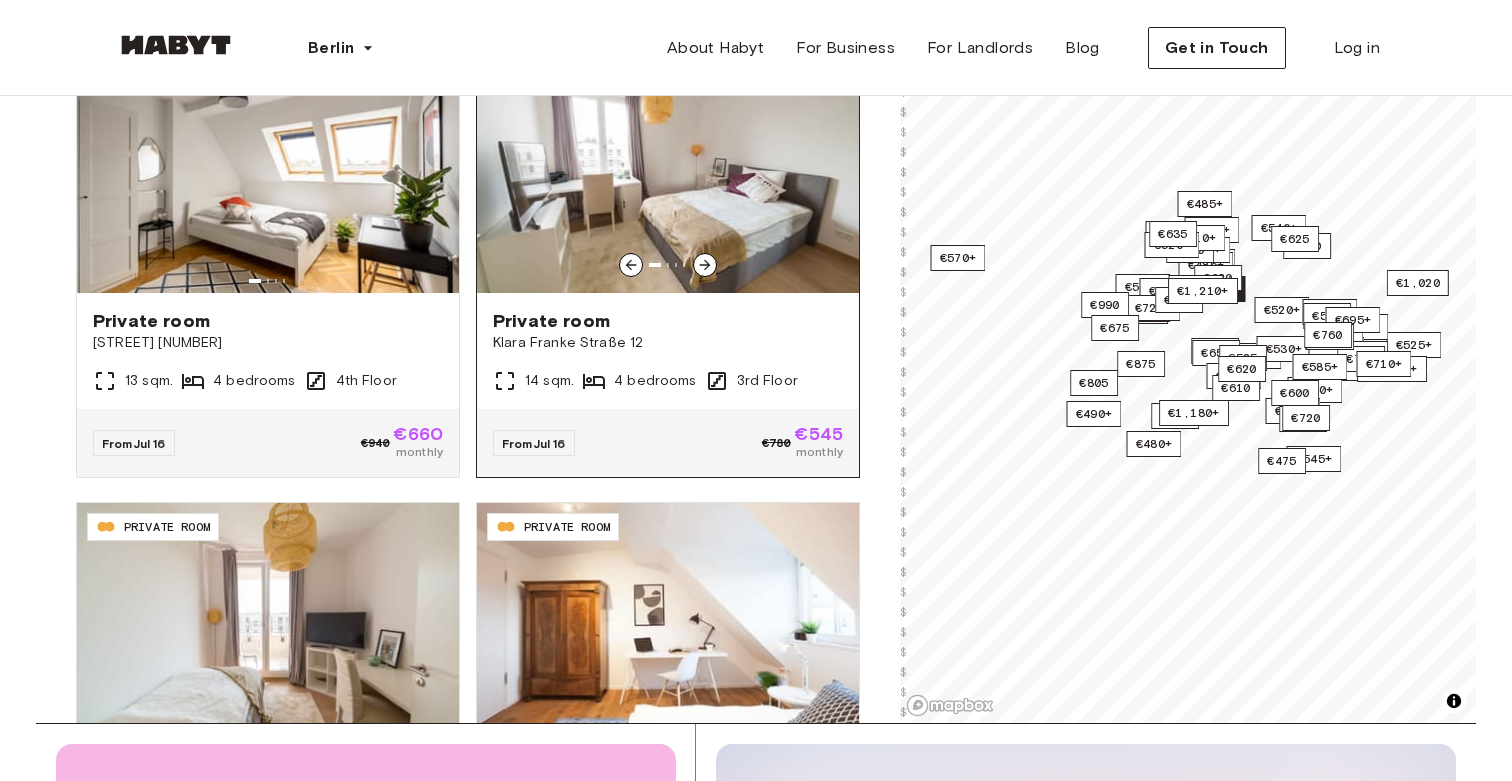 click on "From  Jul 16 €780 €545 monthly" at bounding box center (668, 443) 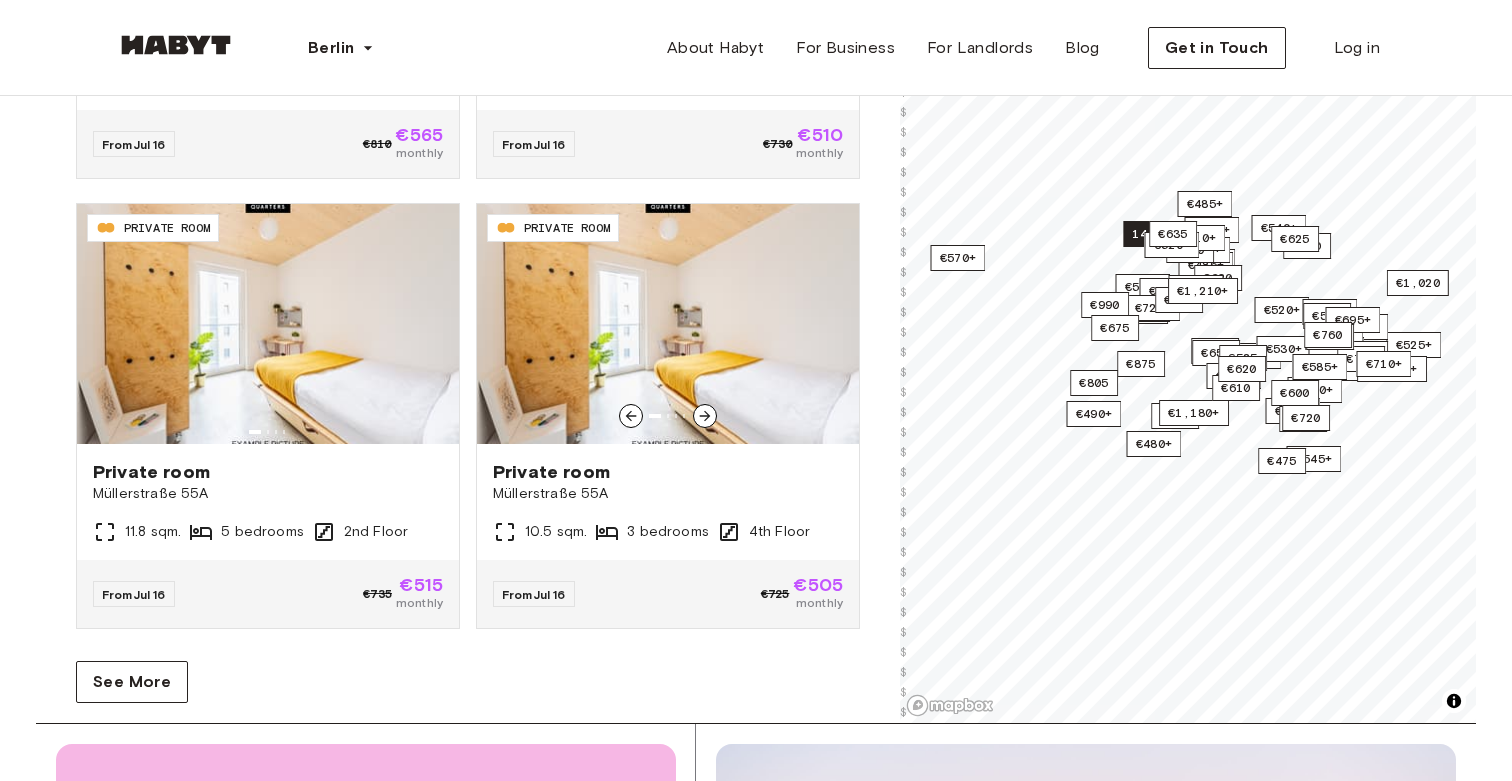 scroll, scrollTop: 8309, scrollLeft: 0, axis: vertical 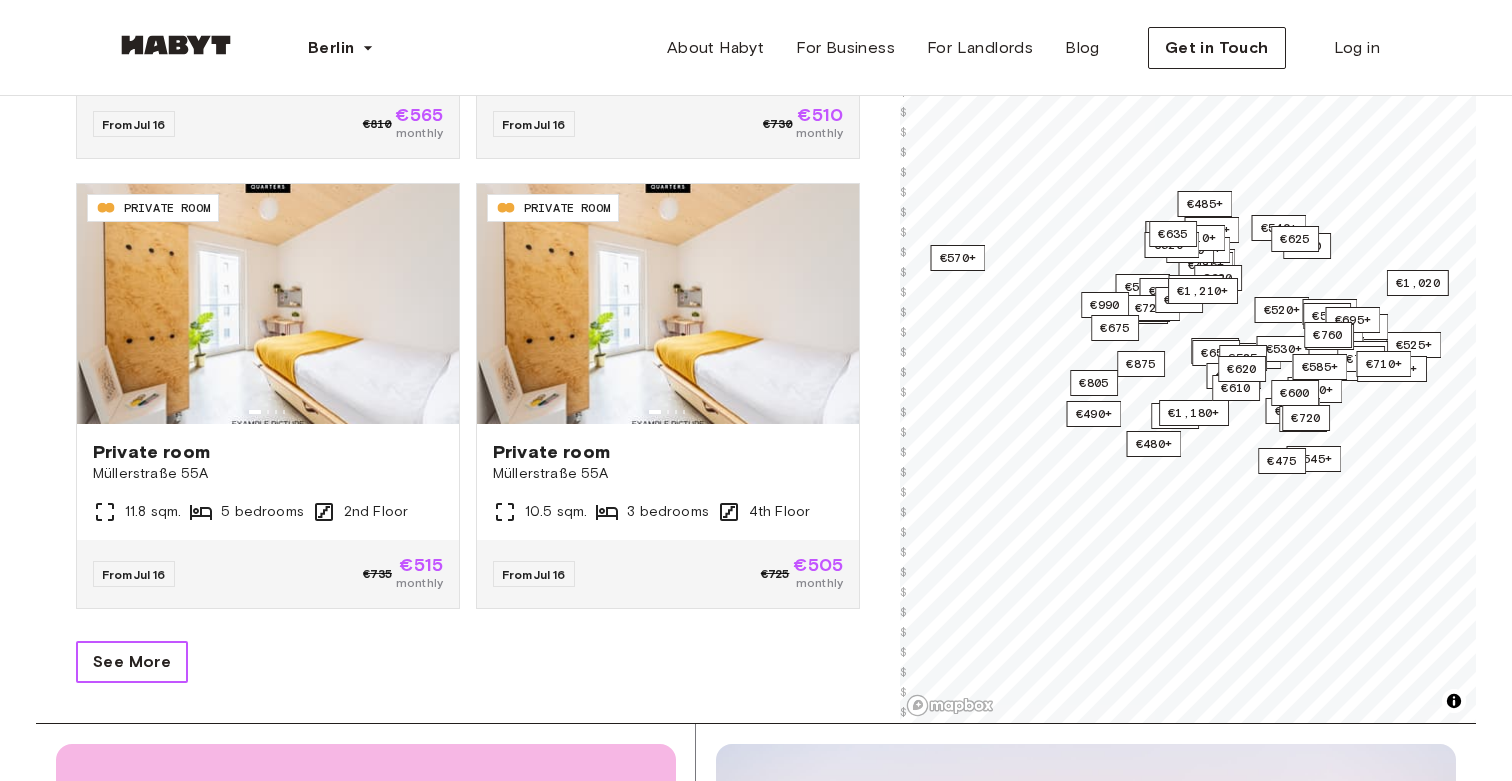 click on "See More" at bounding box center [132, 662] 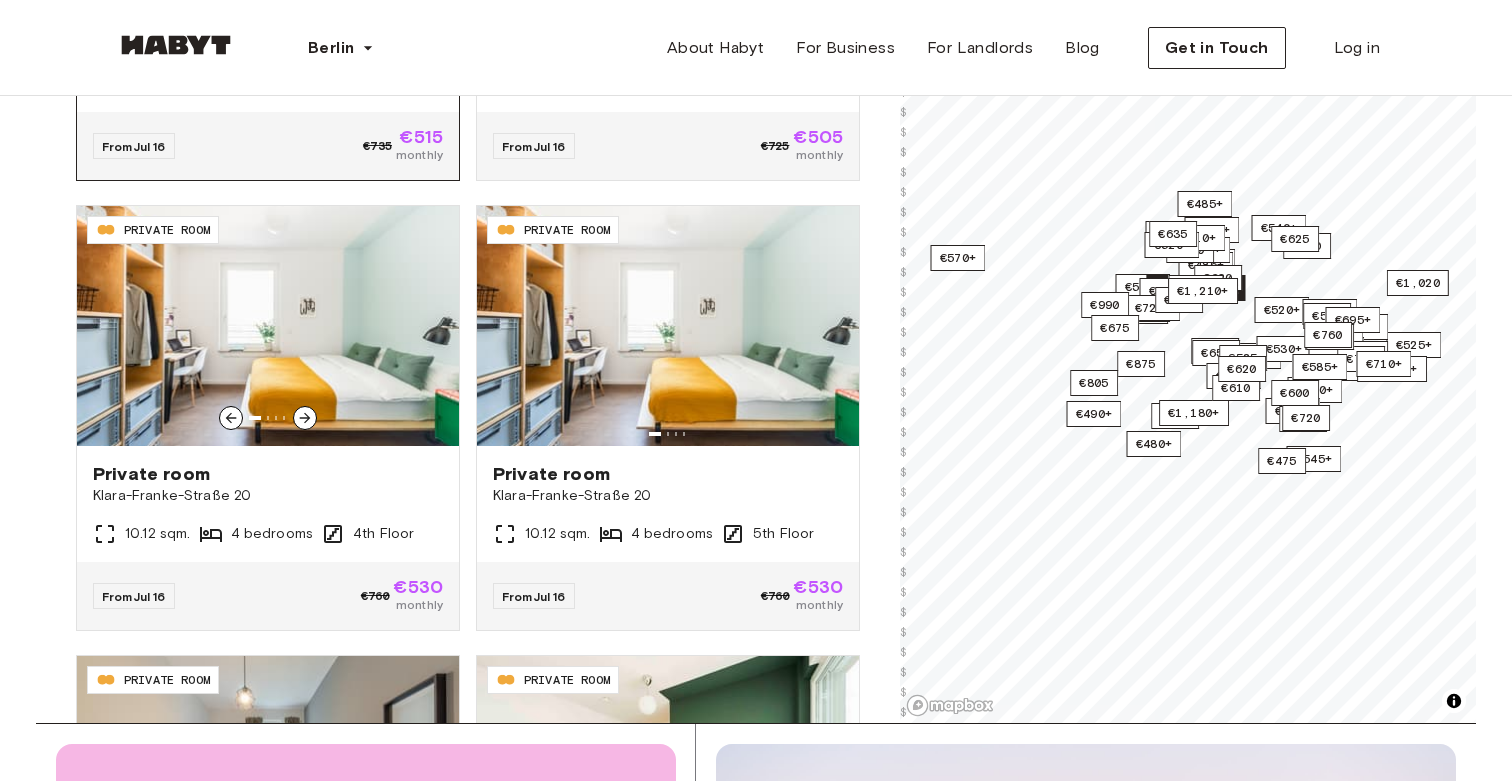 scroll, scrollTop: 8740, scrollLeft: 0, axis: vertical 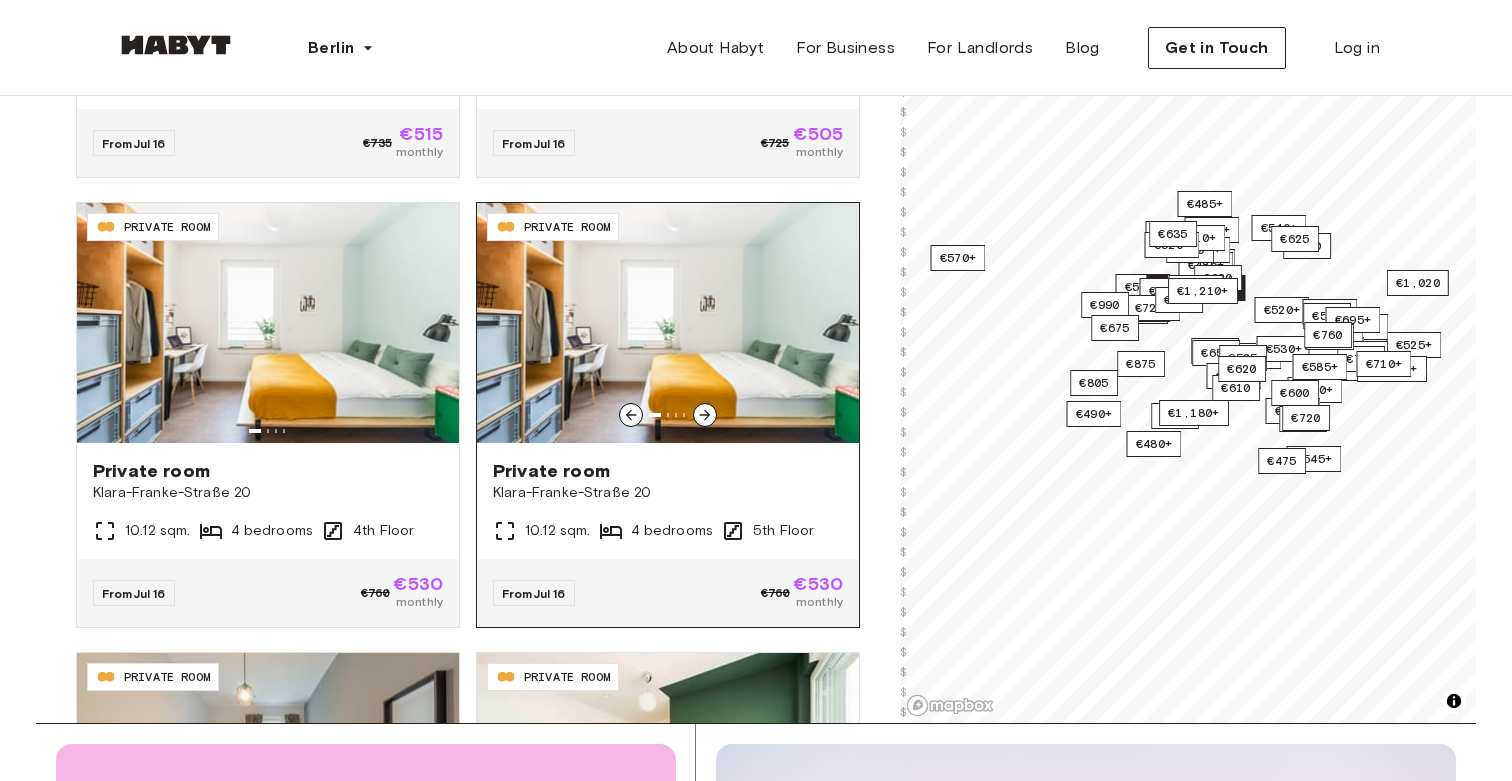 click on "Klara-Franke-Straße 20" at bounding box center (668, 493) 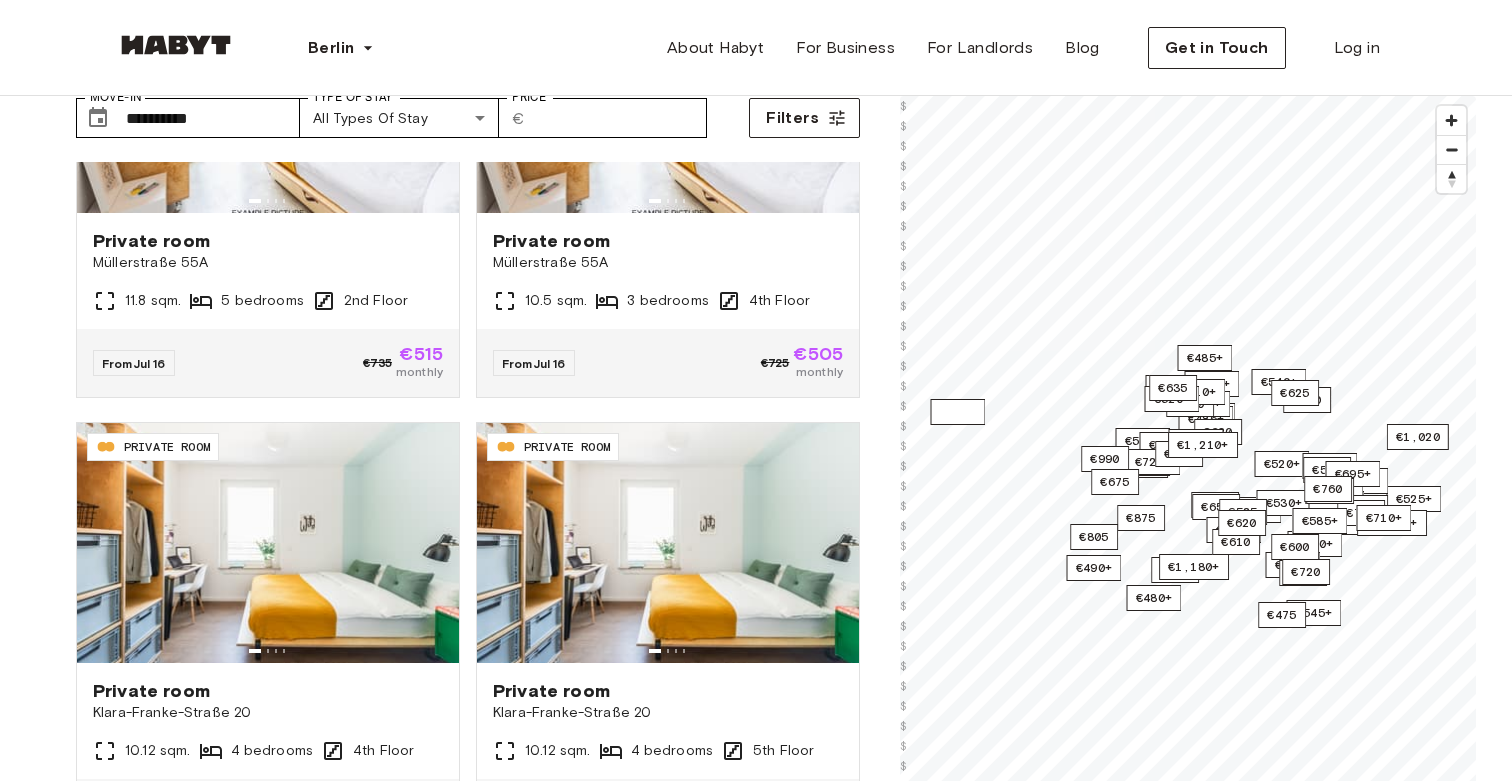 scroll, scrollTop: 91, scrollLeft: 0, axis: vertical 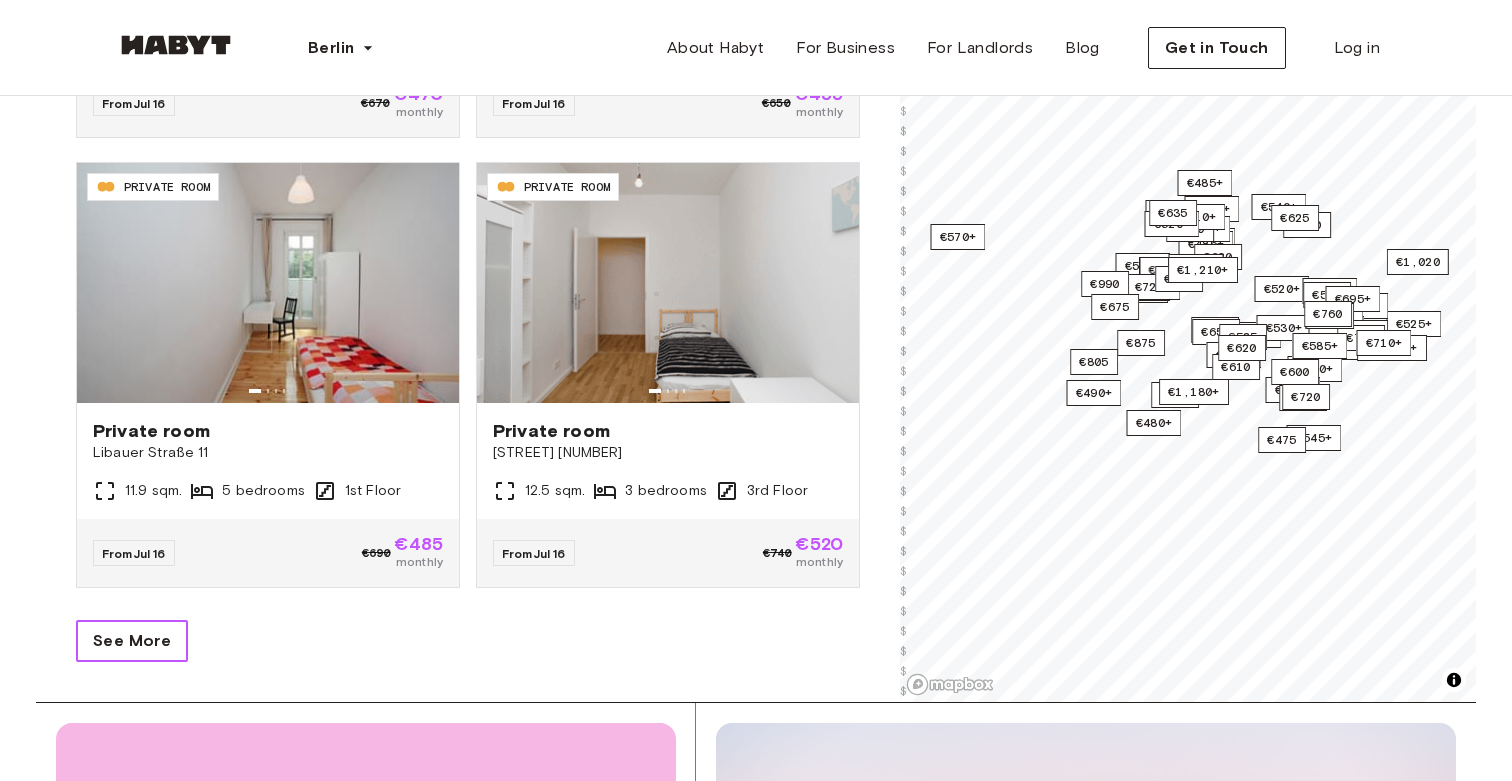click on "See More" at bounding box center (132, 641) 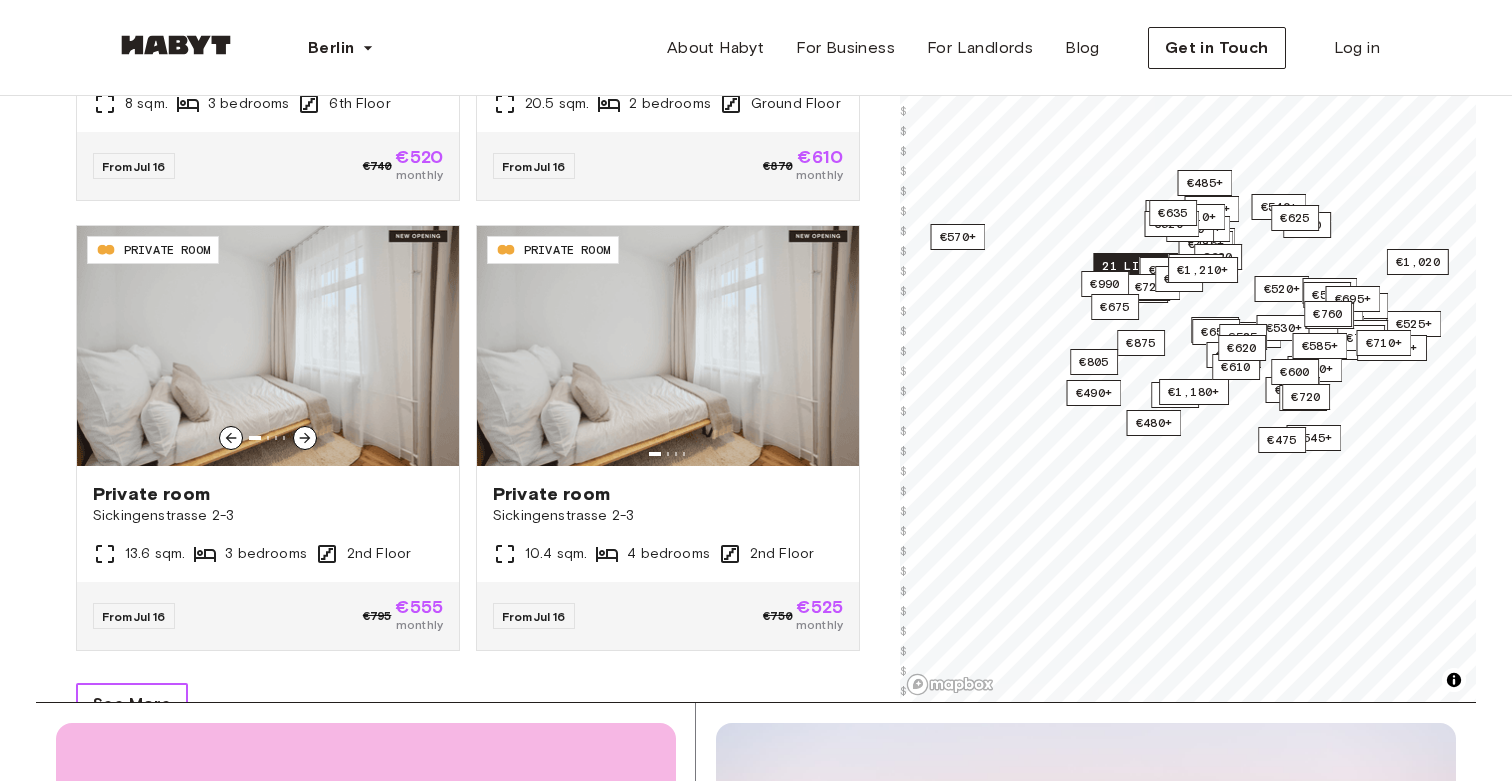 scroll, scrollTop: 17309, scrollLeft: 0, axis: vertical 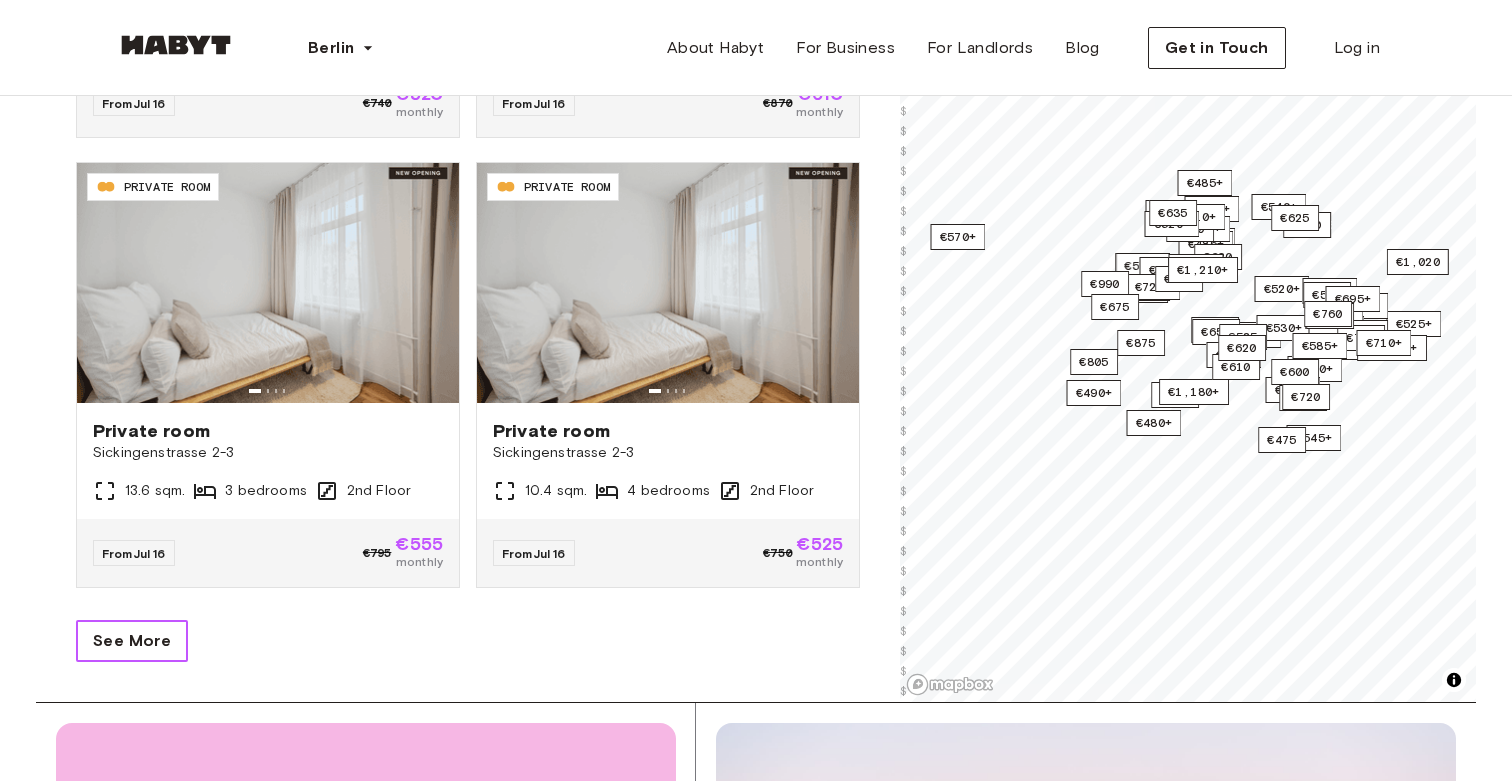 click on "See More" at bounding box center [132, 641] 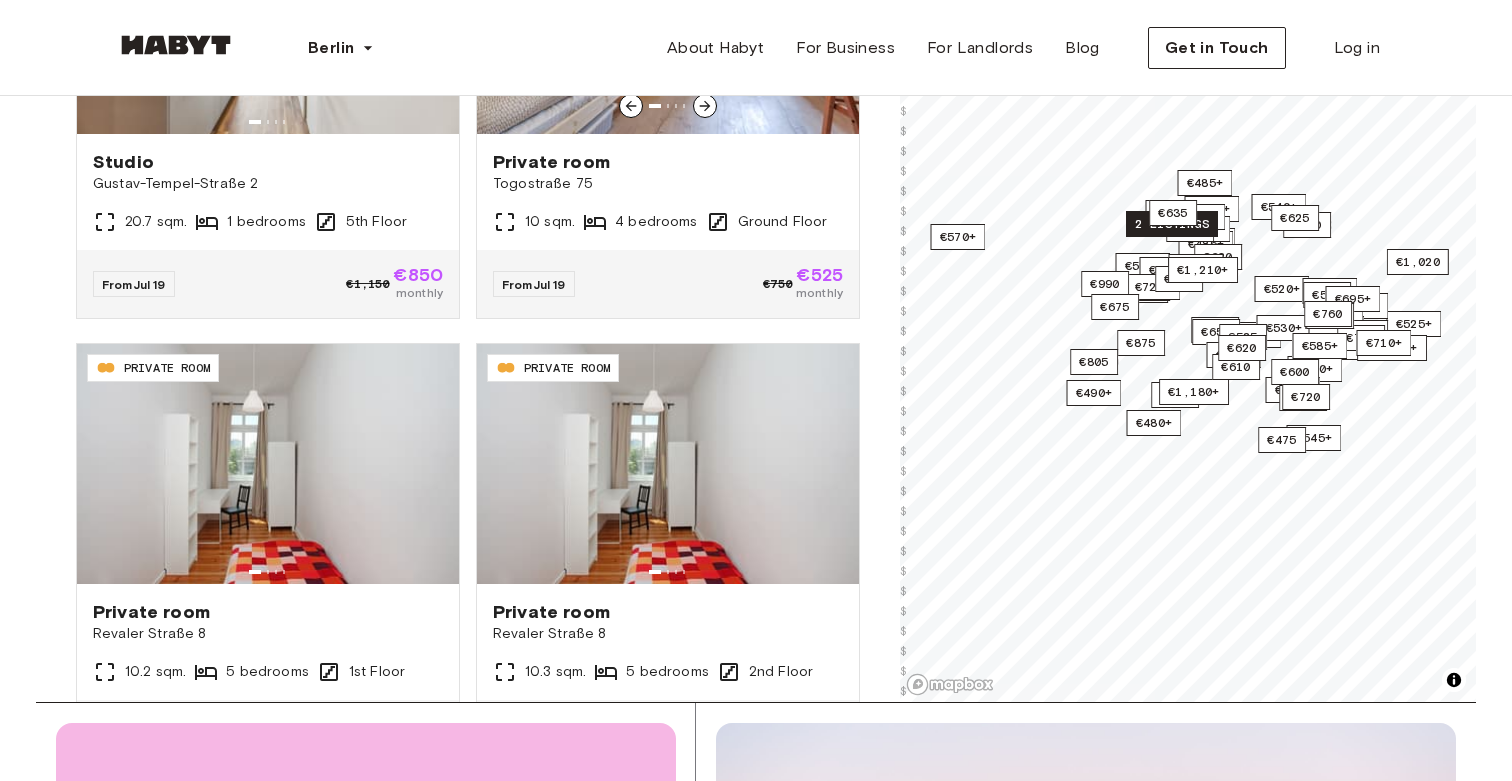 scroll, scrollTop: 21809, scrollLeft: 0, axis: vertical 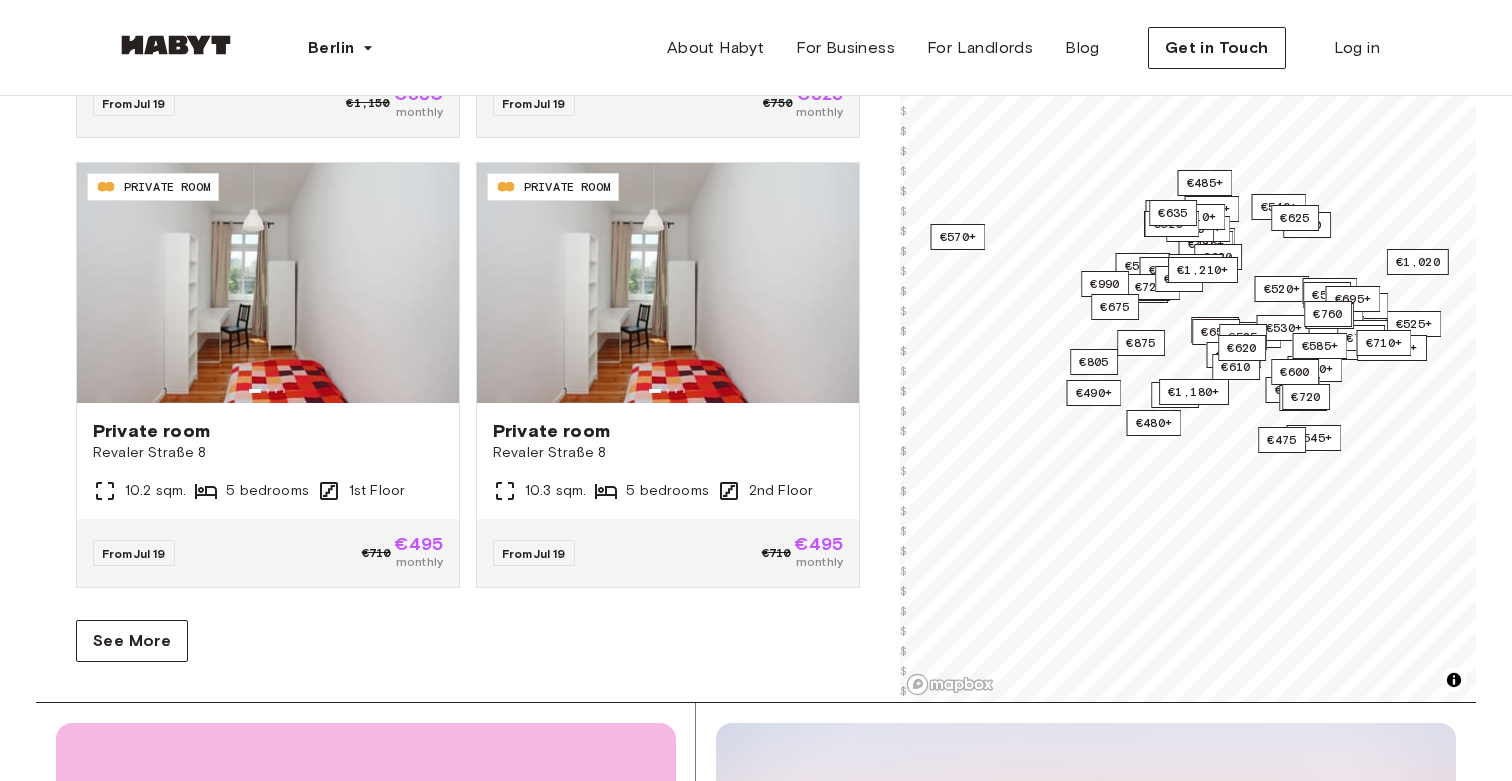 click on "DE-01-007-011-02HF PRIVATE ROOM Private room Klara Franke Straße 12 8 sqm. 4 bedrooms 6th Floor From  Jul 16 €740 €520 monthly DE-01-029-04M PRIVATE ROOM Private room Cunostraße 70 16 sqm. 6 bedrooms Ground Floor From  Jul 16 €700 €490 monthly DE-01-07-024-03Q PRIVATE ROOM Private room Müllerstraße 55A 11.5 sqm. 5 bedrooms 3rd Floor From  Jul 16 €725 €505 monthly DE-01-09-044-01Q PRIVATE ROOM Private room Klara-Franke-Straße 24-28 10.79 sqm. 3 bedrooms Ground Floor From  Jul 16 €760 €530 monthly DE-01-477-015-02 PRIVATE ROOM Private room Sickingenstrasse 2-3 11.1 sqm. 3 bedrooms 5th Floor From  Jul 16 €770 €540 monthly DE-01-477-046-03 PRIVATE ROOM Private room Sickingenstrasse 2-3 12.6 sqm. 4 bedrooms 3rd Floor From  Jul 16 €785 €550 monthly DE-01-029-02M PRIVATE ROOM Private room Cunostraße 70 11 sqm. 6 bedrooms Ground Floor From  Jul 16 €700 €490 monthly DE-01-047-01H PRIVATE ROOM Private room Müllerstraße 6 16 sqm. 8 bedrooms 3rd Floor From  Jul 16 €850 €595 monthly" at bounding box center (468, 311) 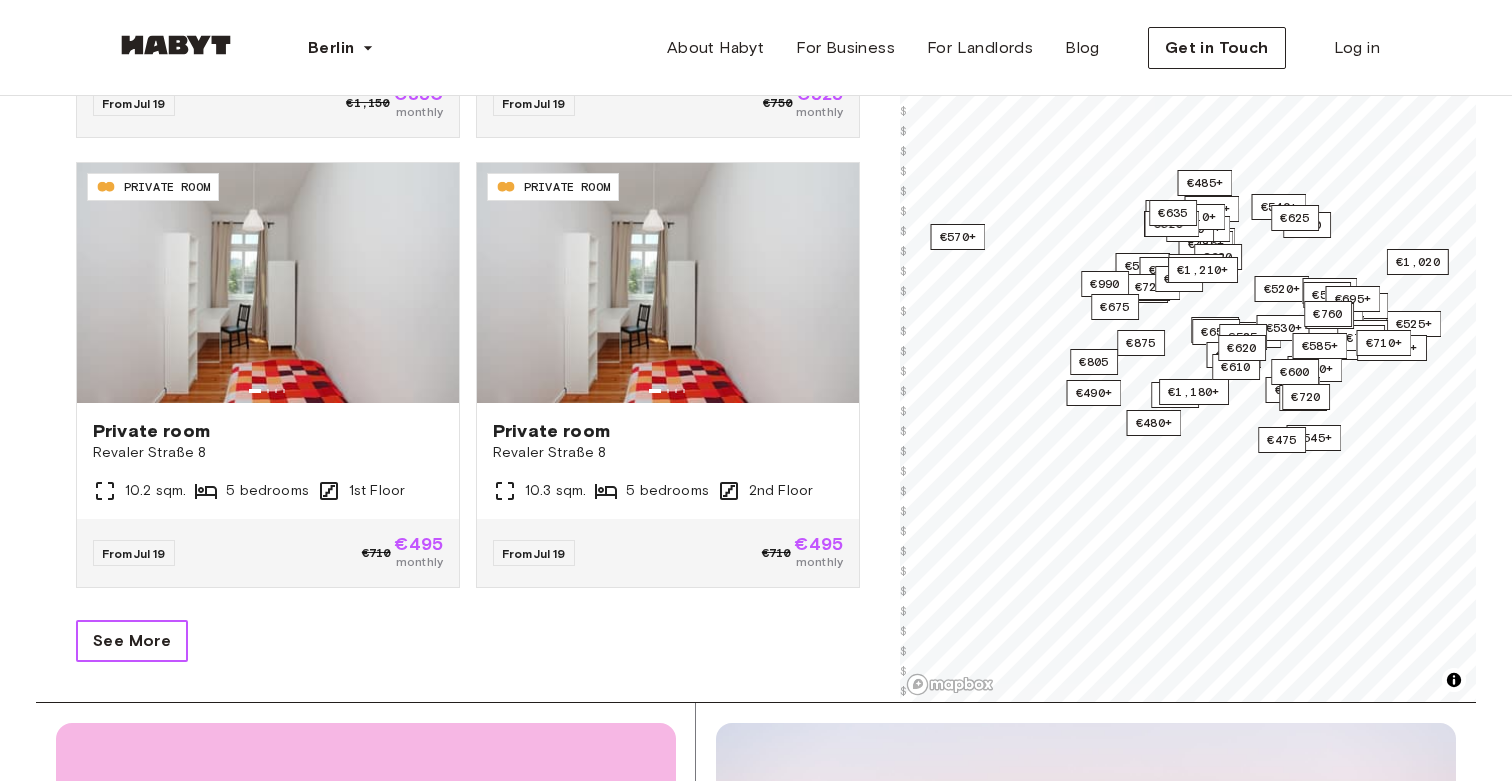 click on "See More" at bounding box center (132, 641) 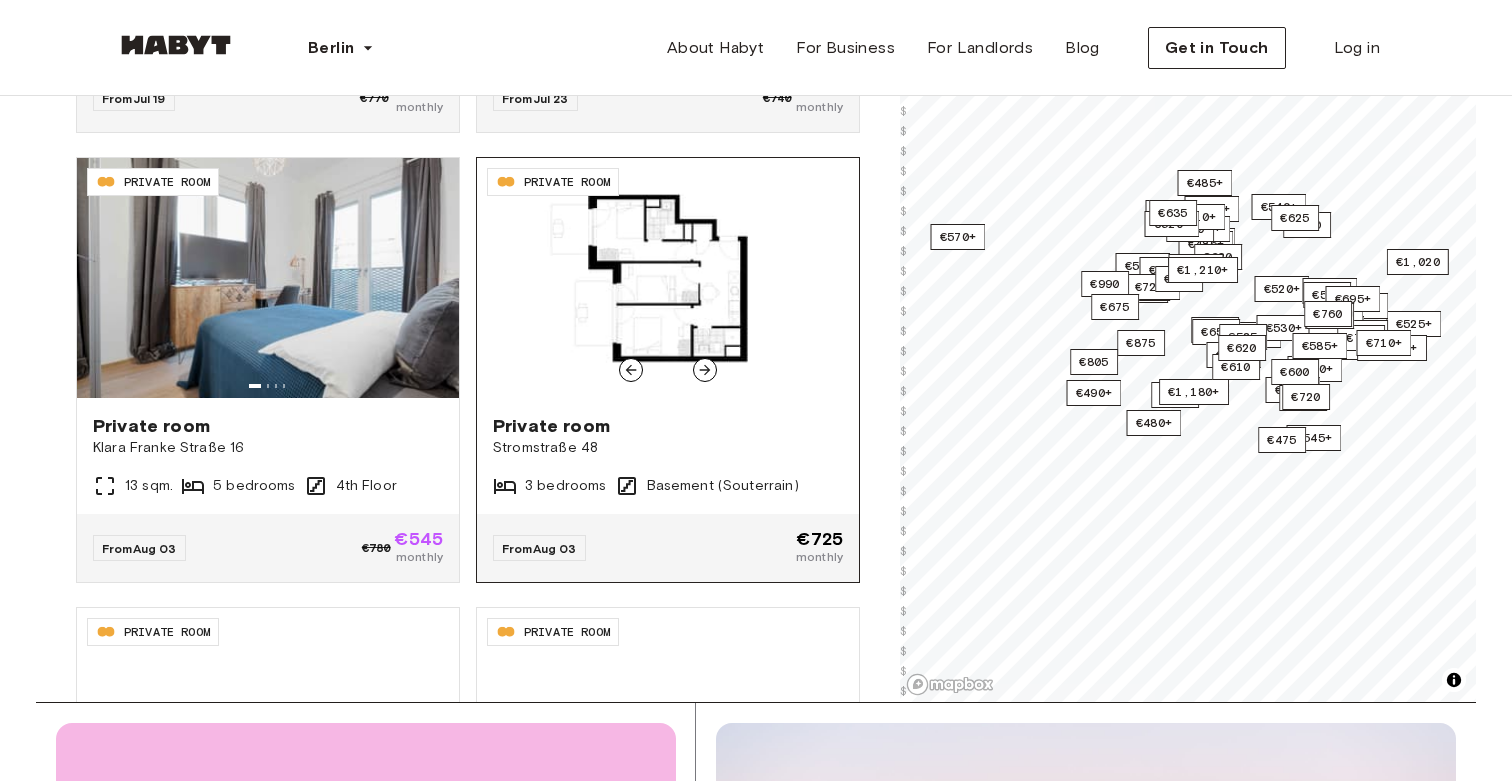 scroll, scrollTop: 23608, scrollLeft: 0, axis: vertical 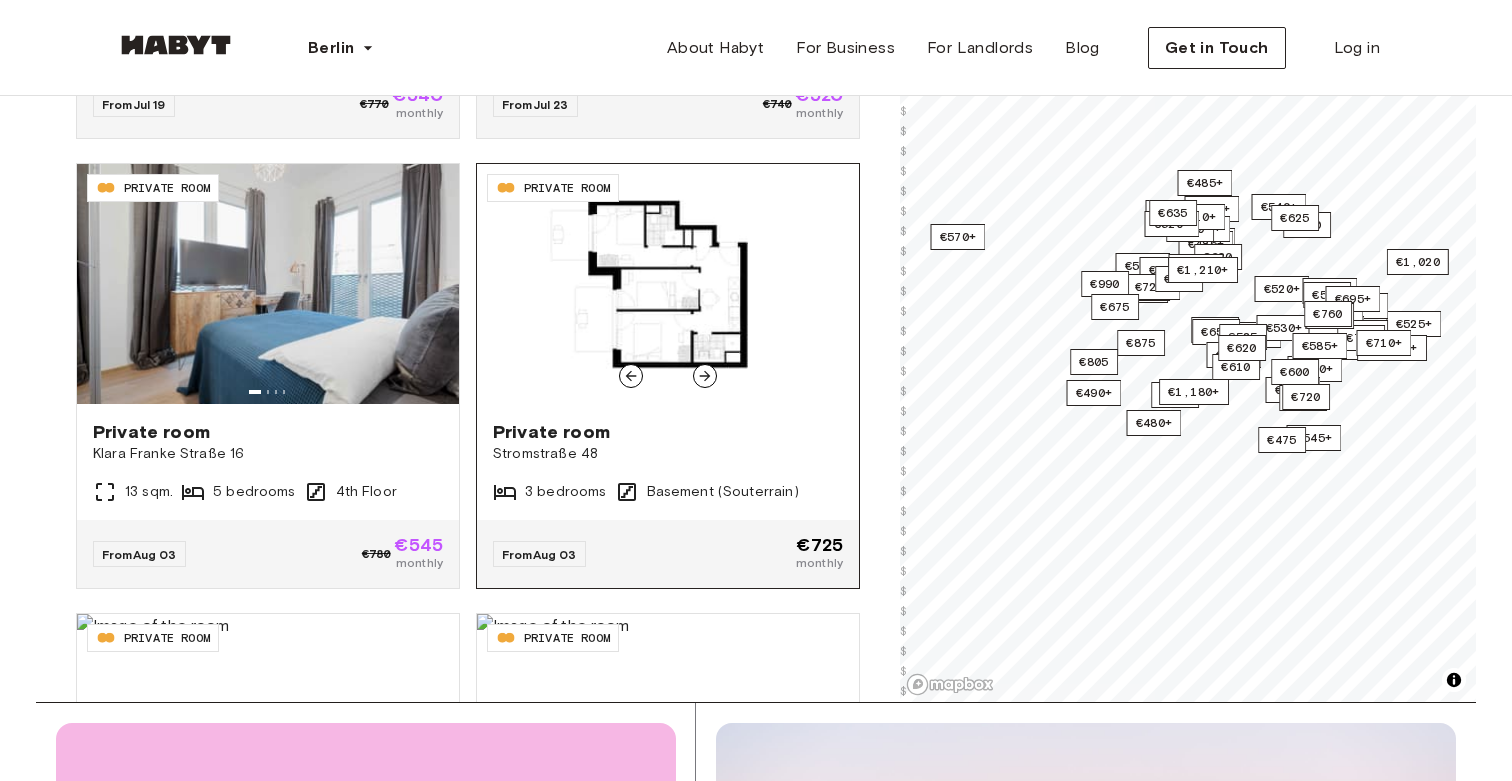 click 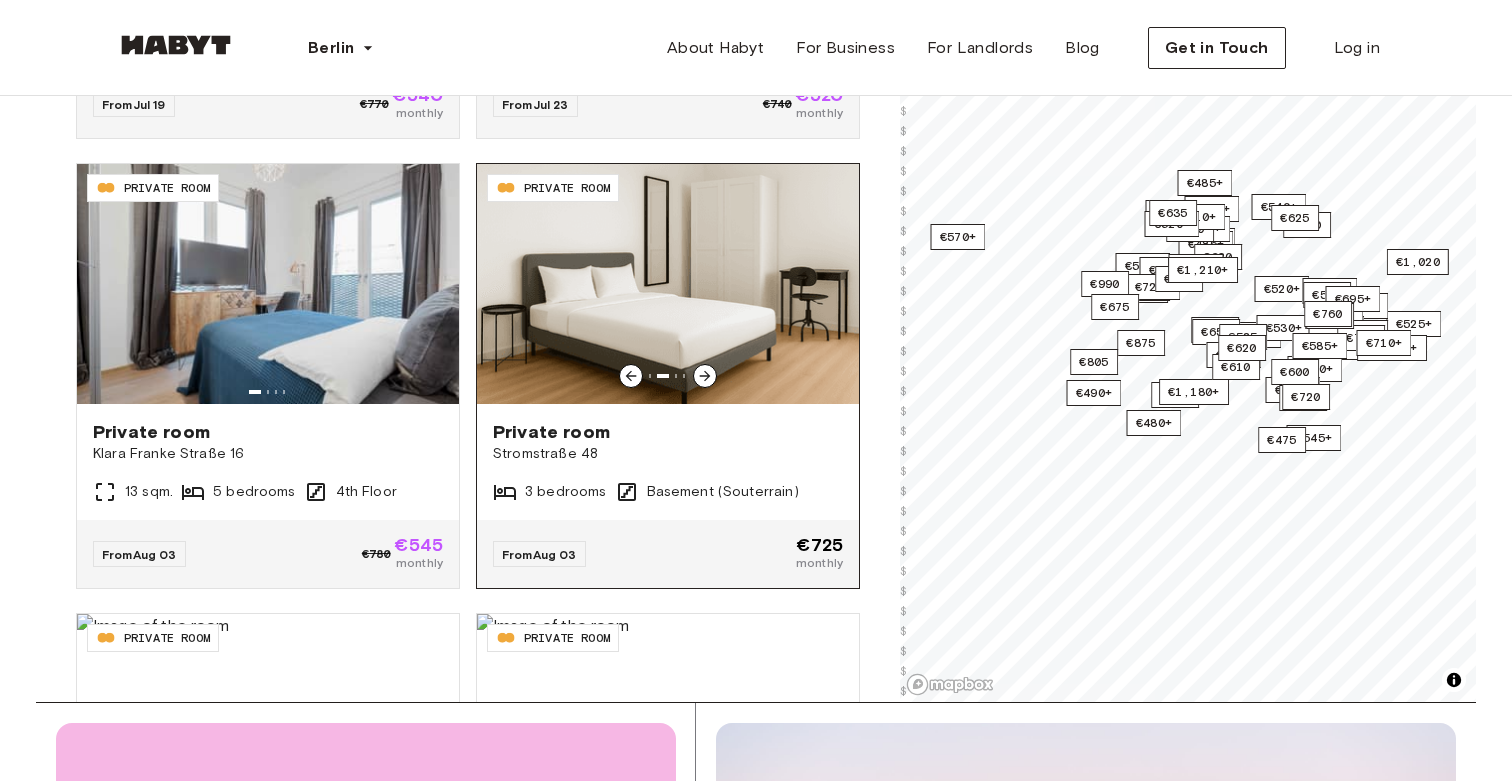 click 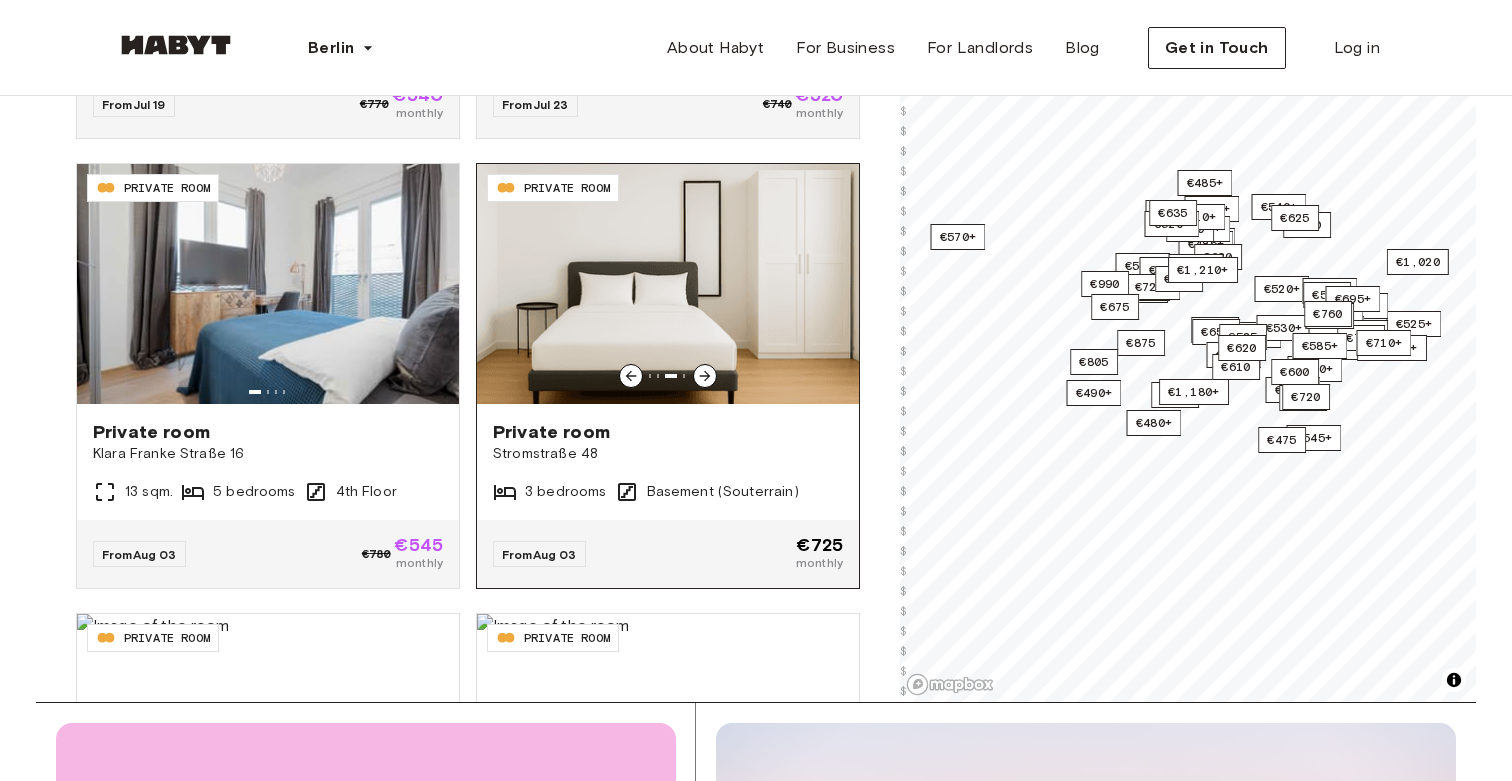 click 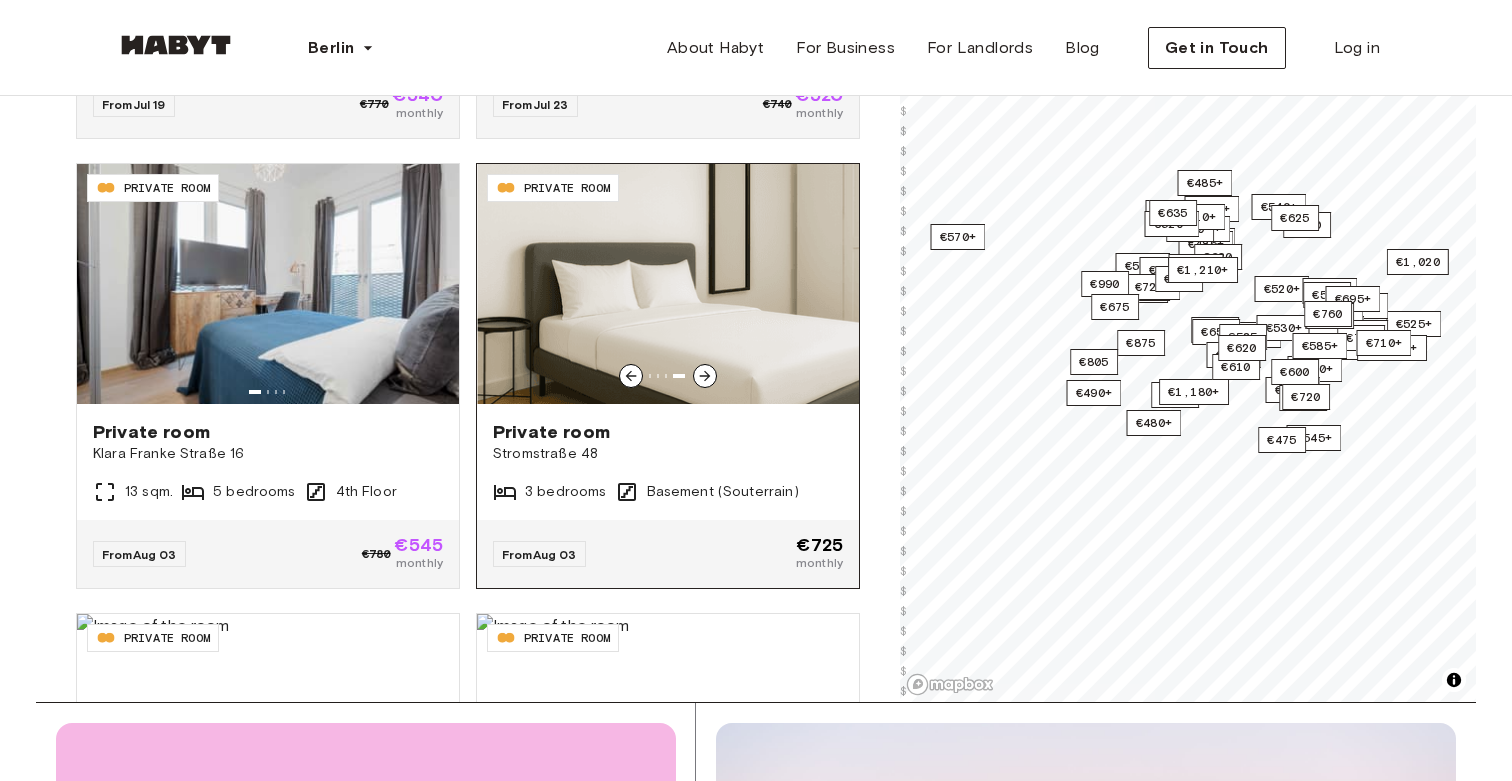 click 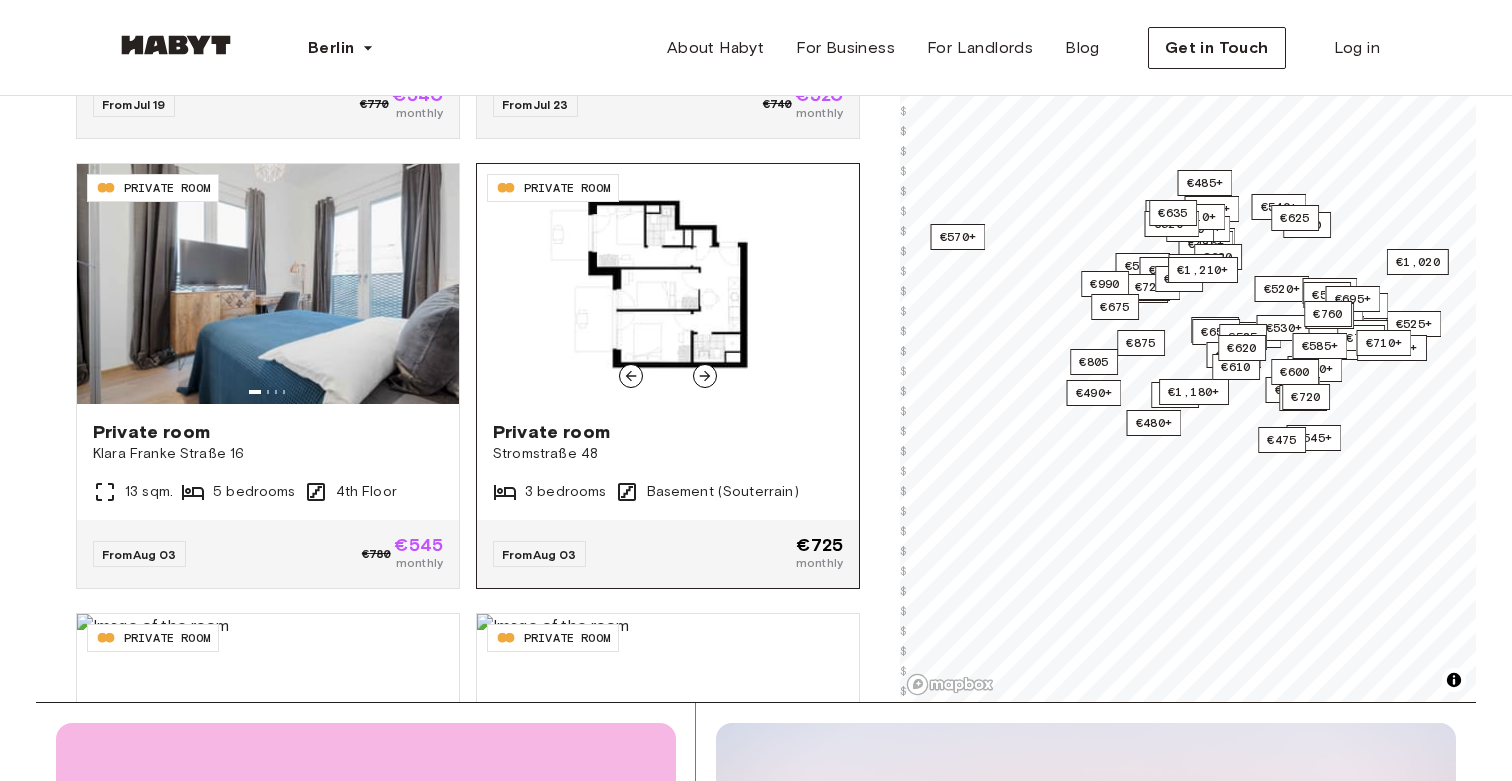 click 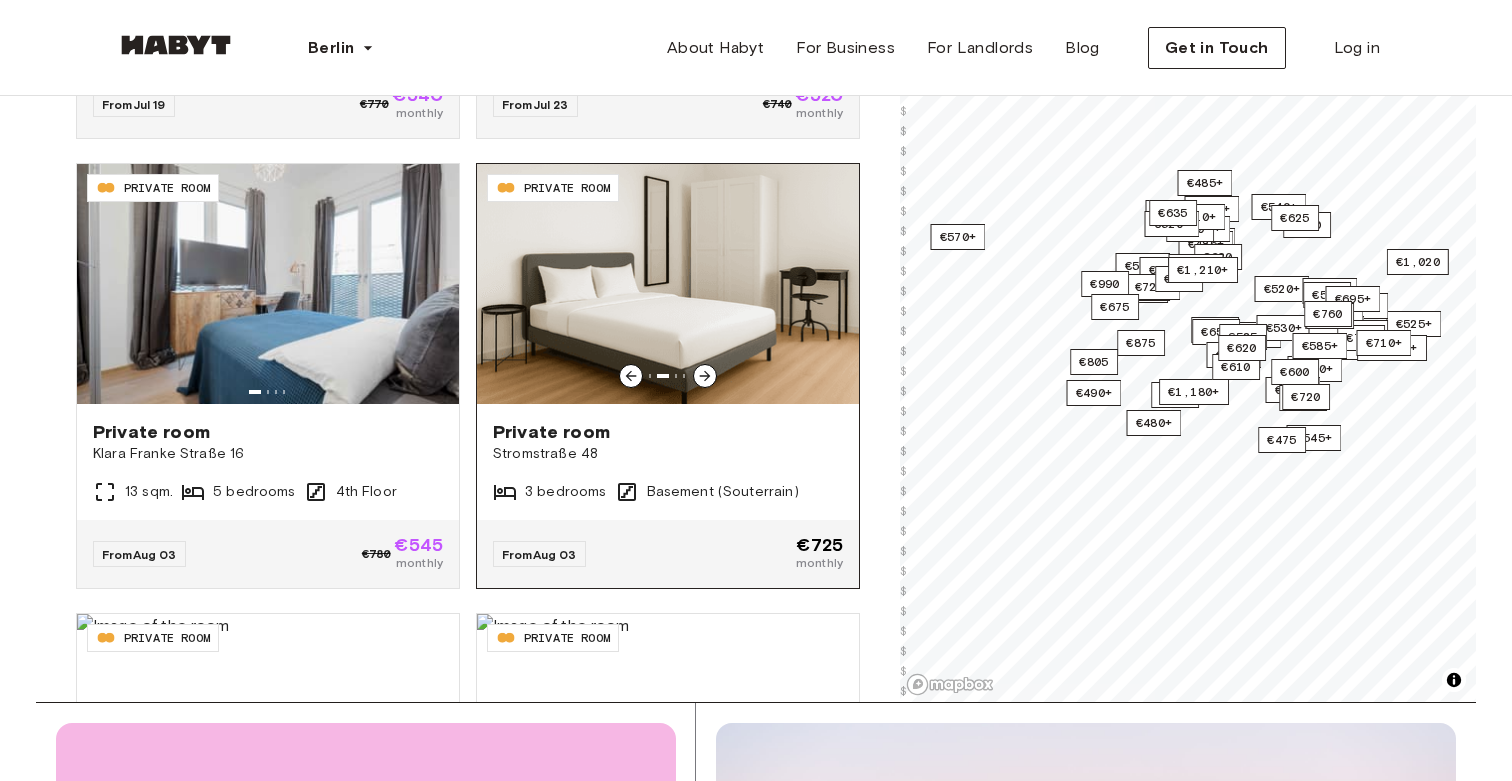 click 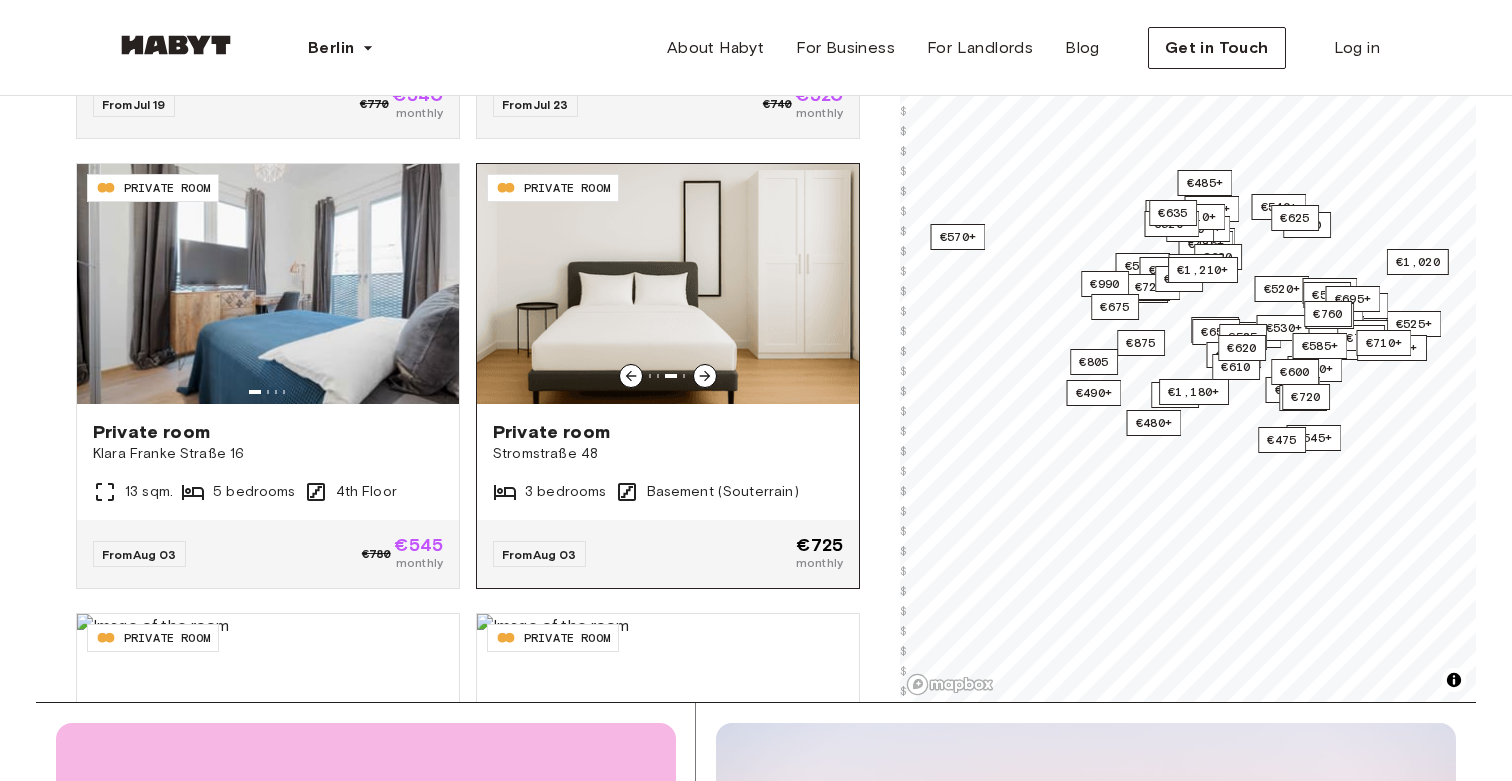 click at bounding box center [668, 284] 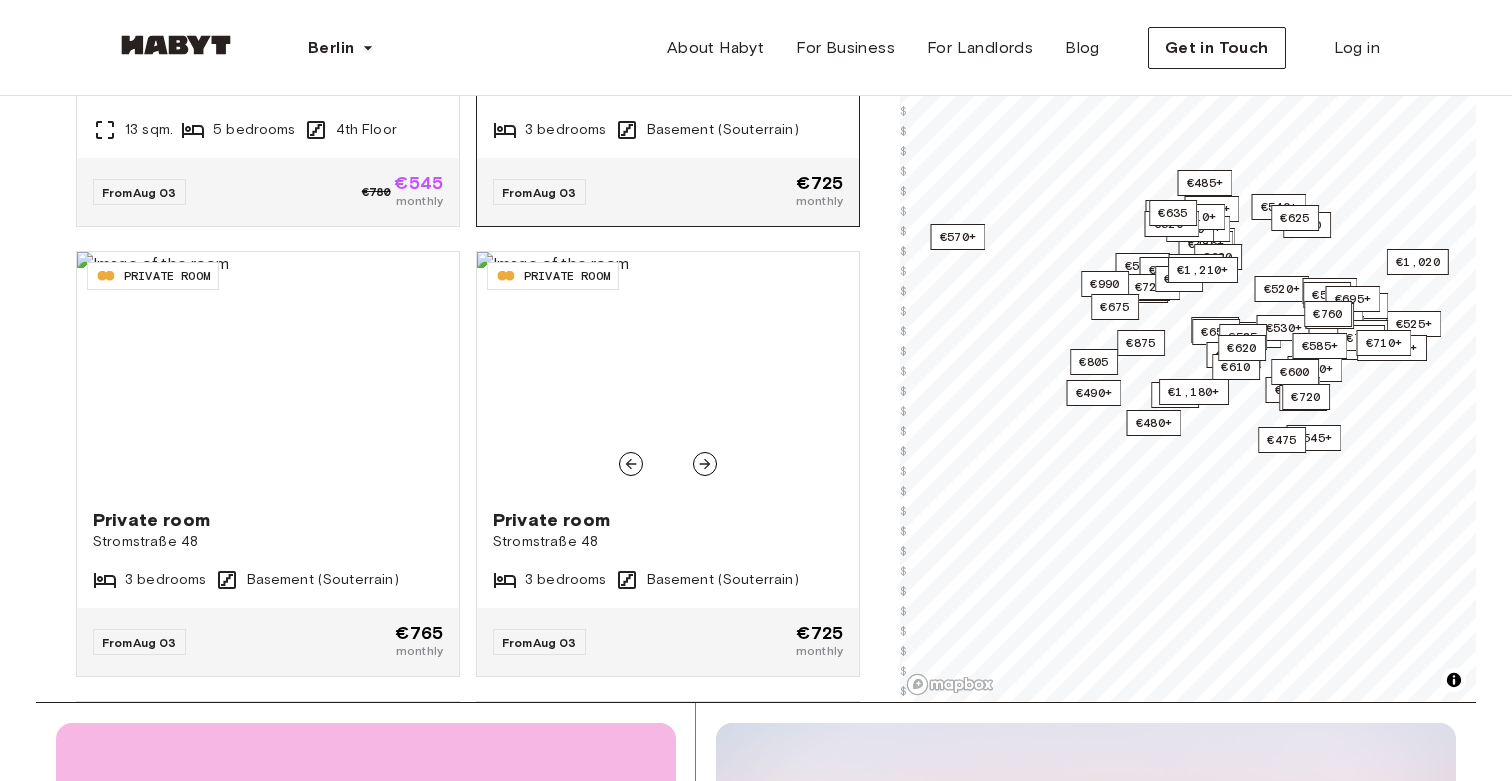 scroll, scrollTop: 23991, scrollLeft: 0, axis: vertical 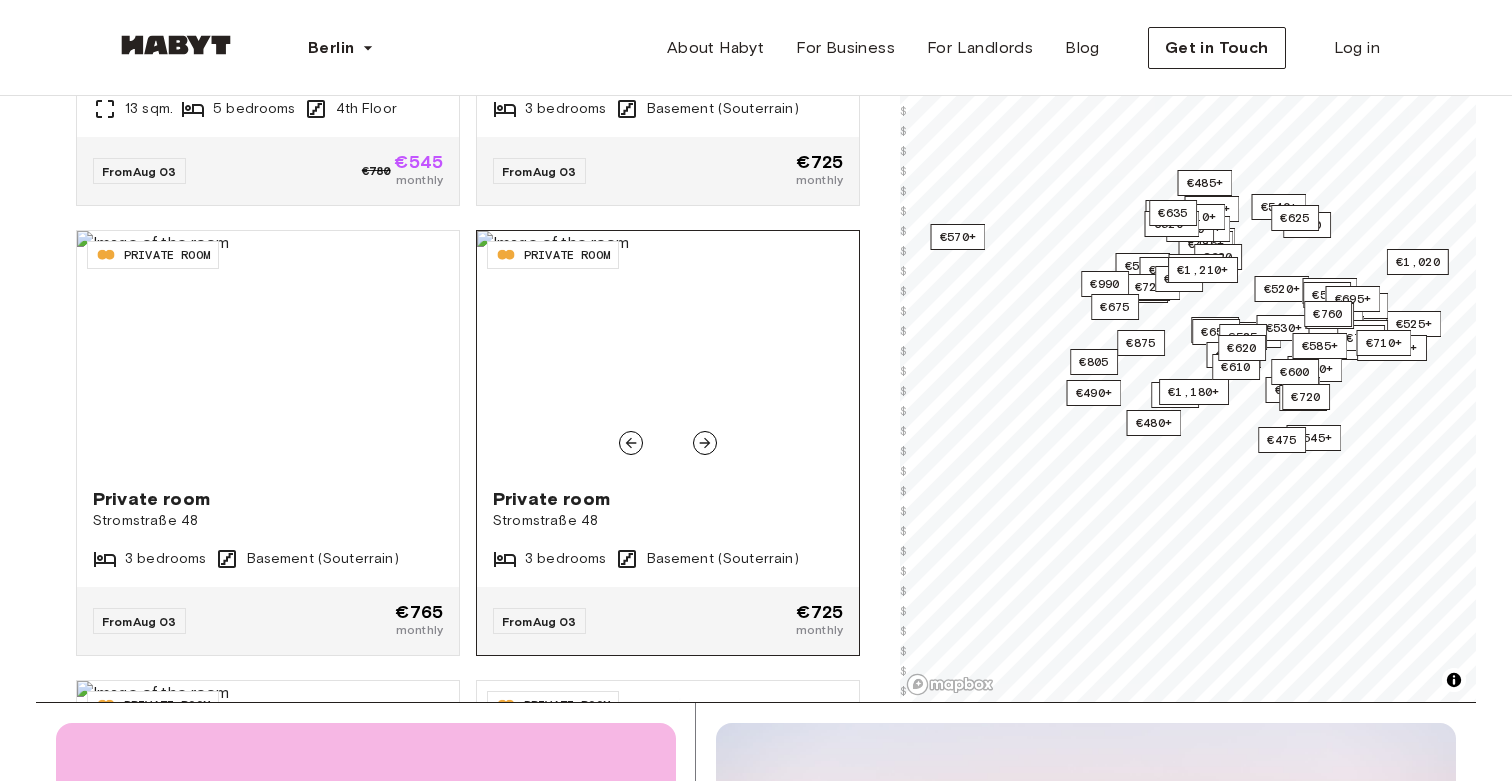 click on "Private room Stromstraße 48 3 bedrooms Basement (Souterrain)" at bounding box center (668, 529) 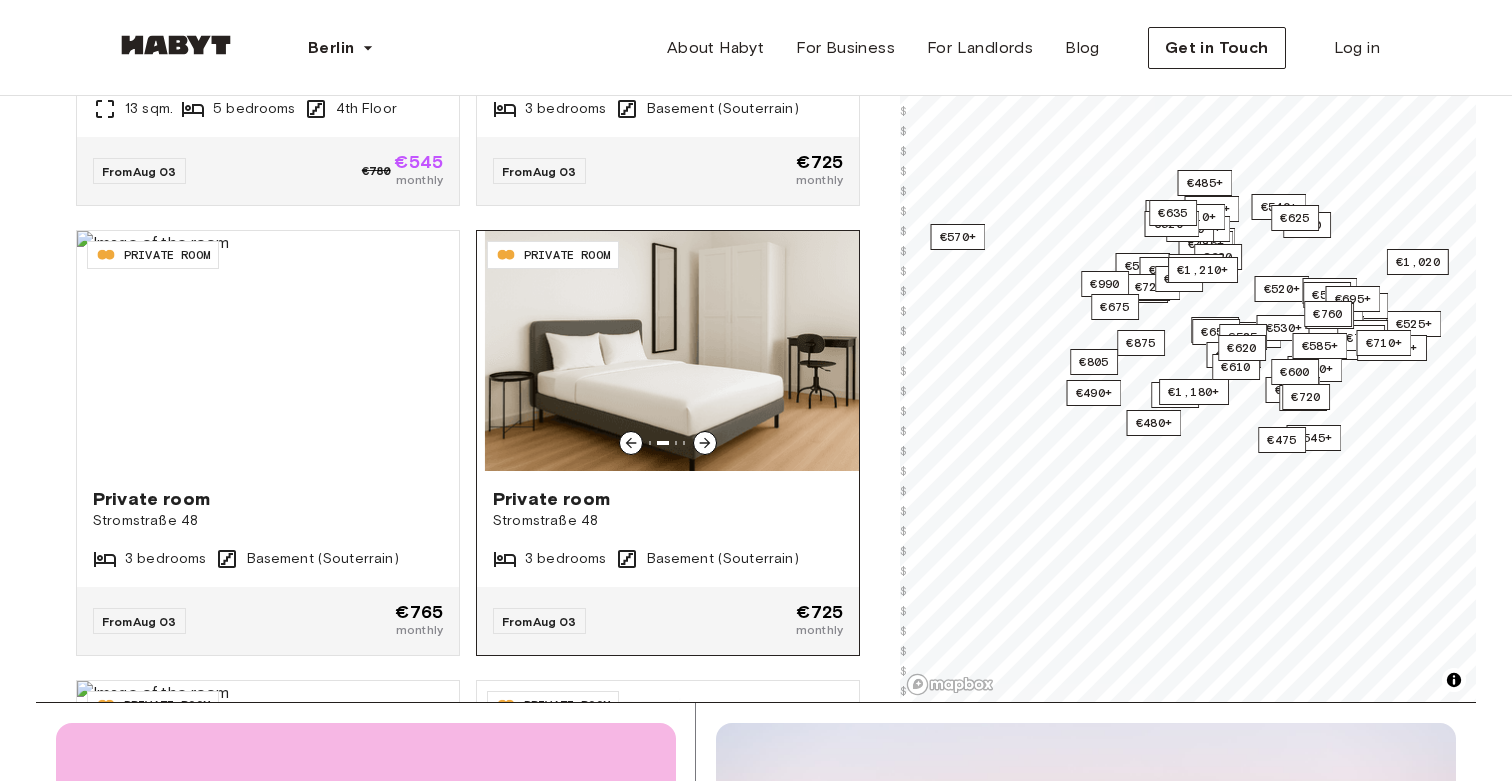 click 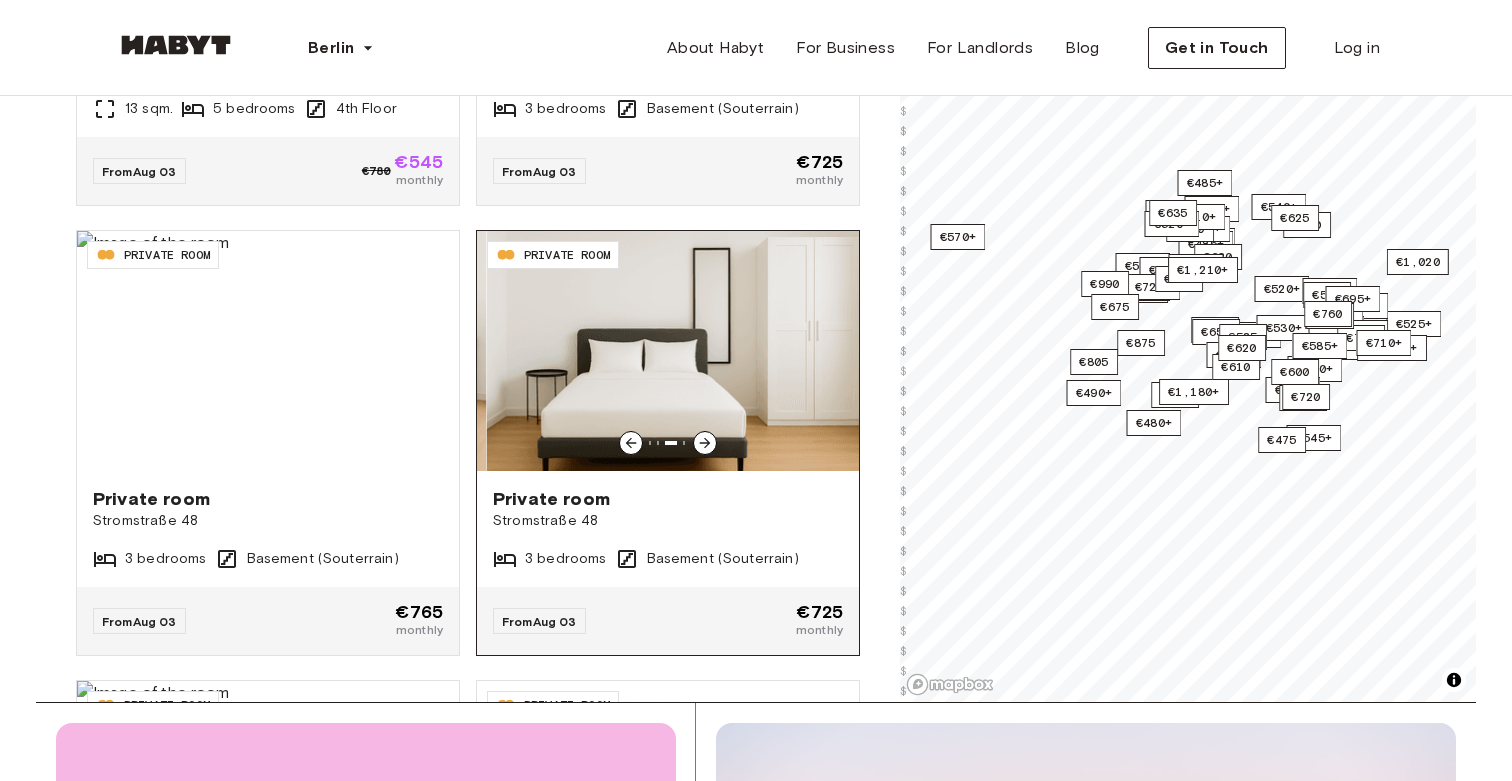 click 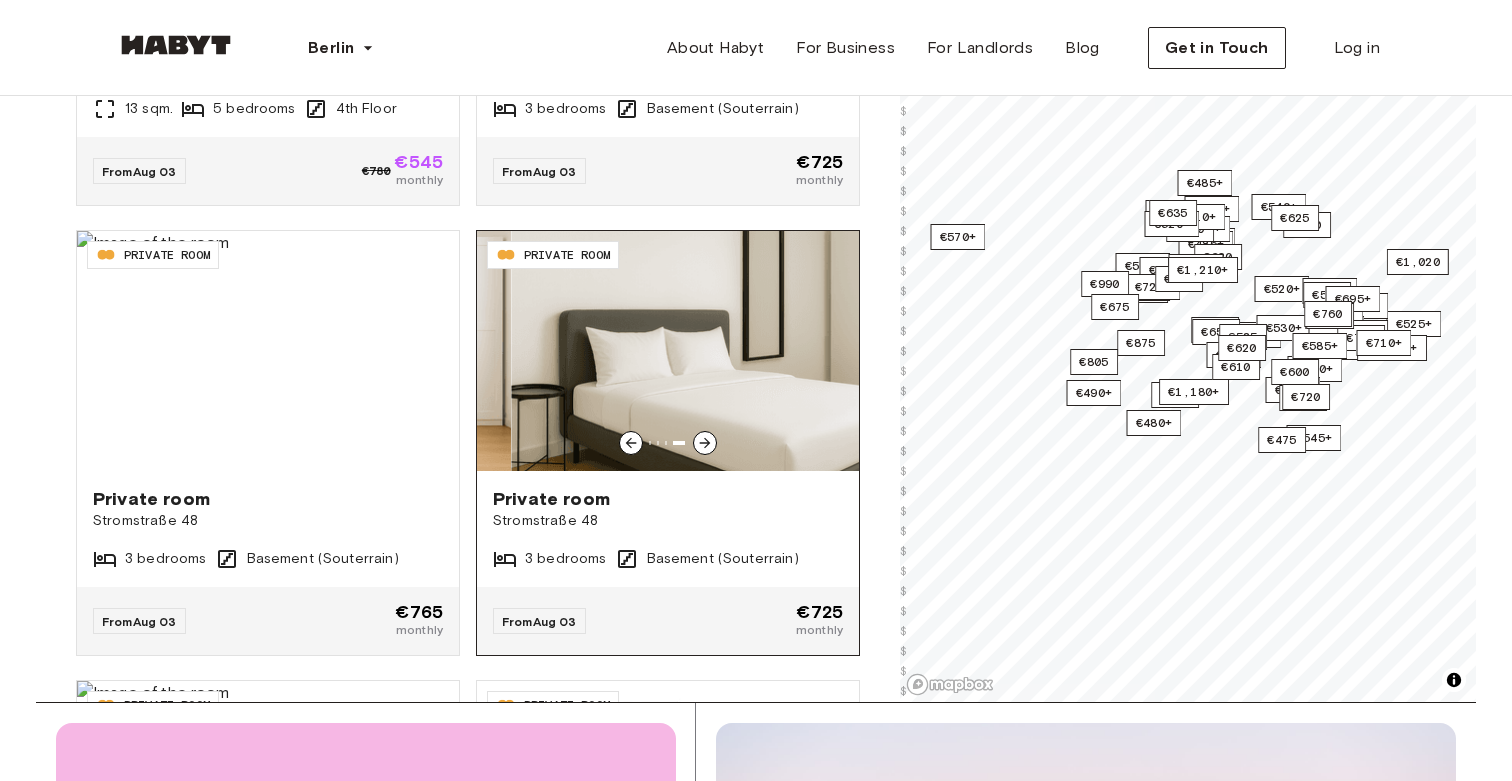 click 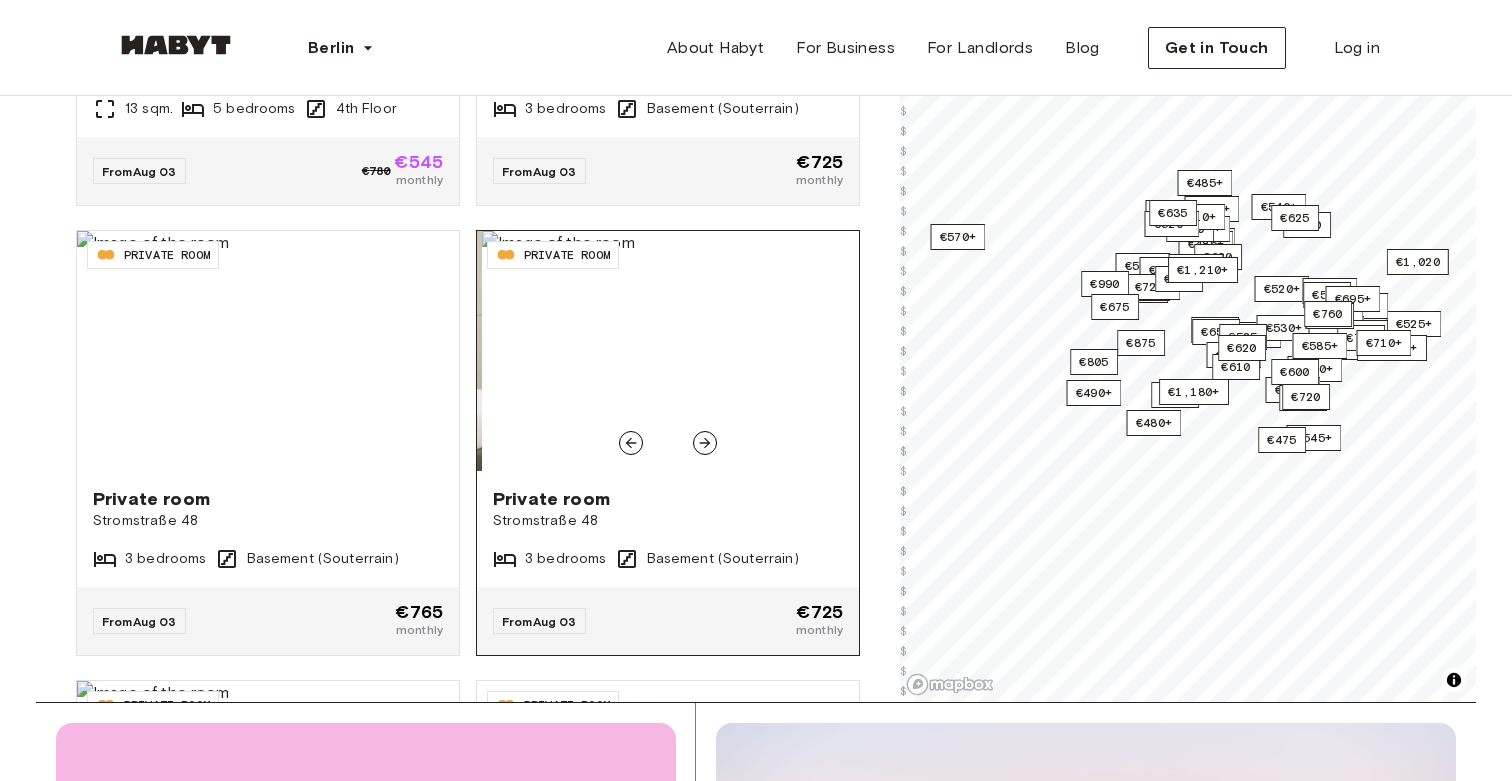 click 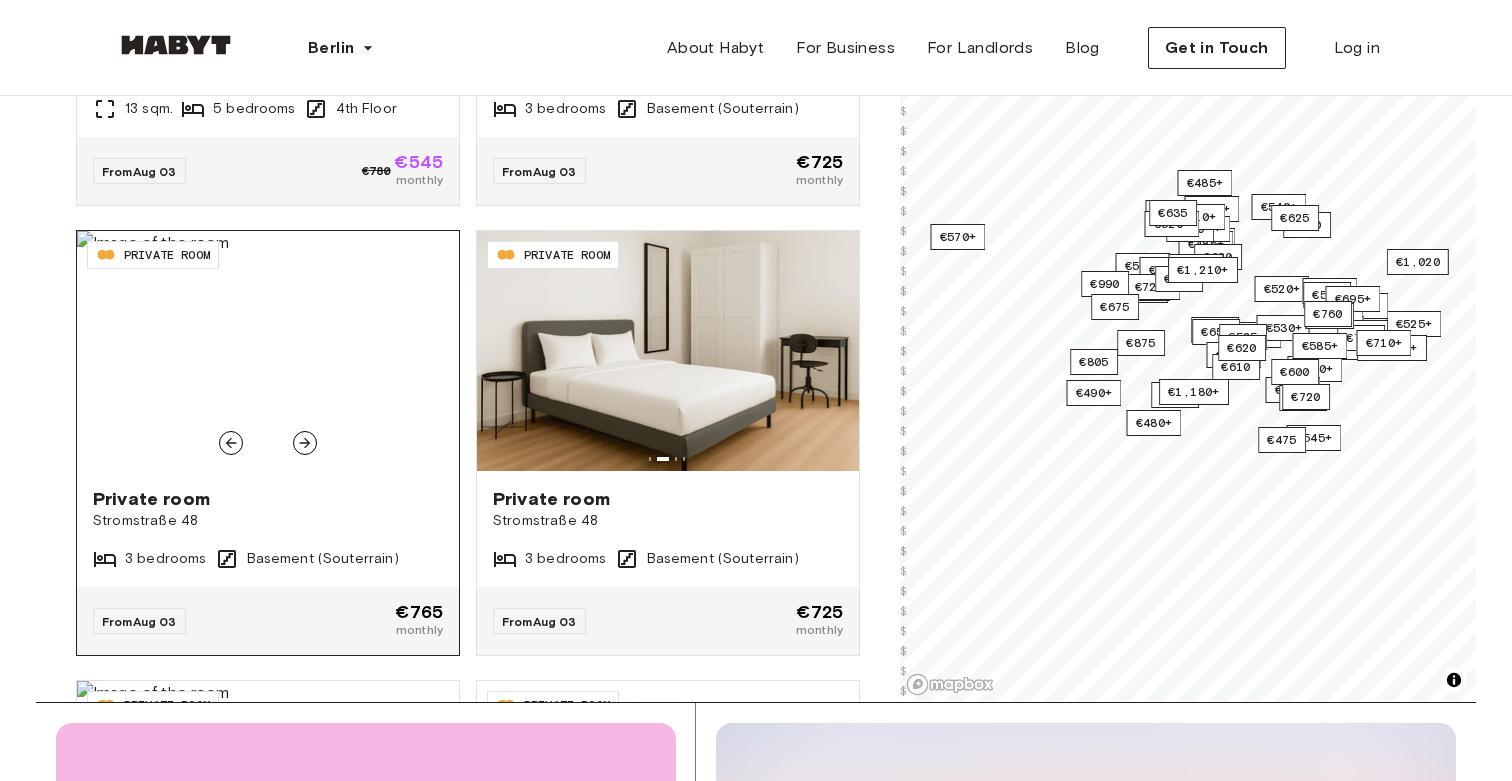 click 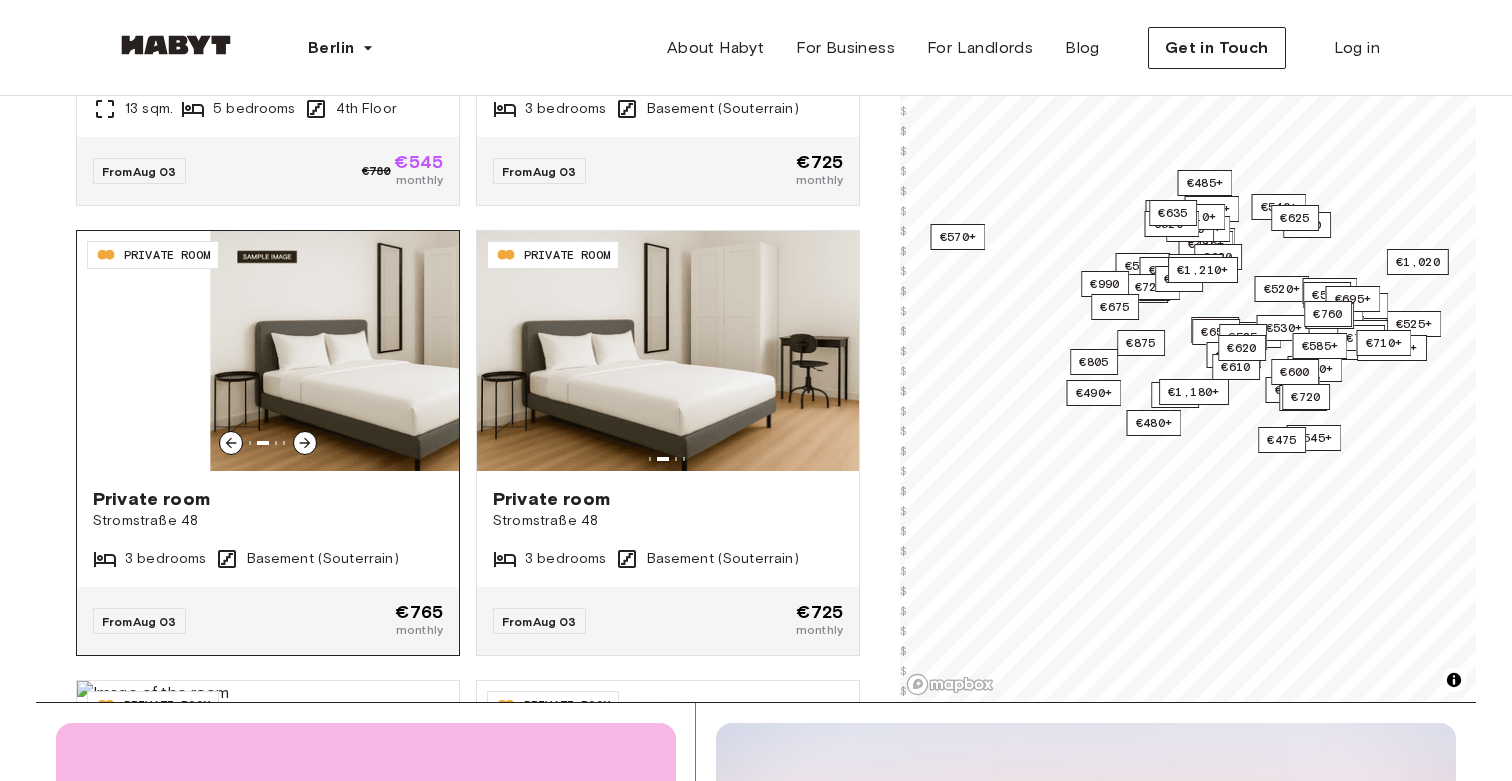 click 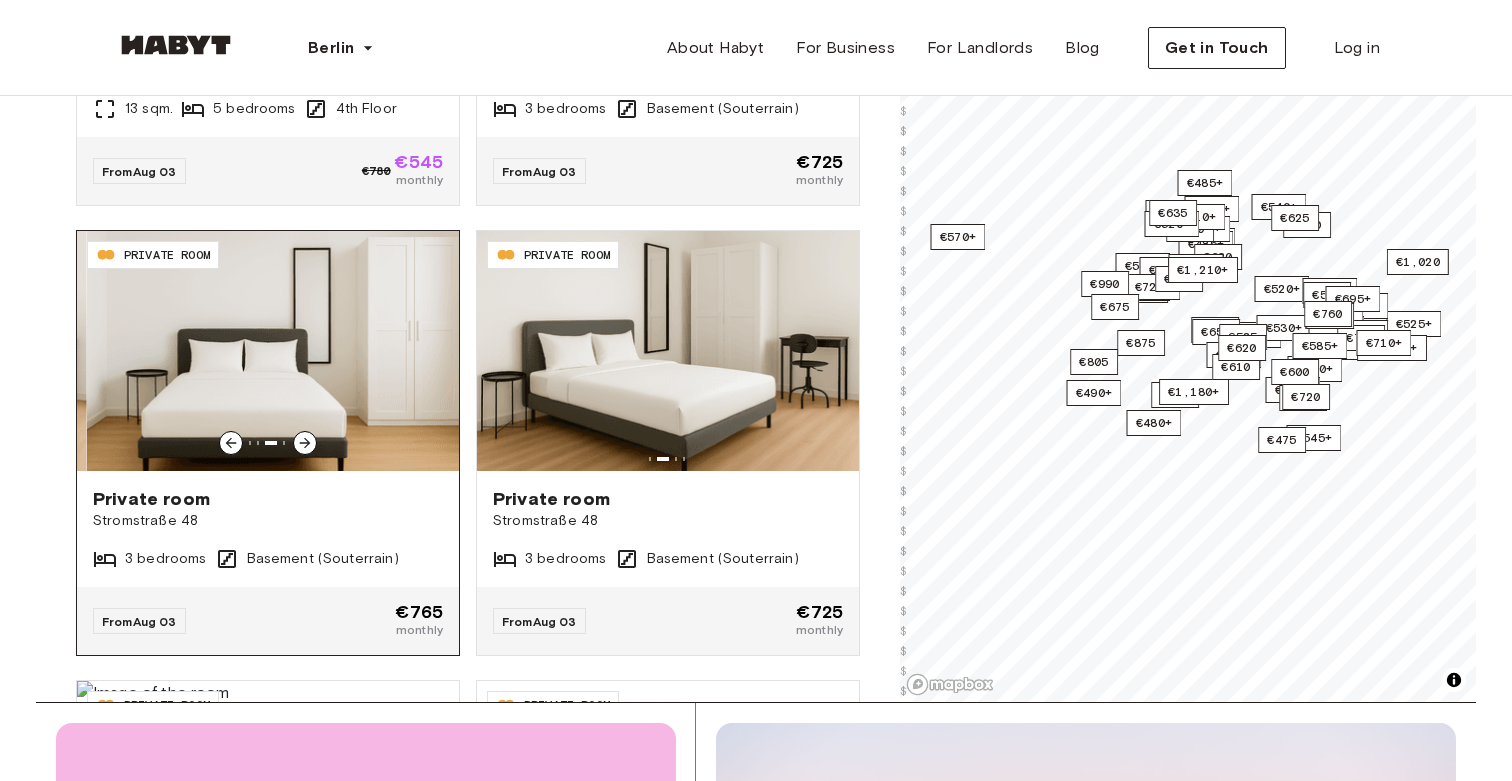 click 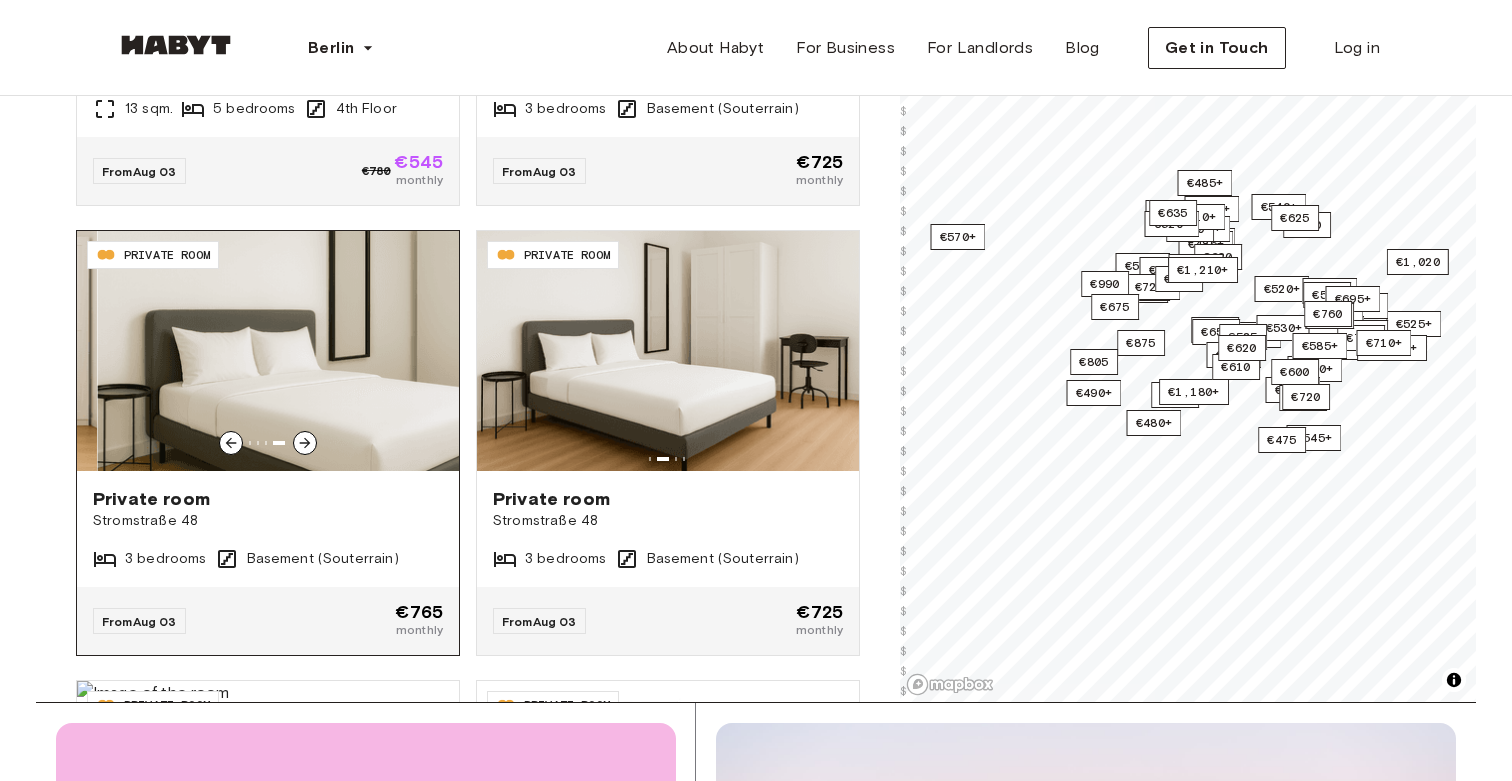 click 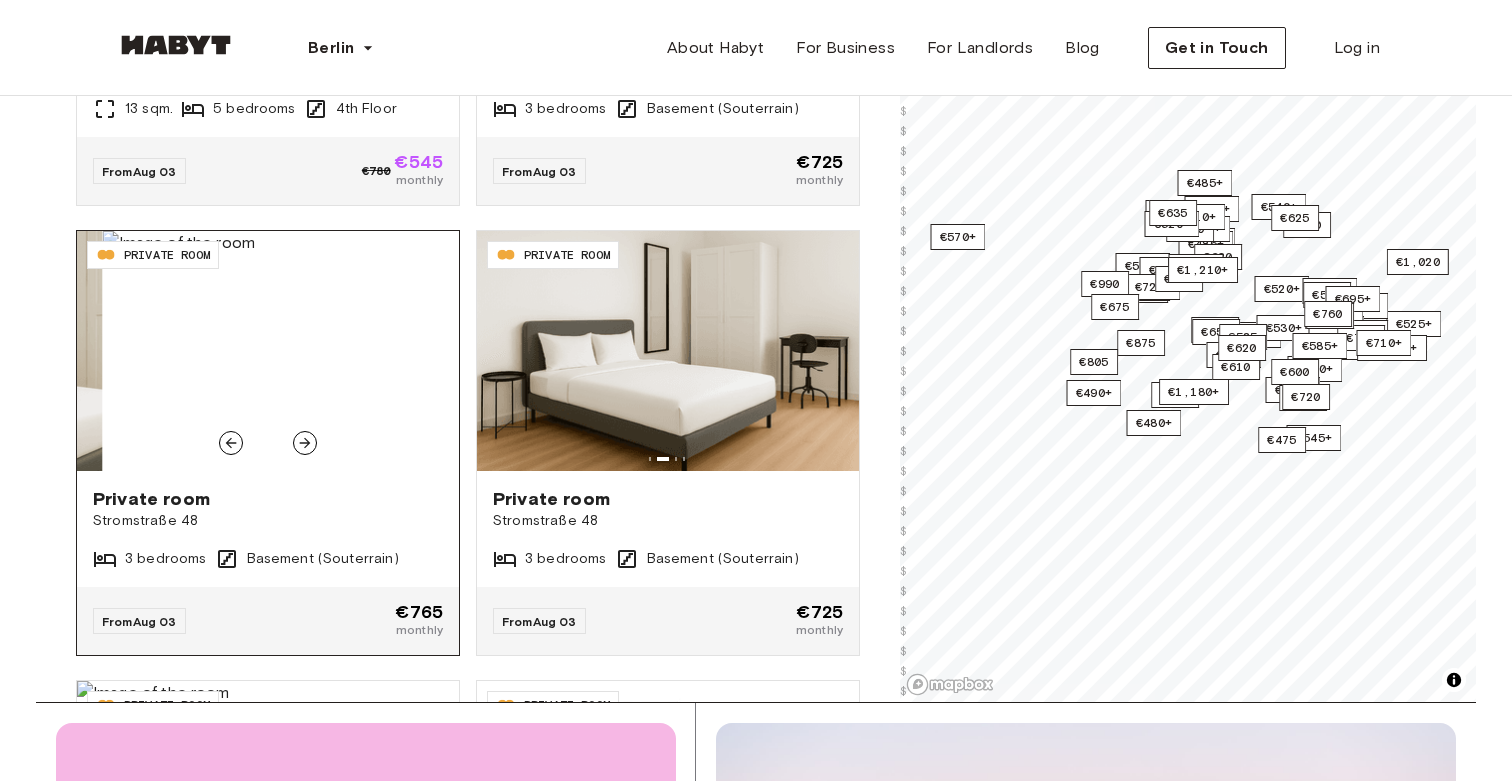 click 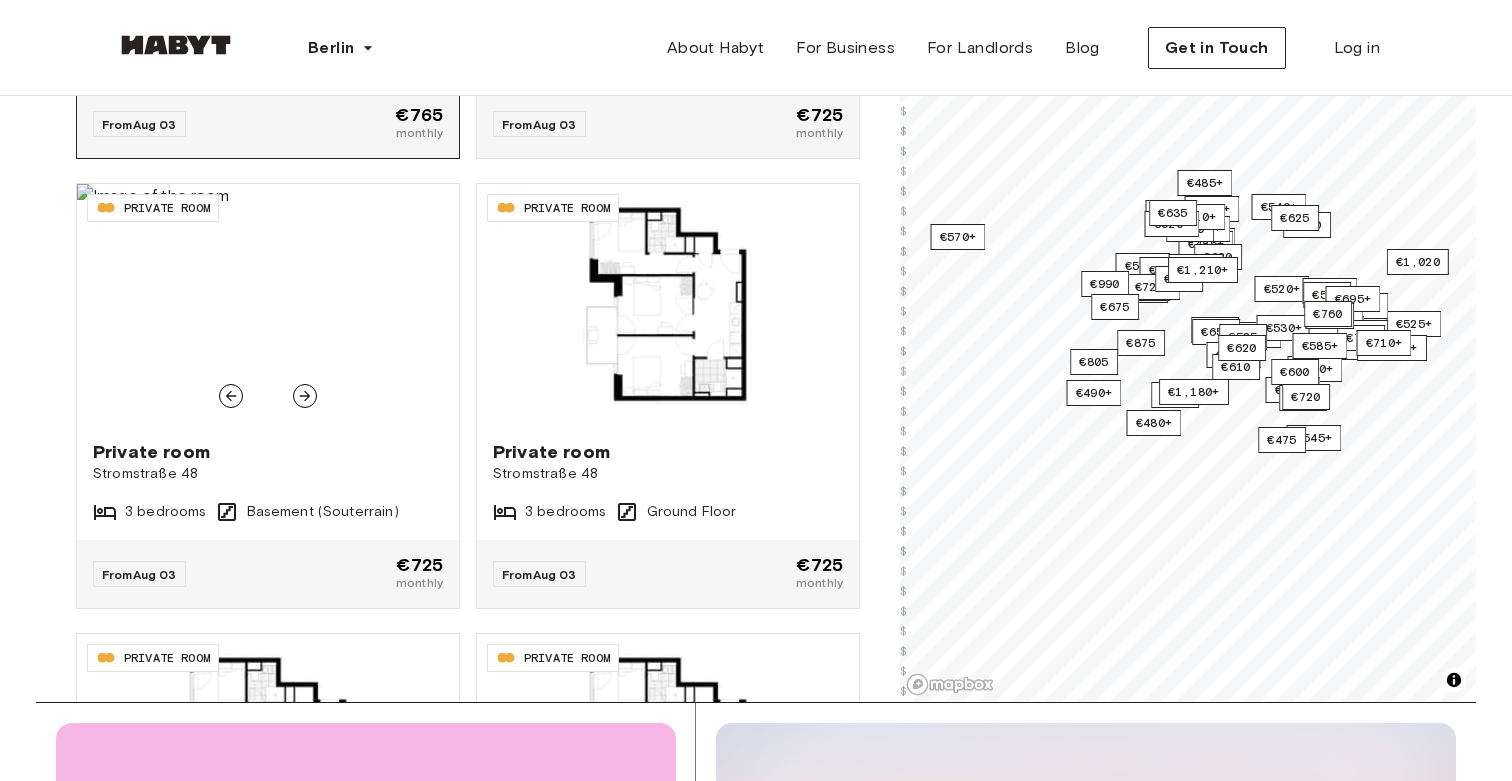 scroll, scrollTop: 24480, scrollLeft: 0, axis: vertical 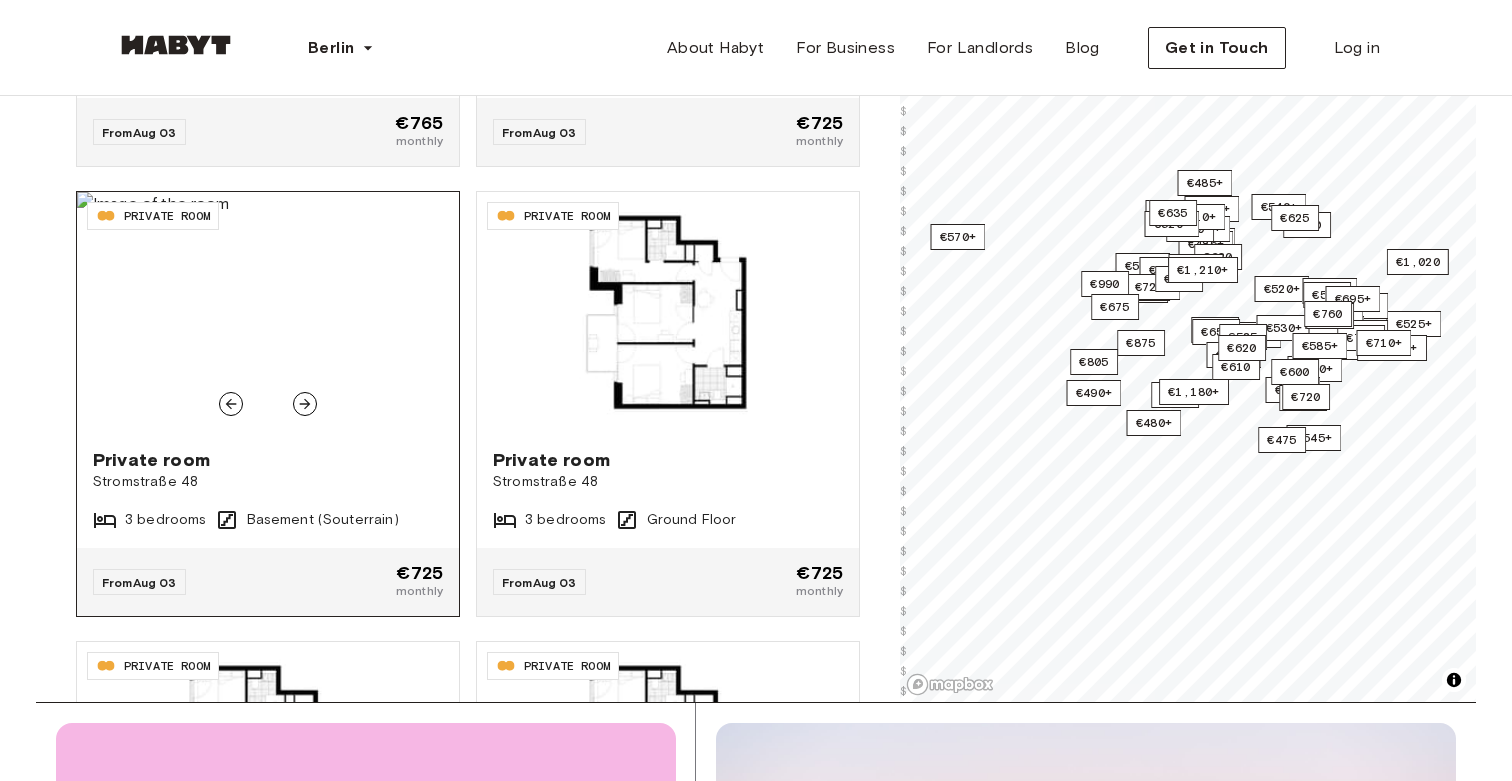 click 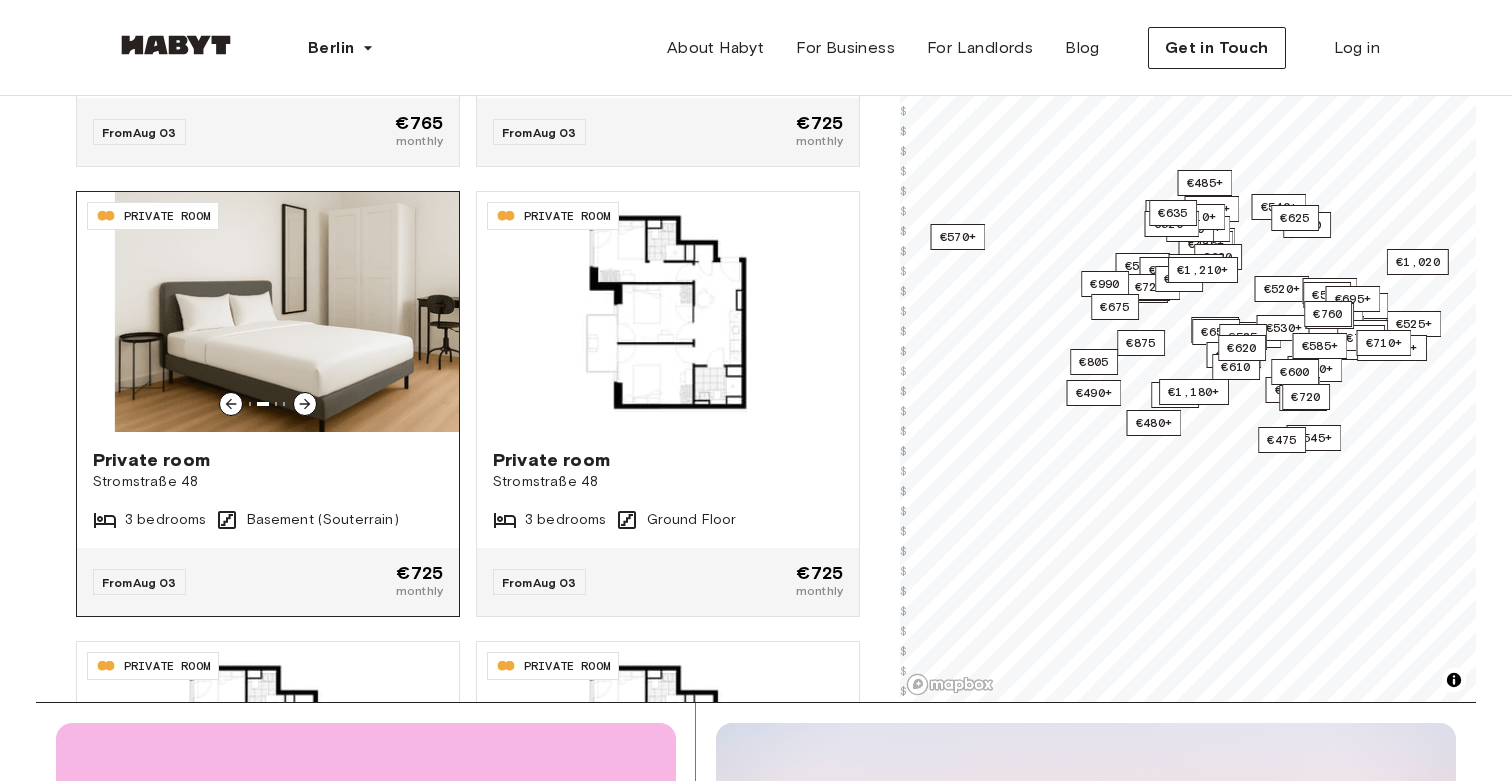 click 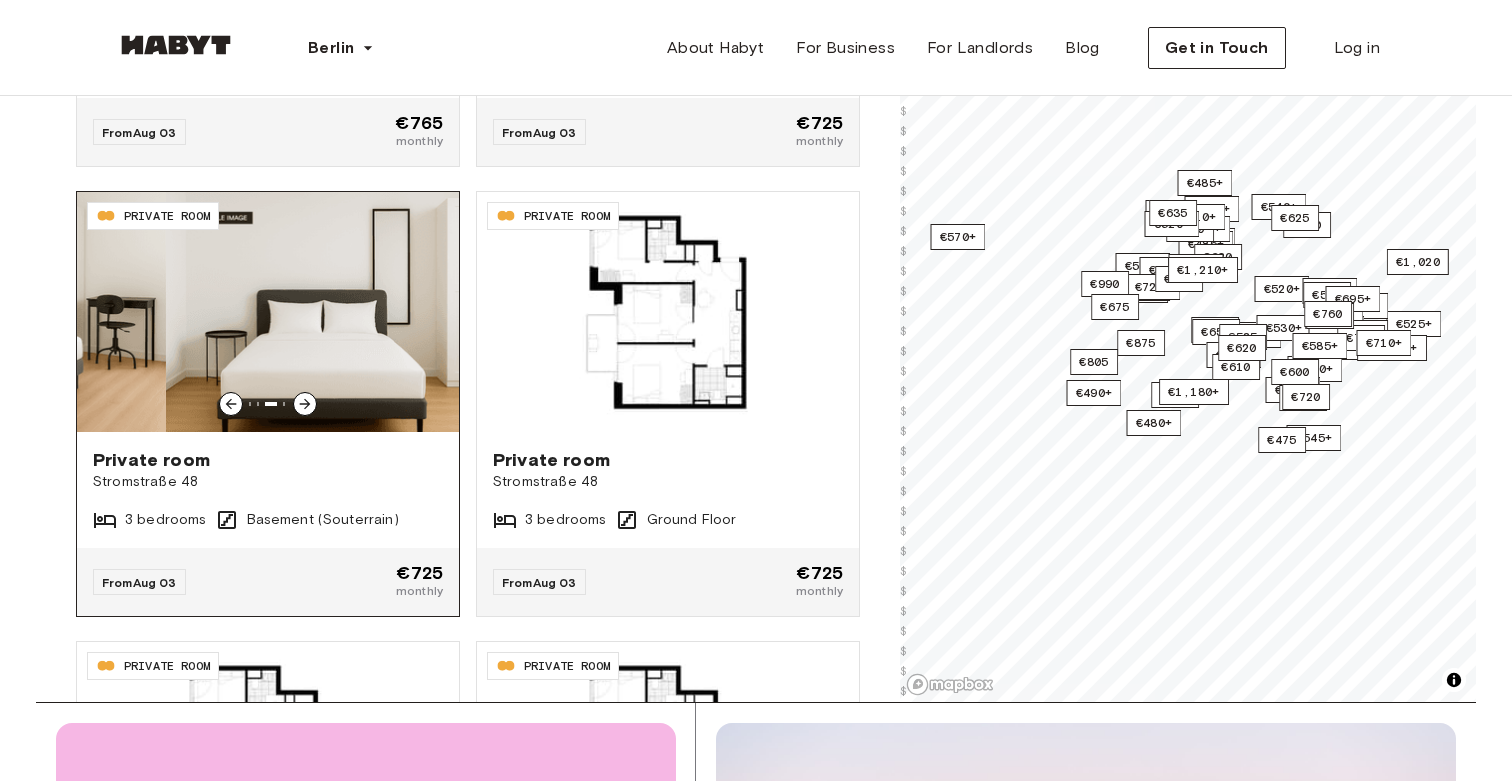 click 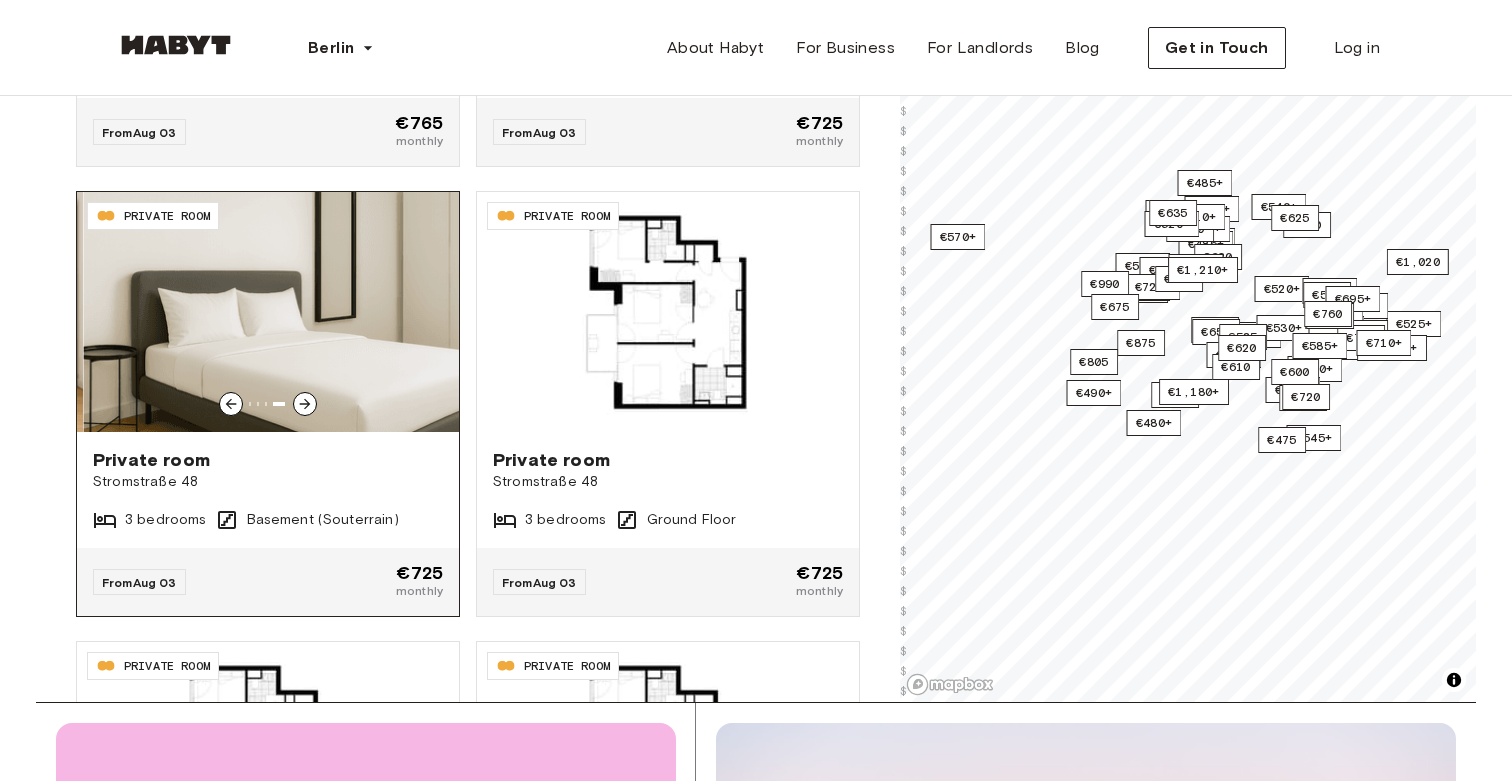 click 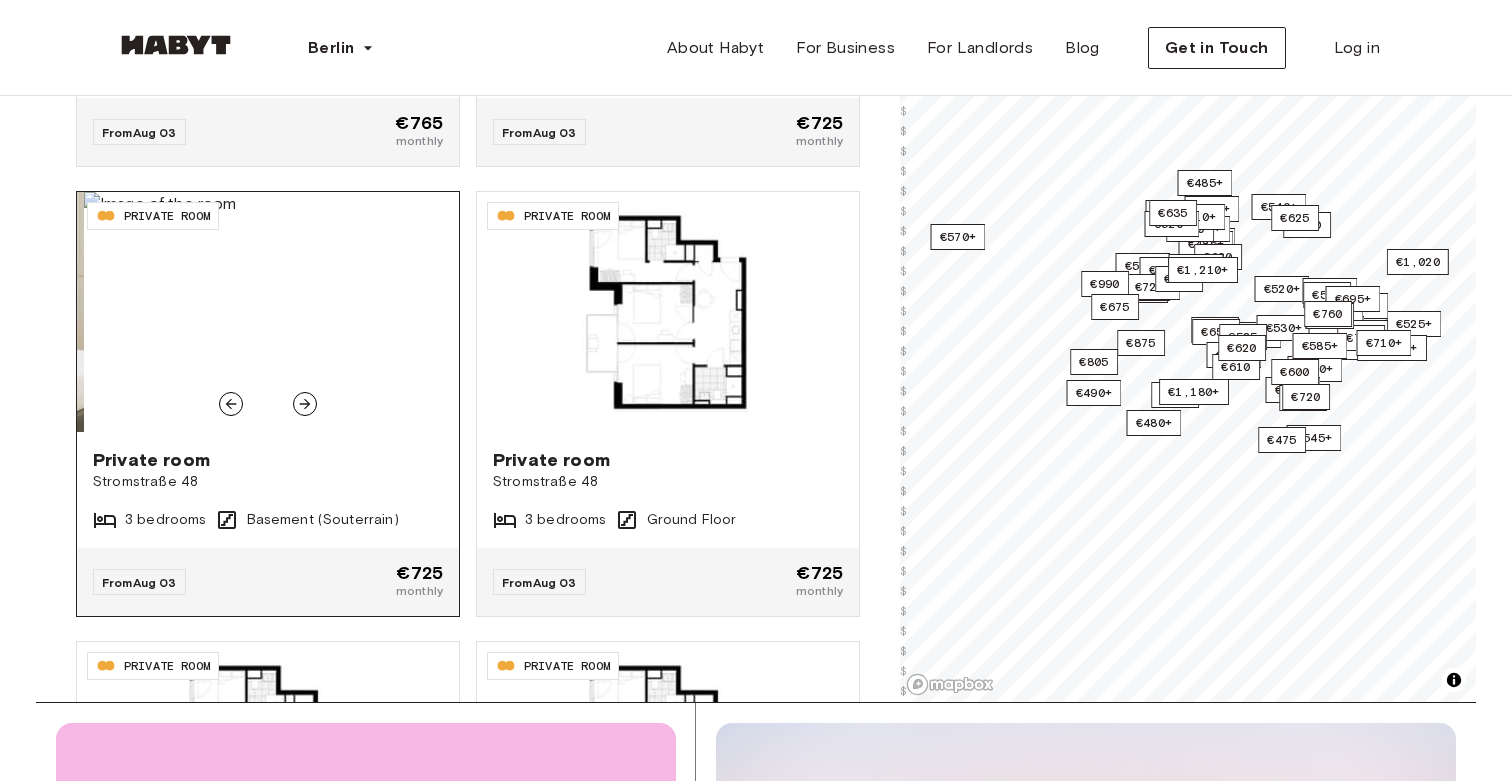 click 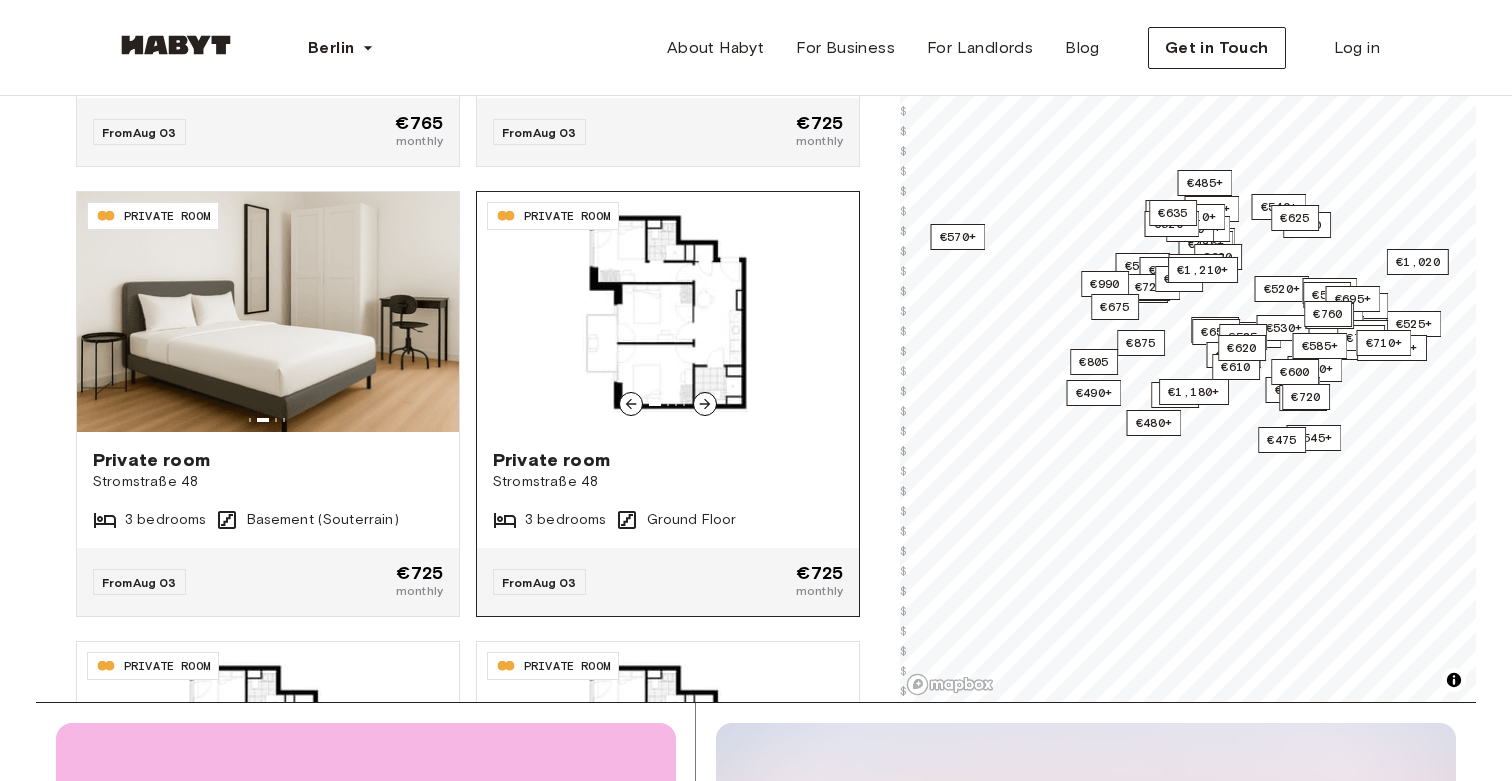 click at bounding box center [668, 312] 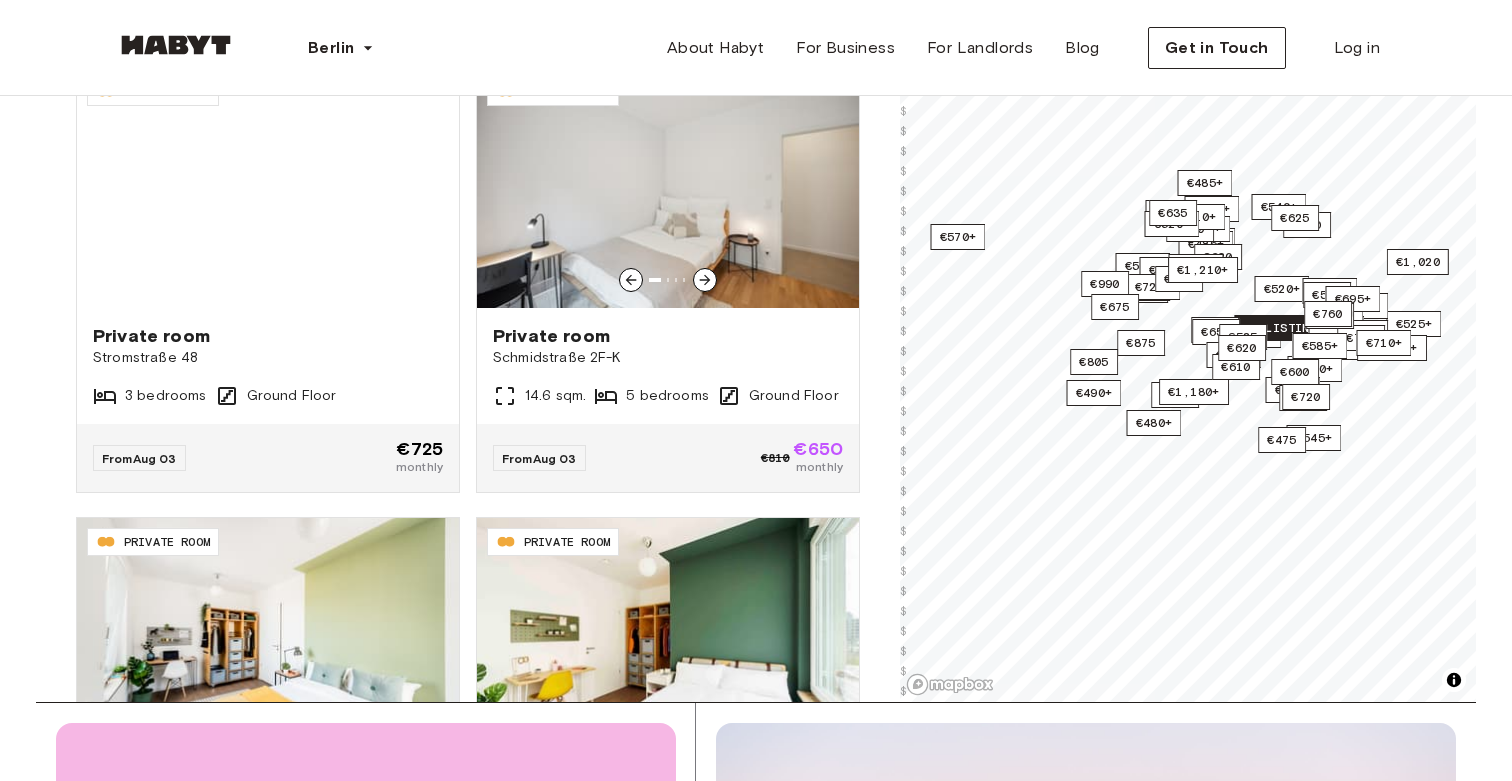 scroll, scrollTop: 25955, scrollLeft: 0, axis: vertical 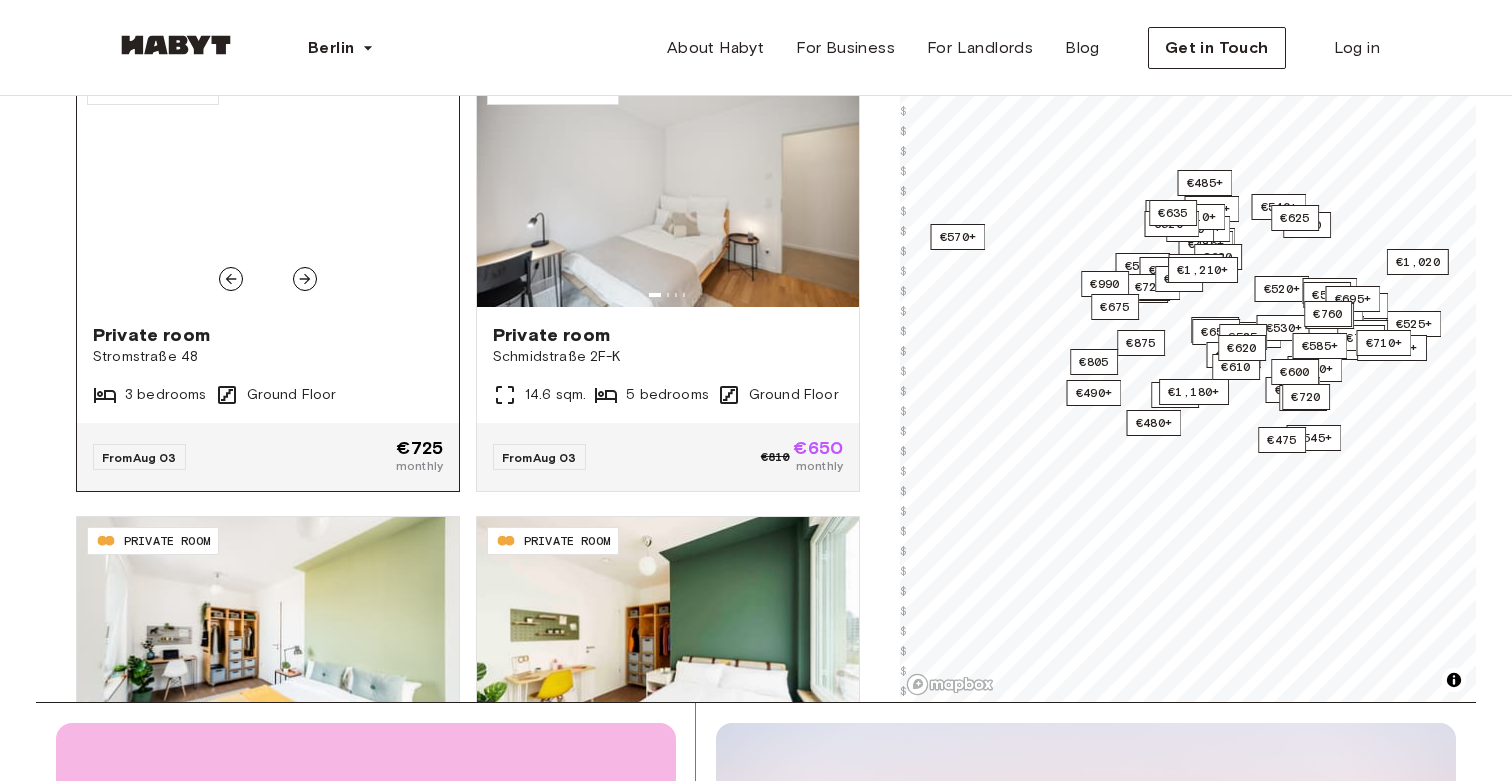 click 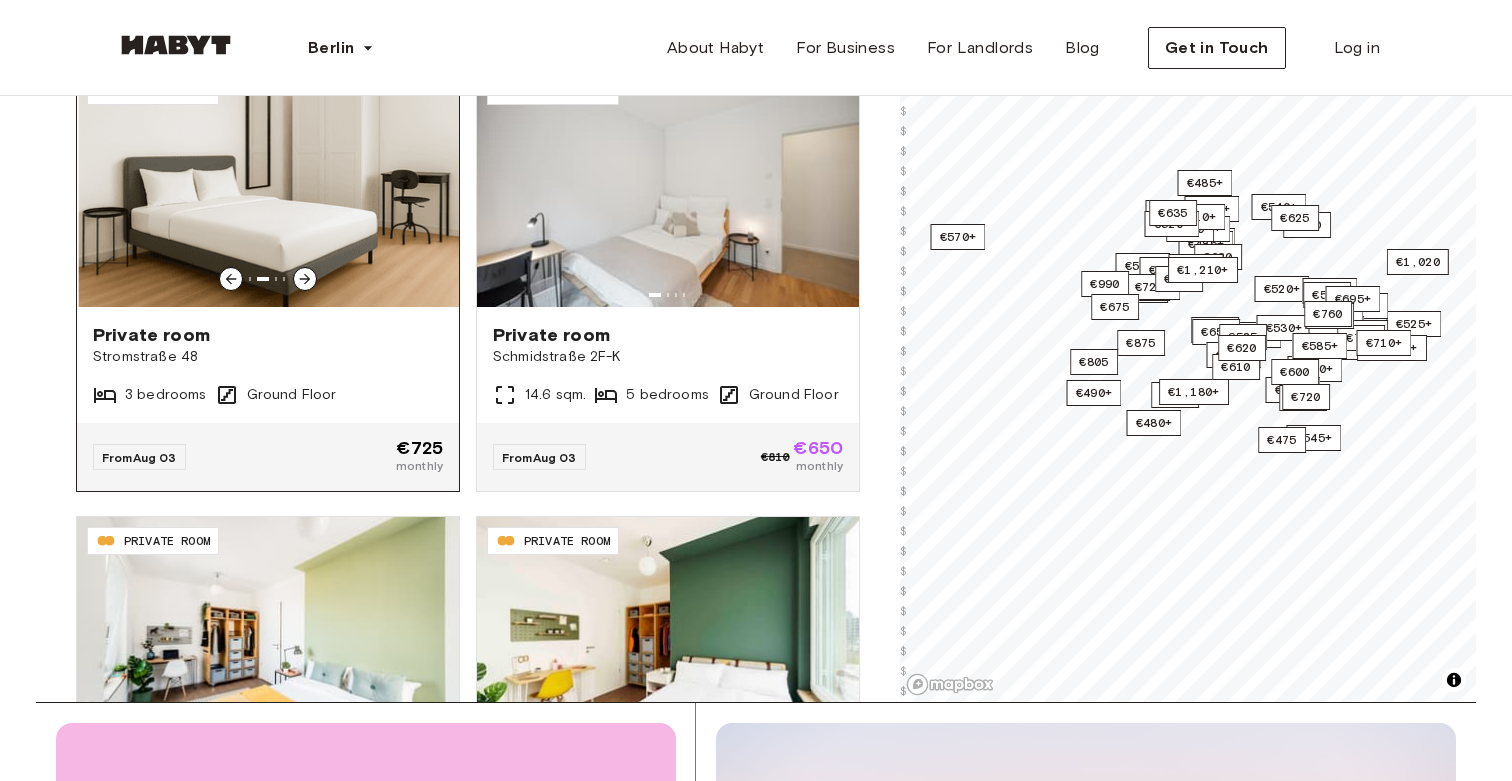 click 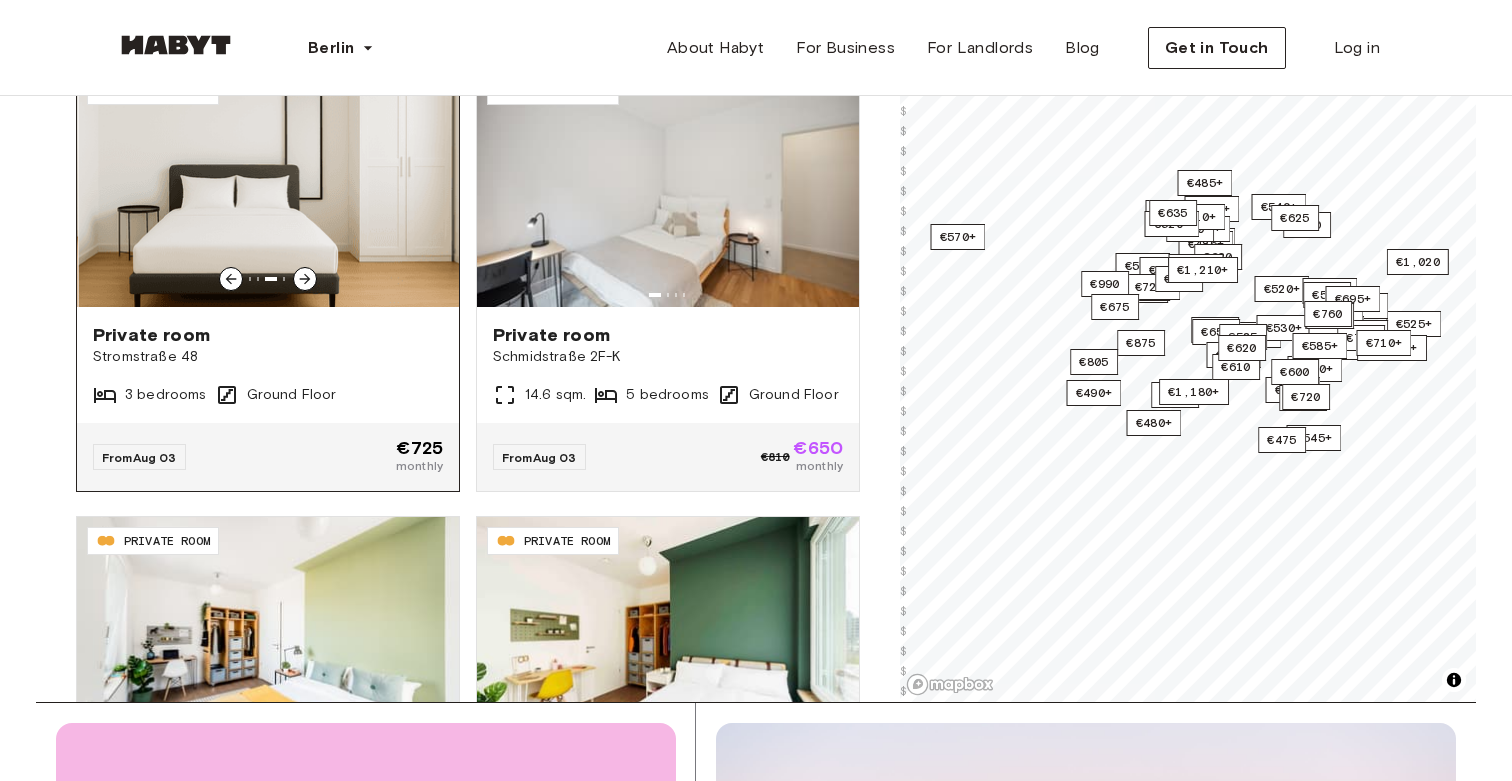 click at bounding box center [269, 187] 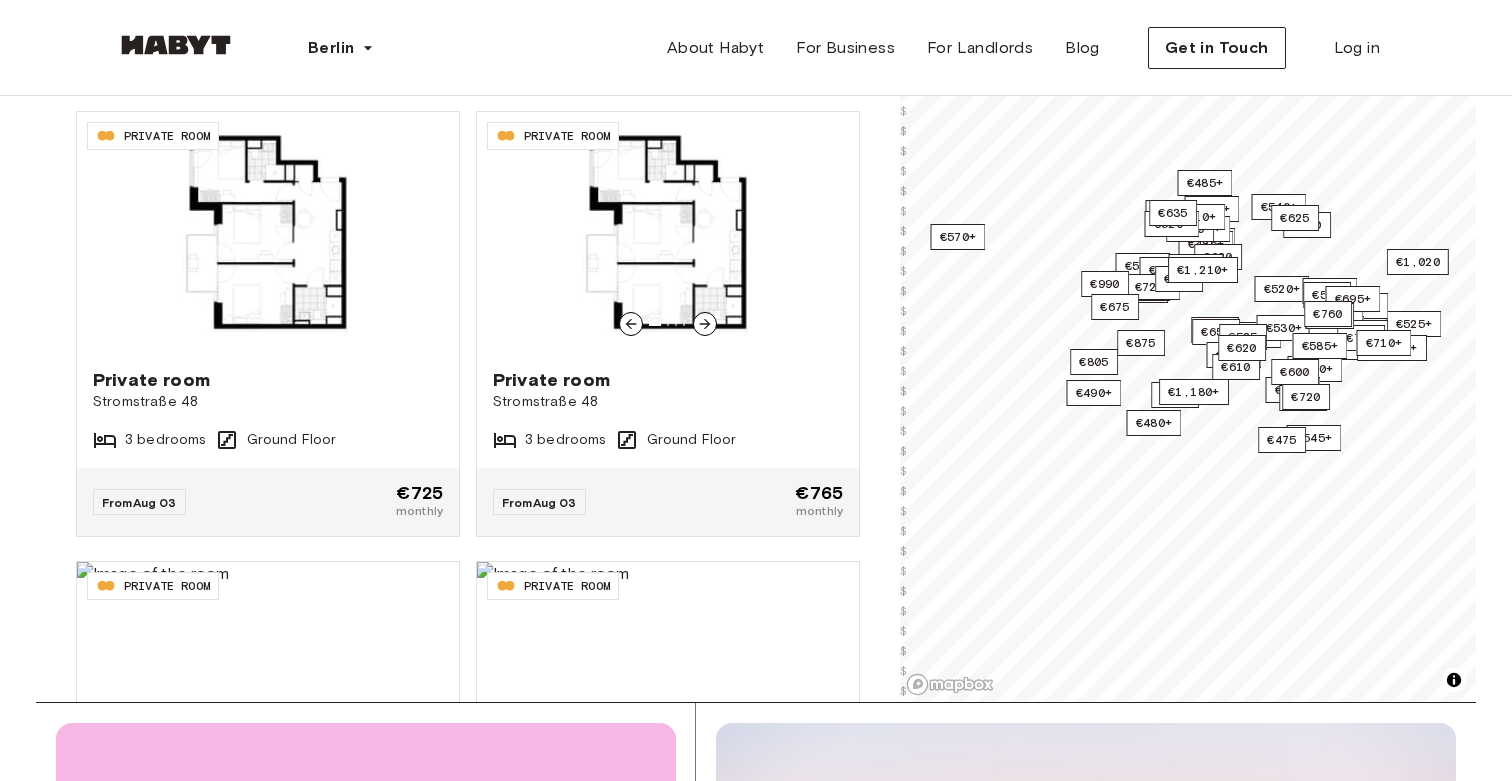 scroll, scrollTop: 25006, scrollLeft: 0, axis: vertical 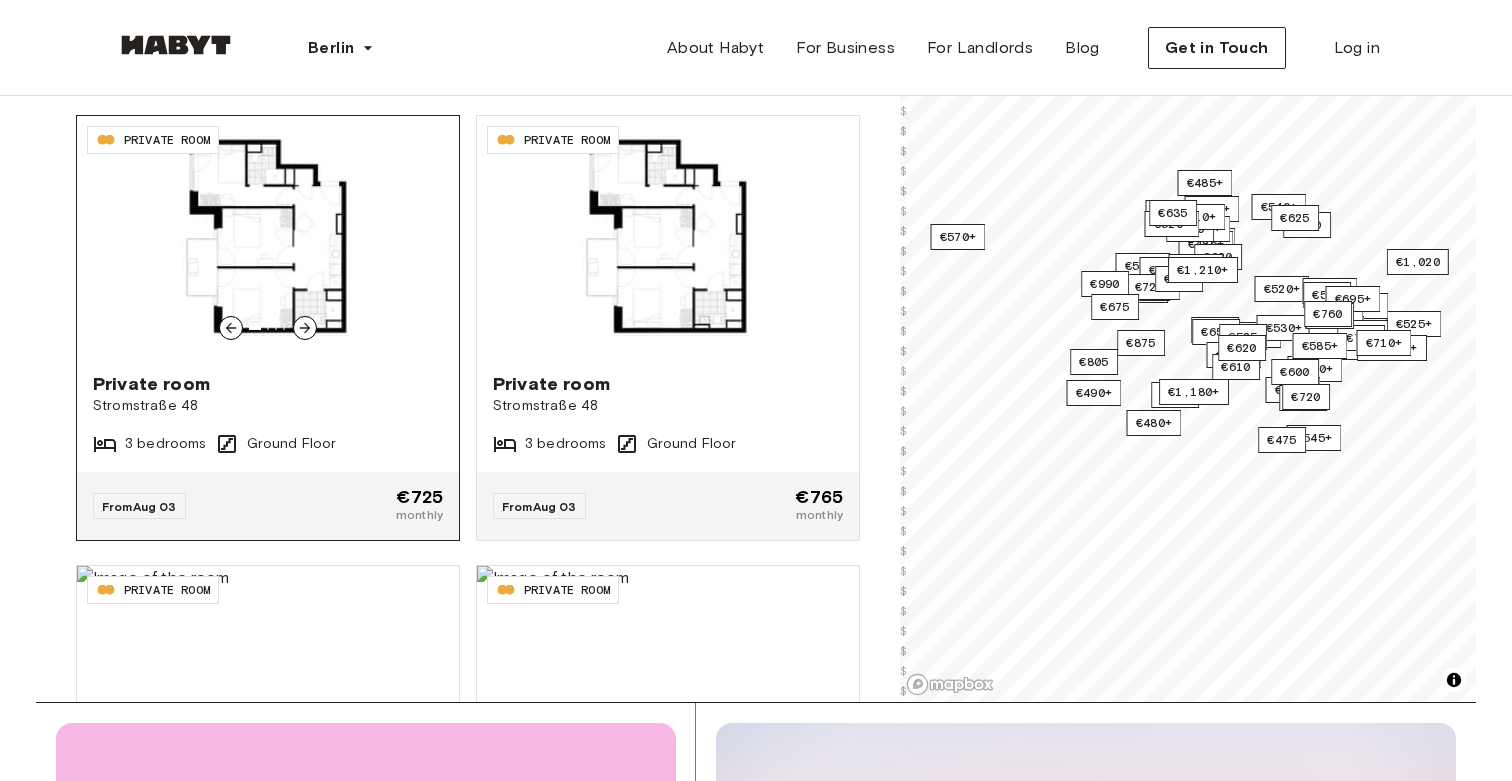 click at bounding box center (268, 236) 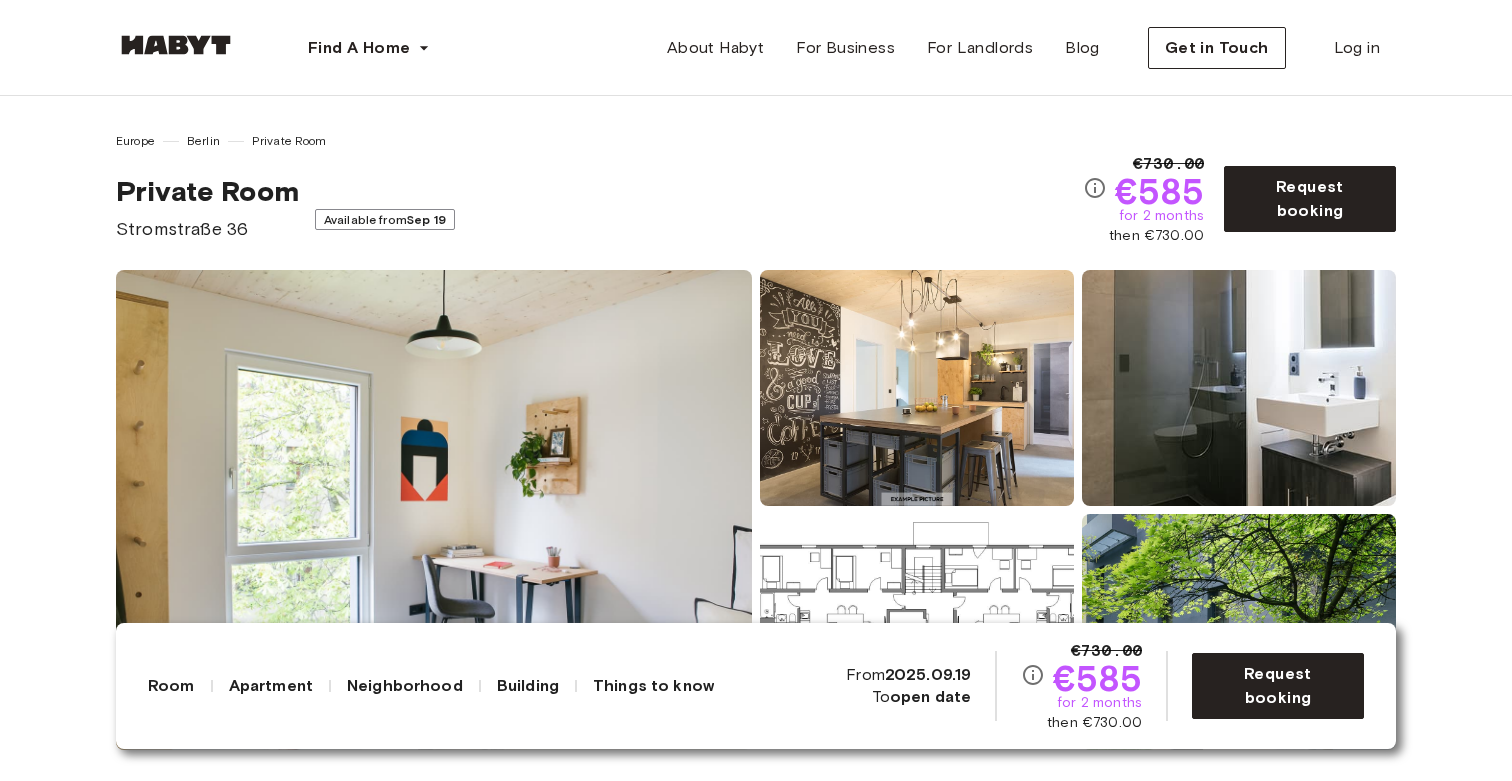 scroll, scrollTop: 0, scrollLeft: 0, axis: both 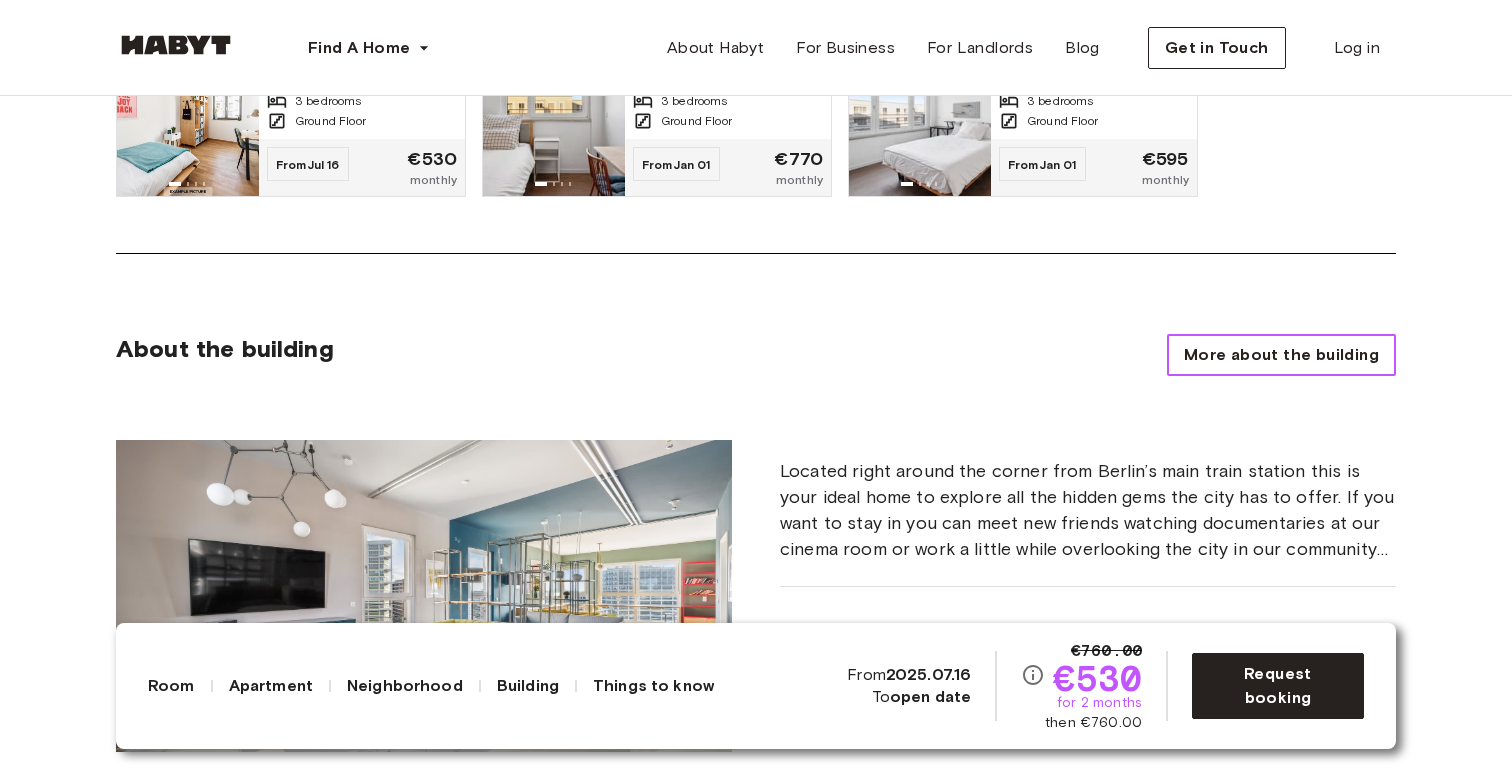 click on "More about the building" at bounding box center [1281, 355] 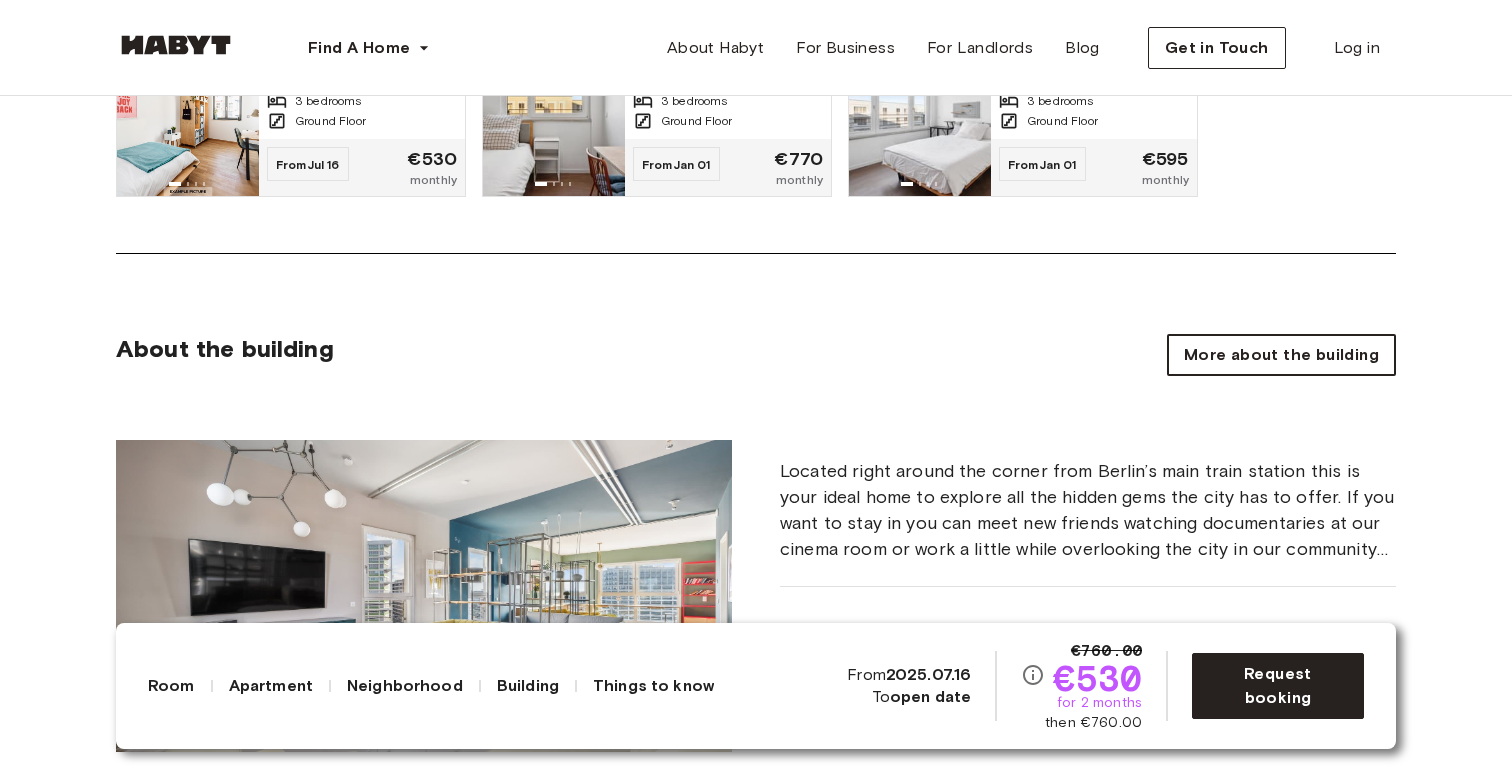 scroll, scrollTop: 0, scrollLeft: 0, axis: both 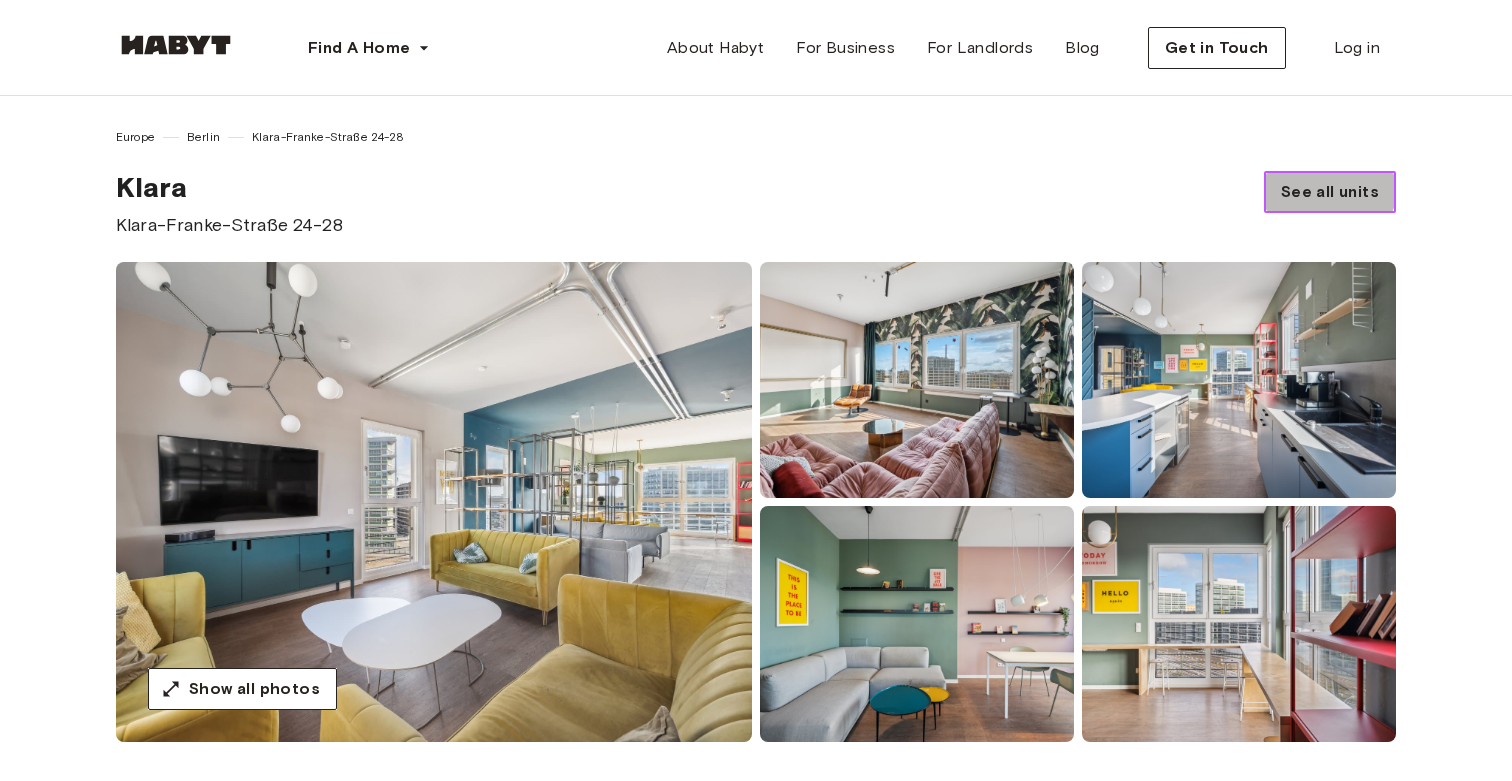 click on "See all units" at bounding box center (1330, 192) 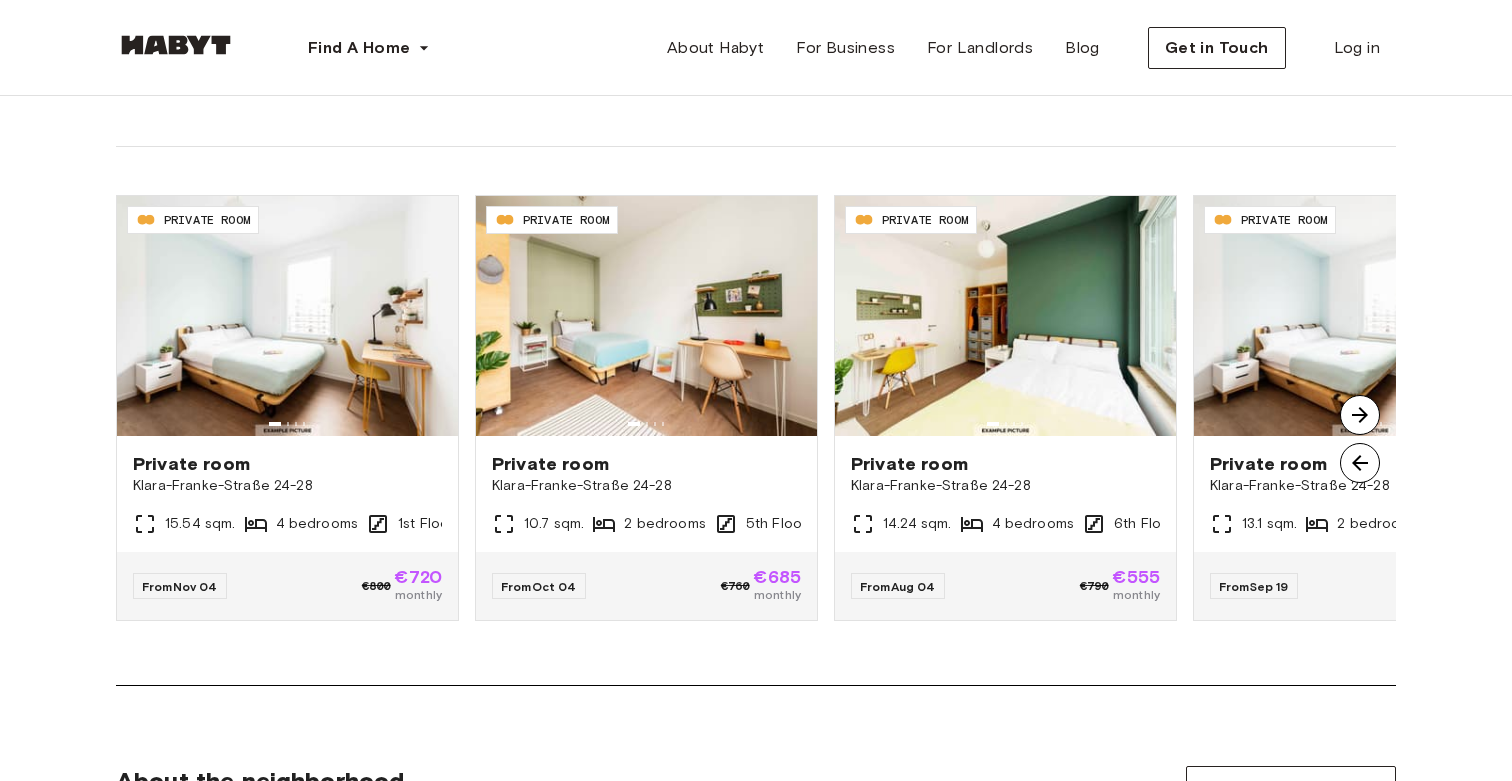 scroll, scrollTop: 1367, scrollLeft: 0, axis: vertical 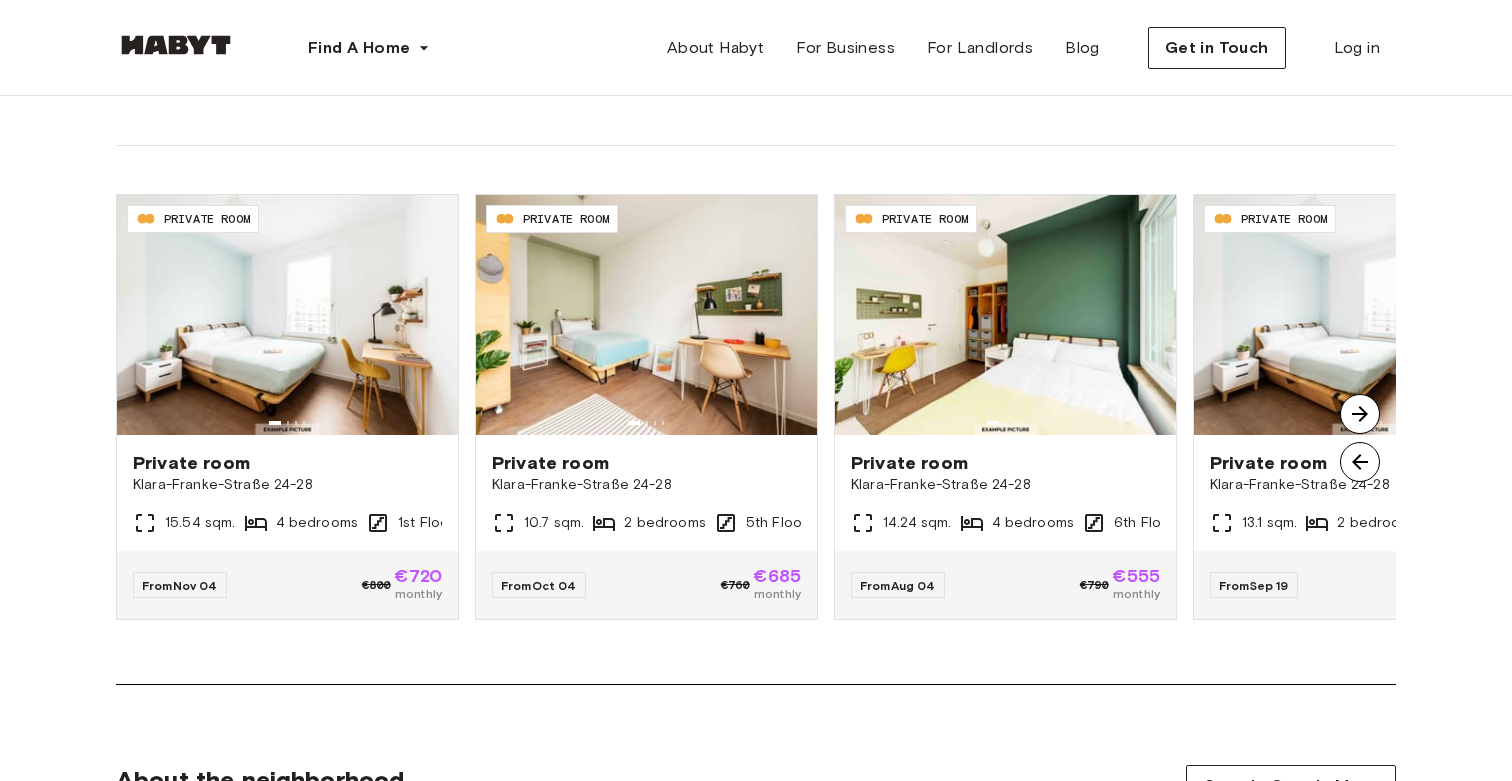 click at bounding box center (1360, 414) 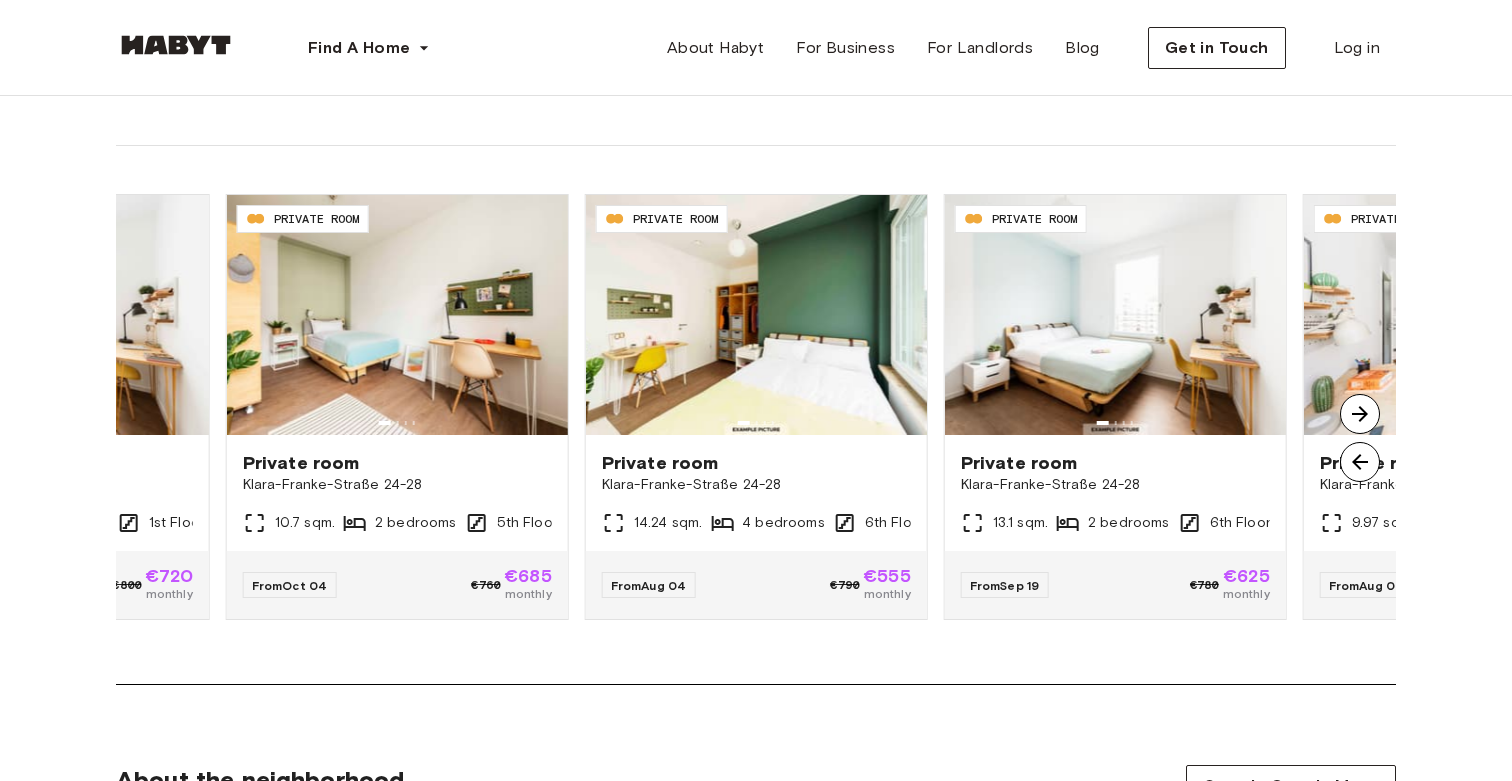click at bounding box center [1360, 414] 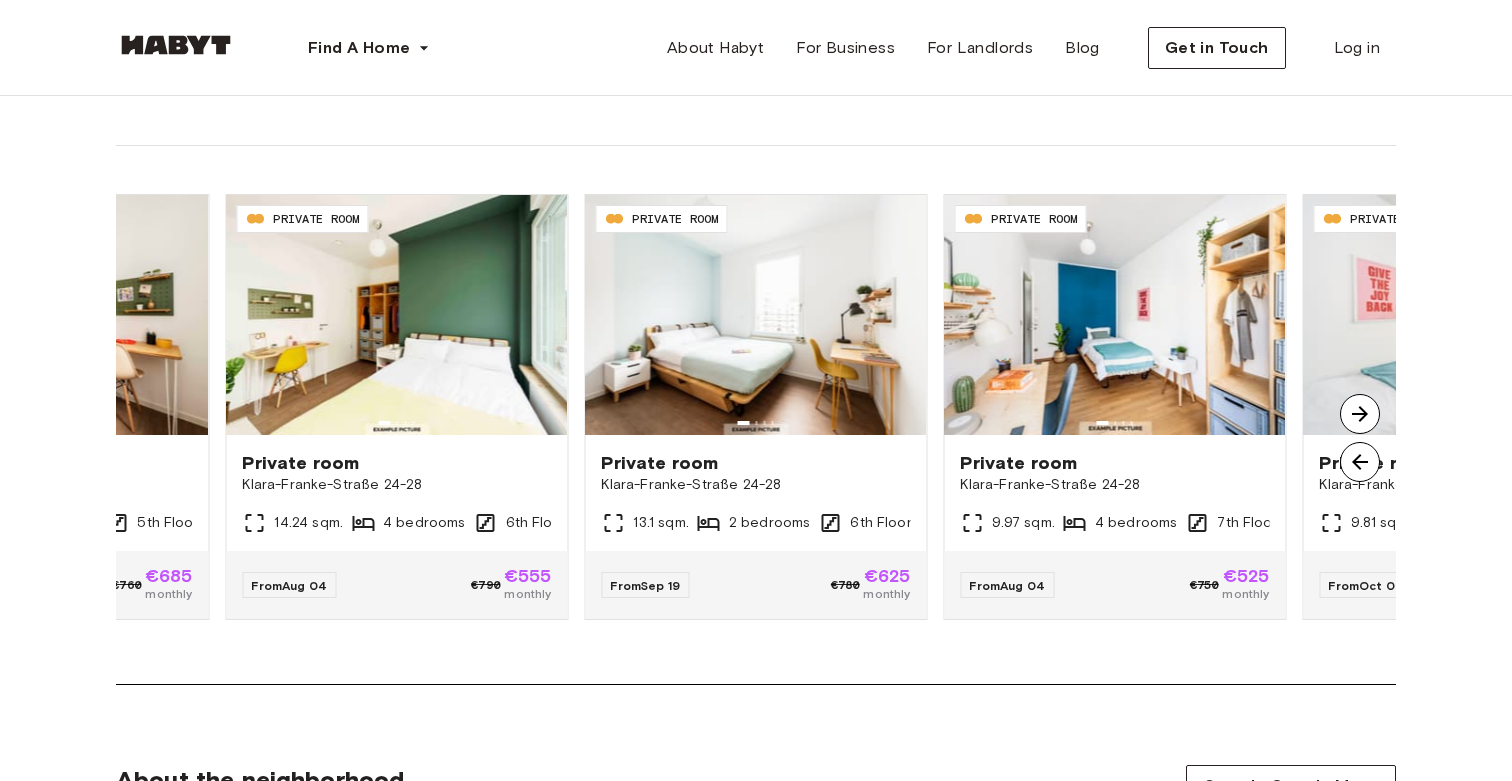click at bounding box center (1360, 414) 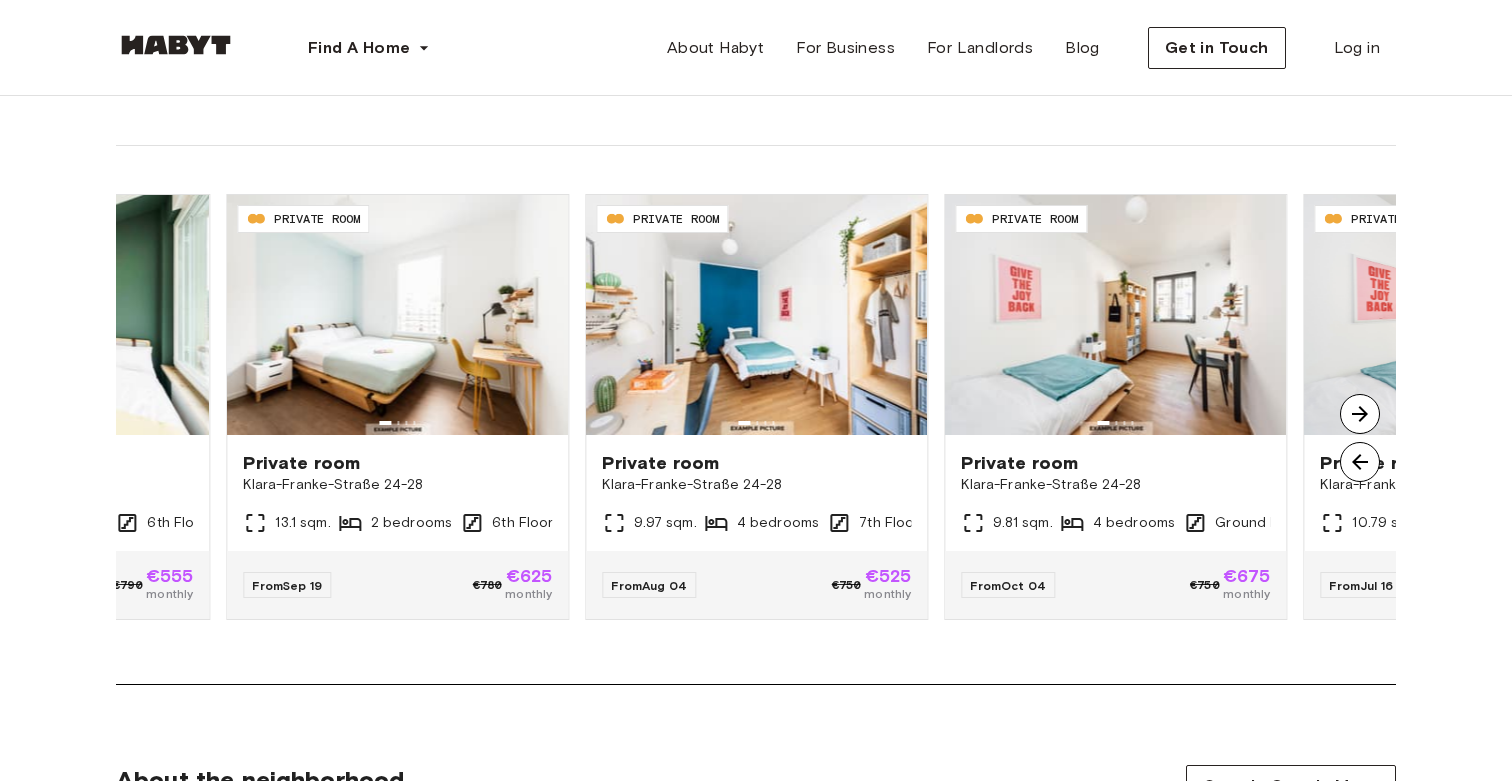 click at bounding box center [1360, 414] 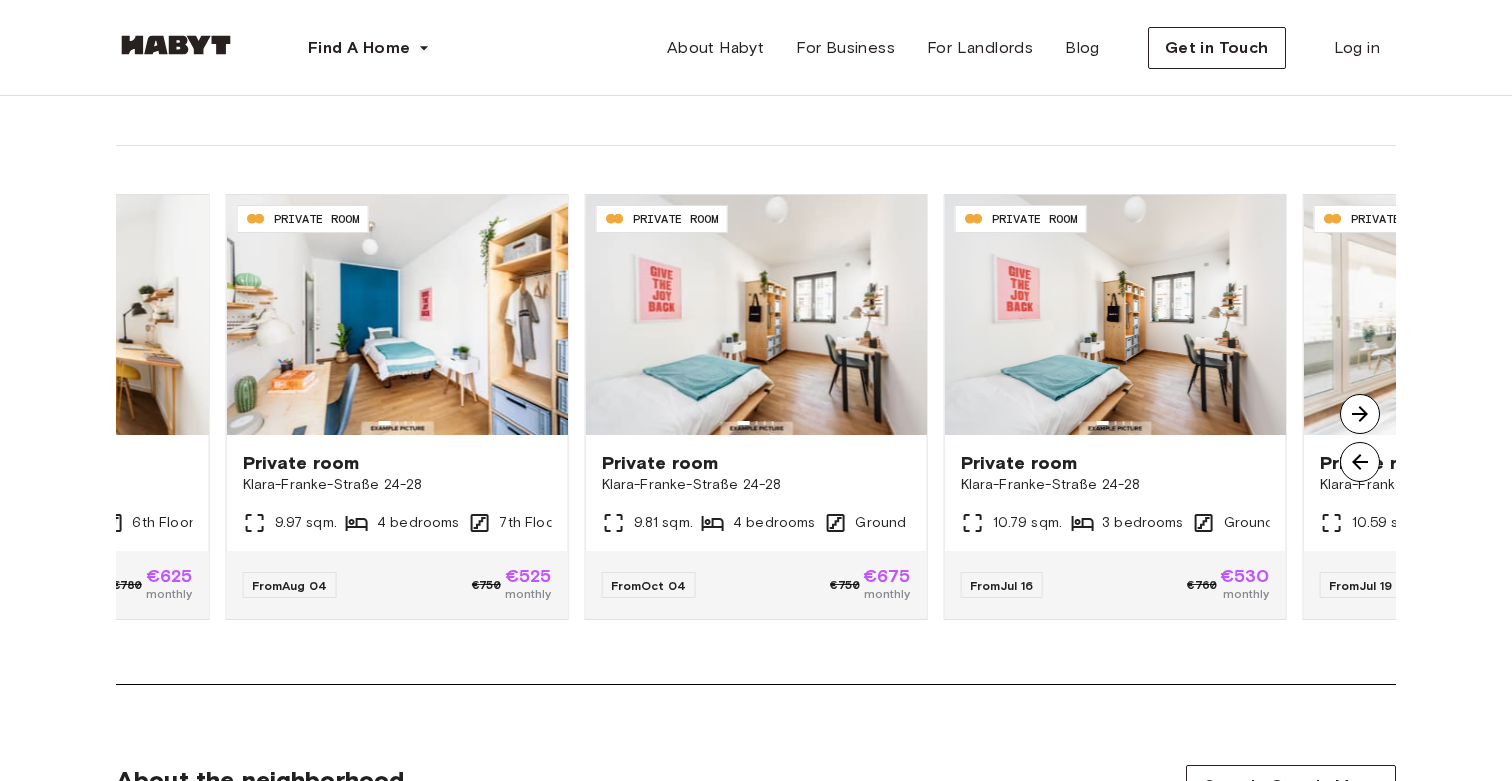 click at bounding box center (1360, 414) 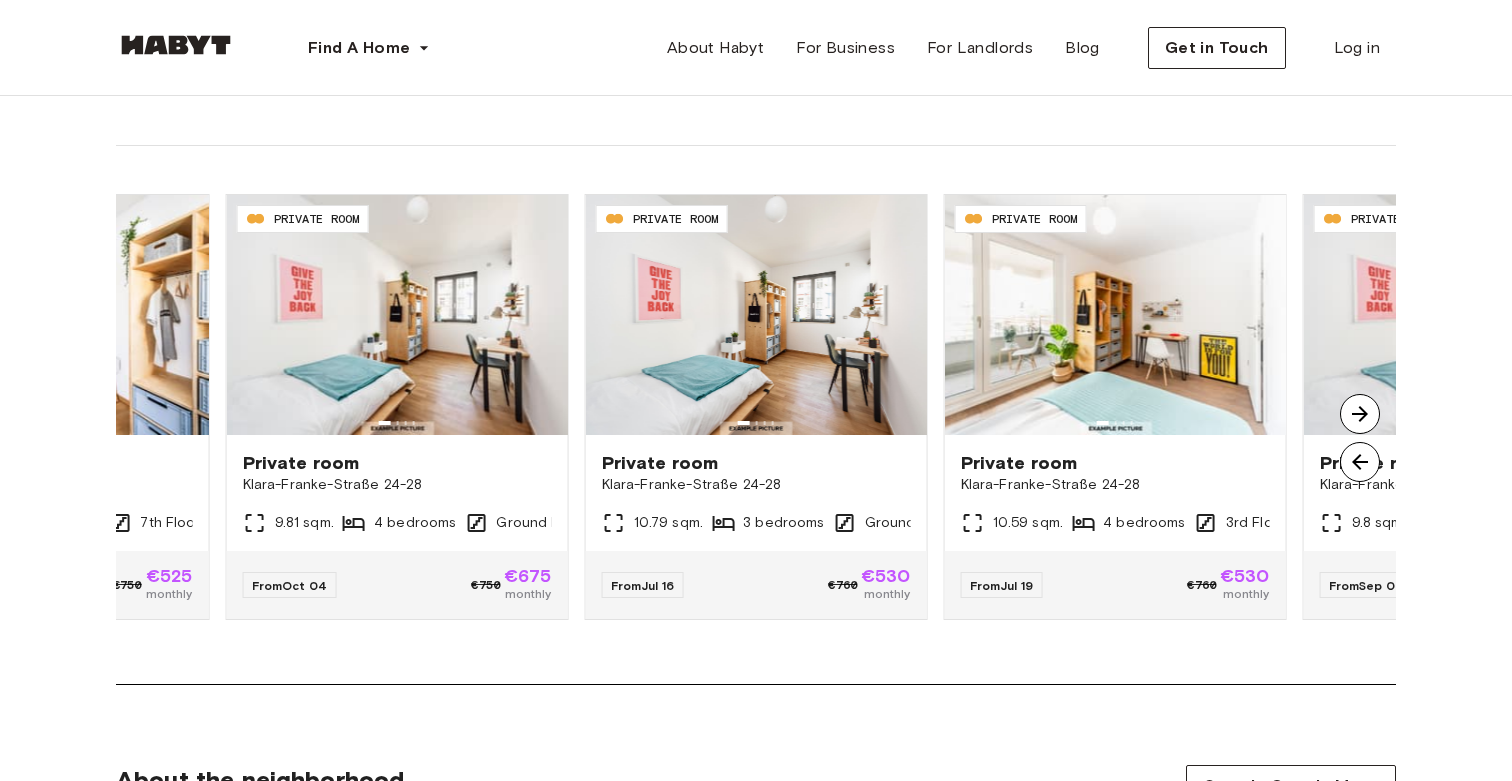 click at bounding box center (1360, 414) 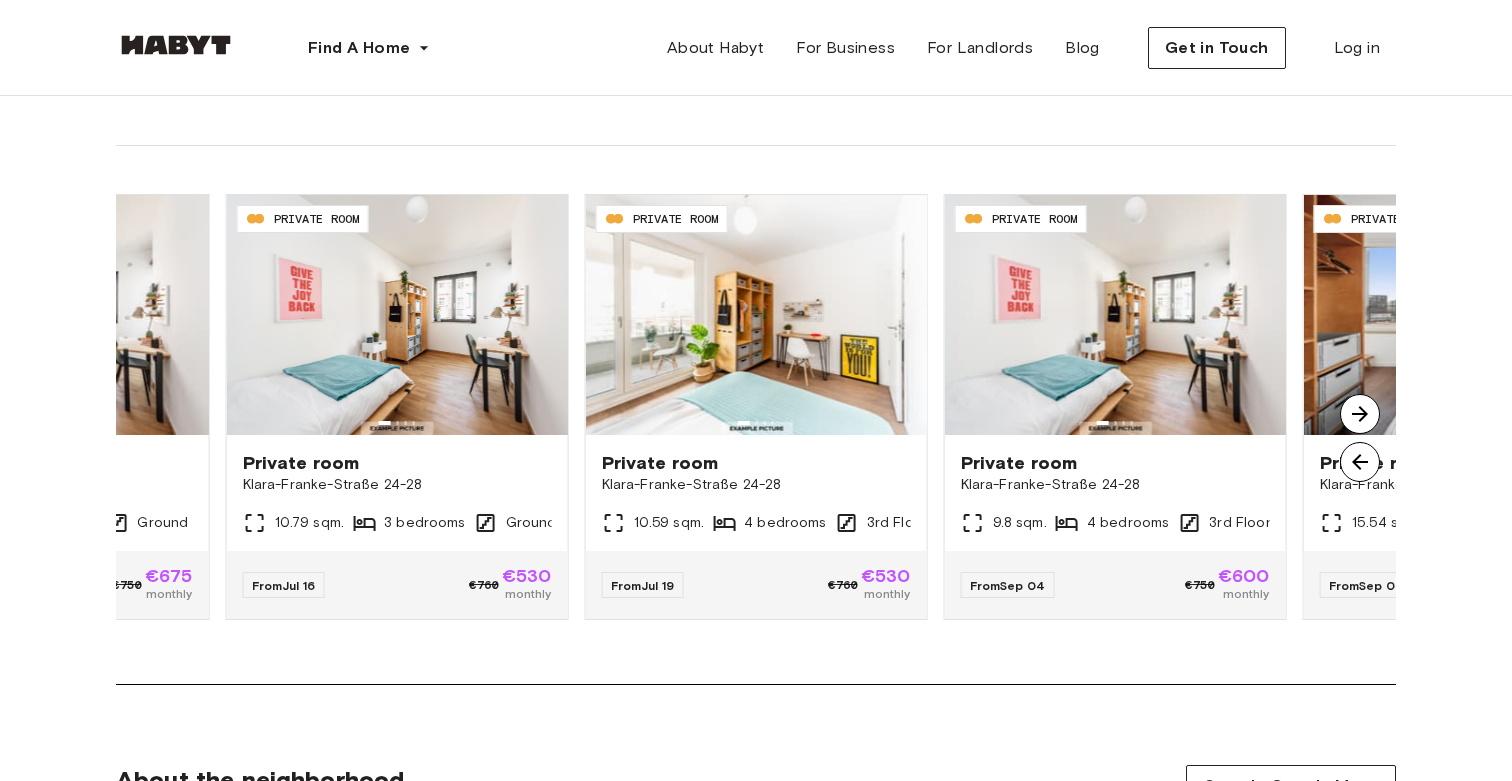 click at bounding box center (1360, 414) 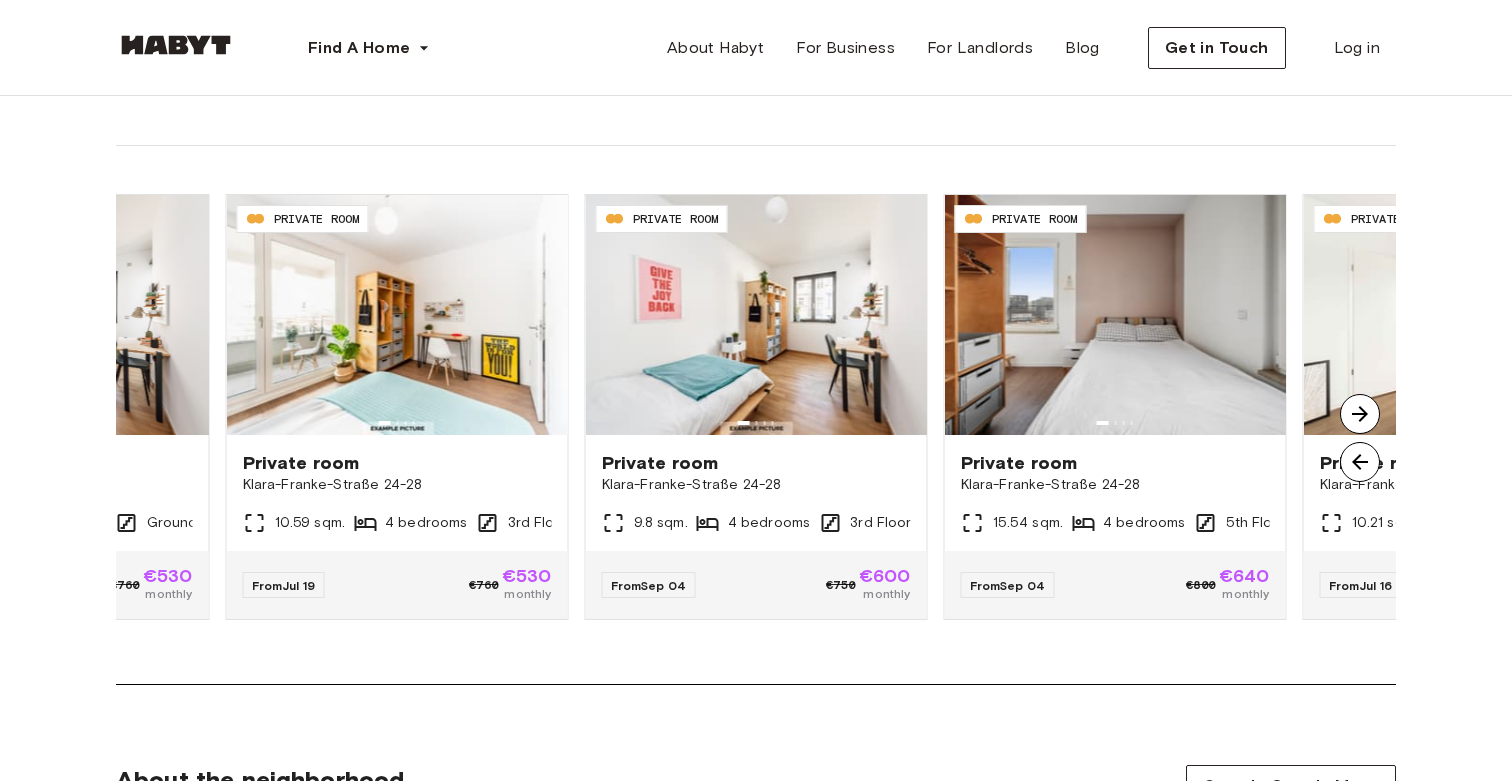 click at bounding box center [1360, 414] 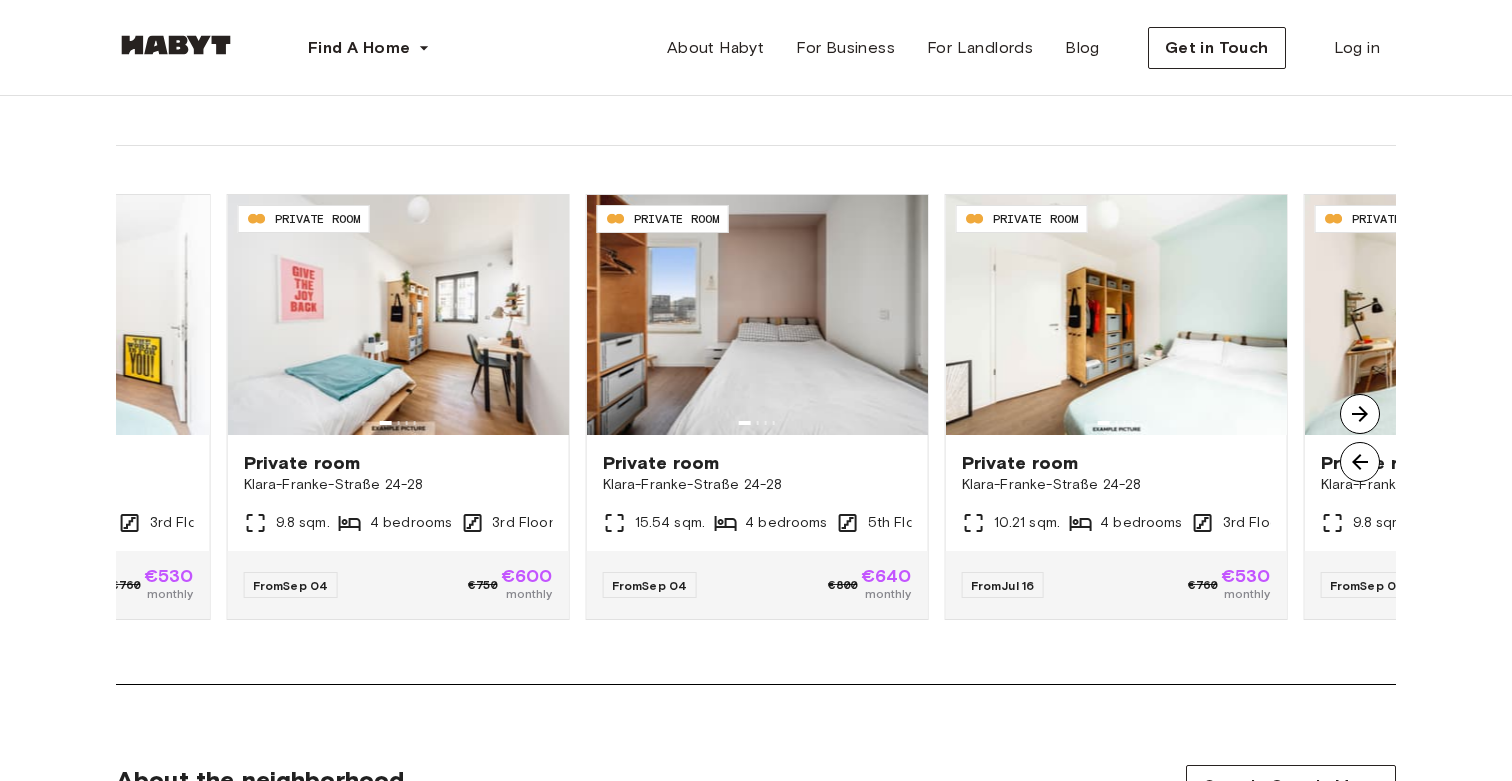 click at bounding box center (1360, 414) 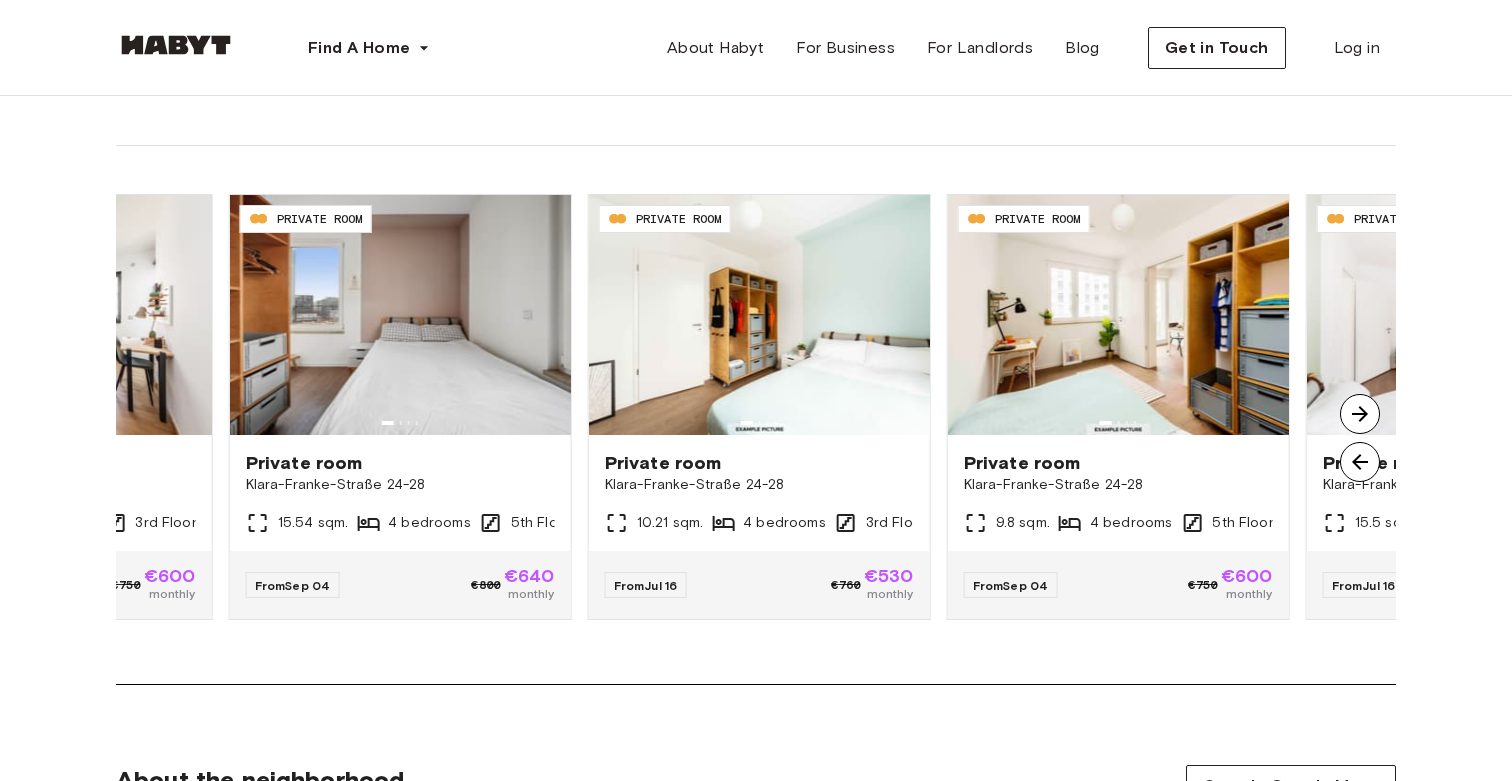 click at bounding box center (1360, 414) 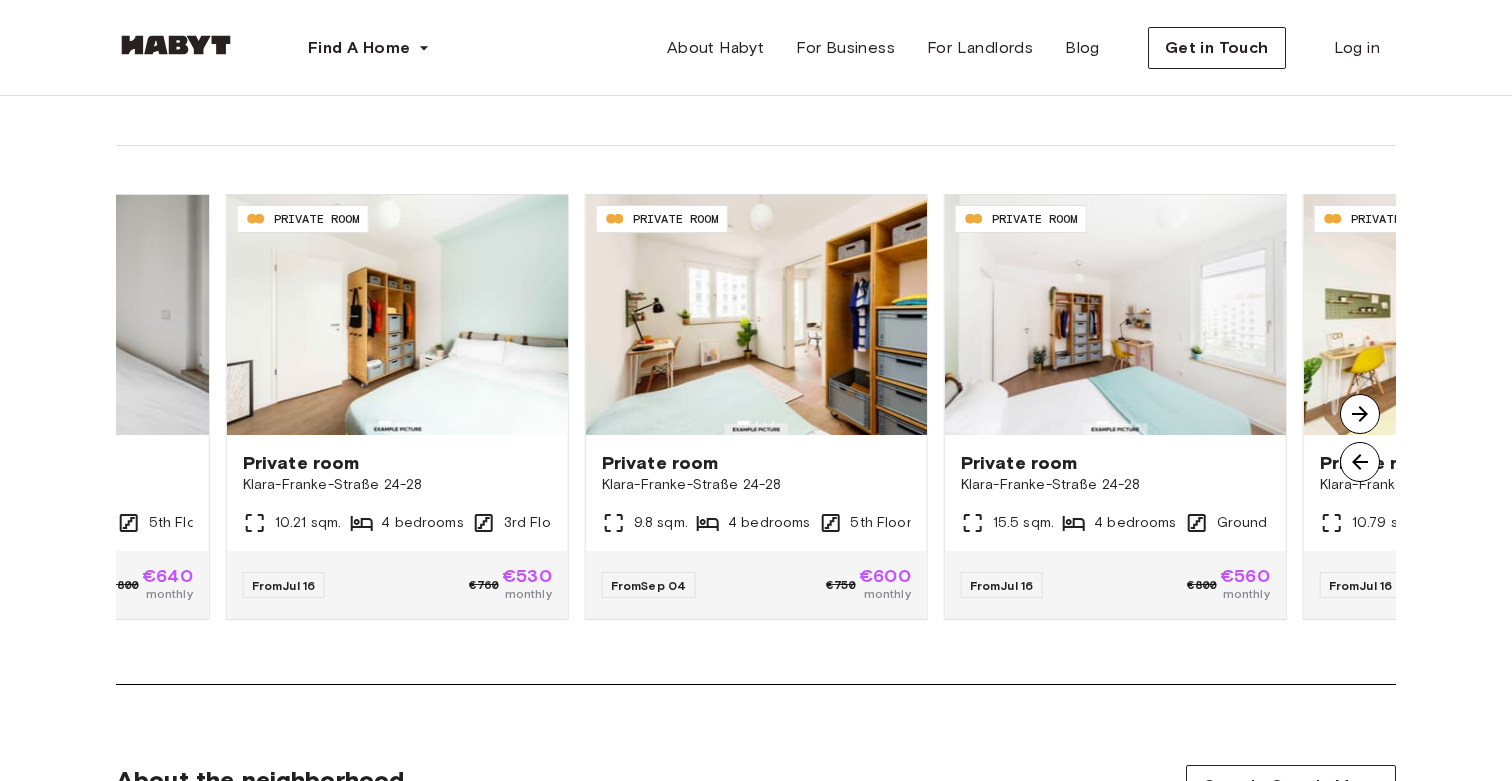 click at bounding box center [1360, 414] 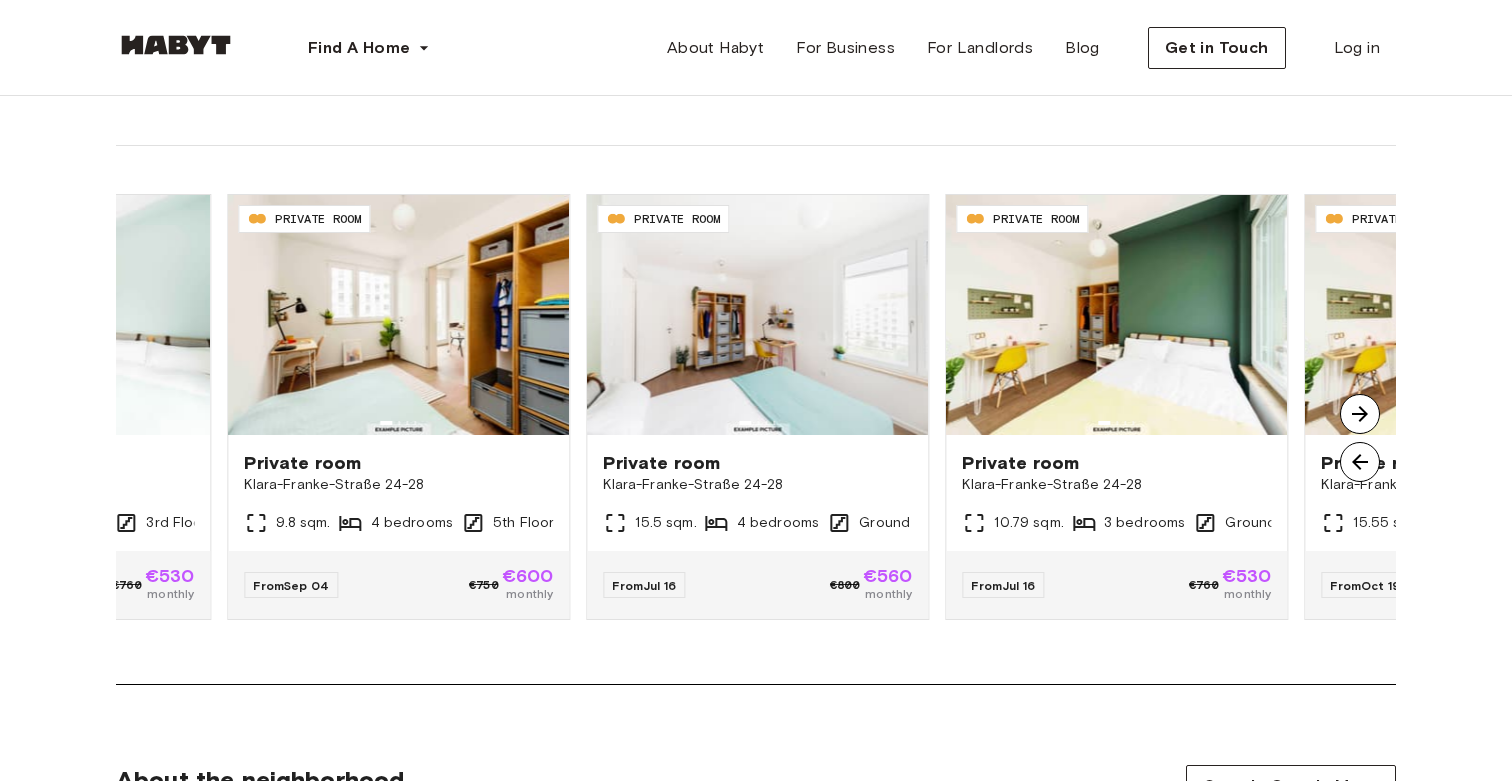 click at bounding box center (1360, 414) 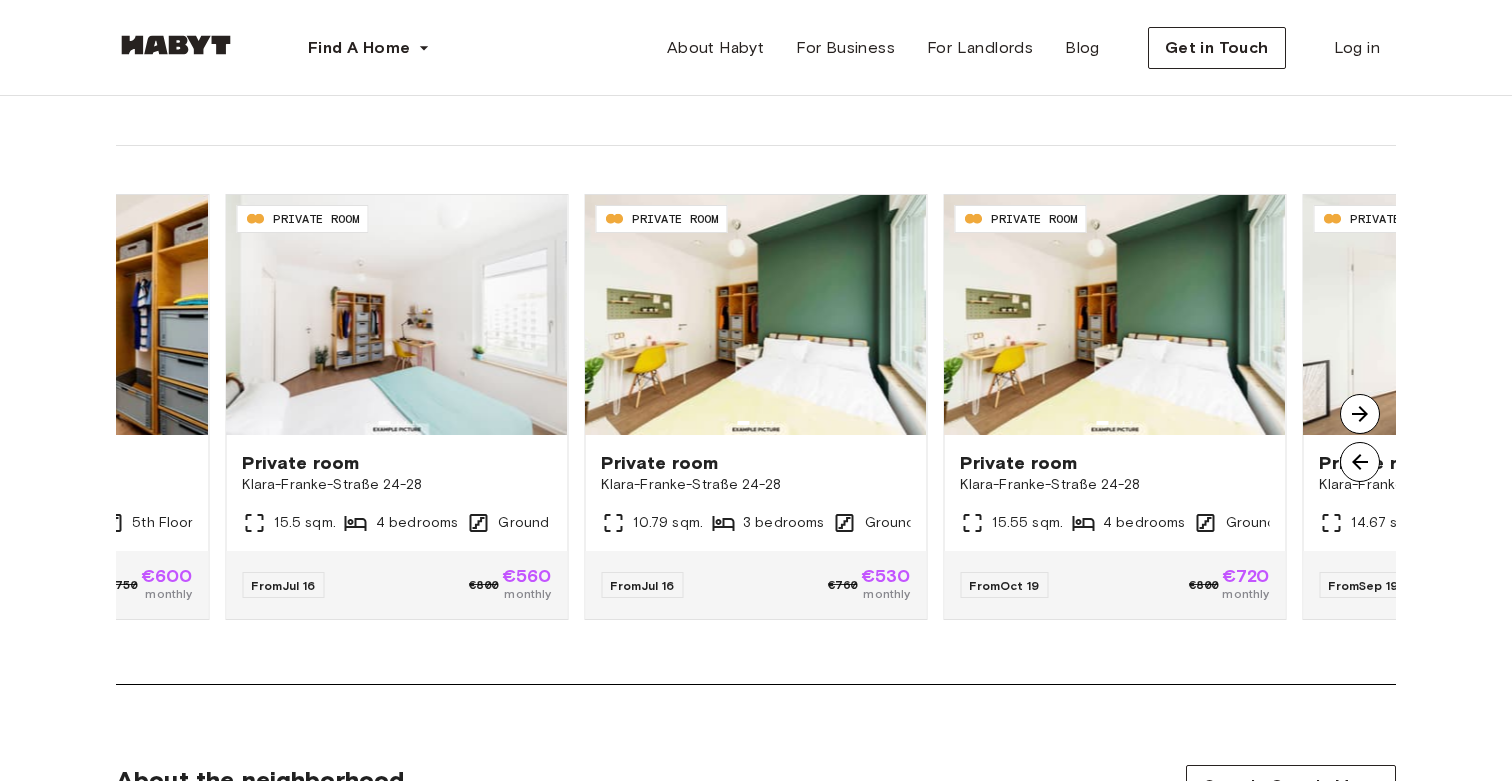 click at bounding box center [1360, 414] 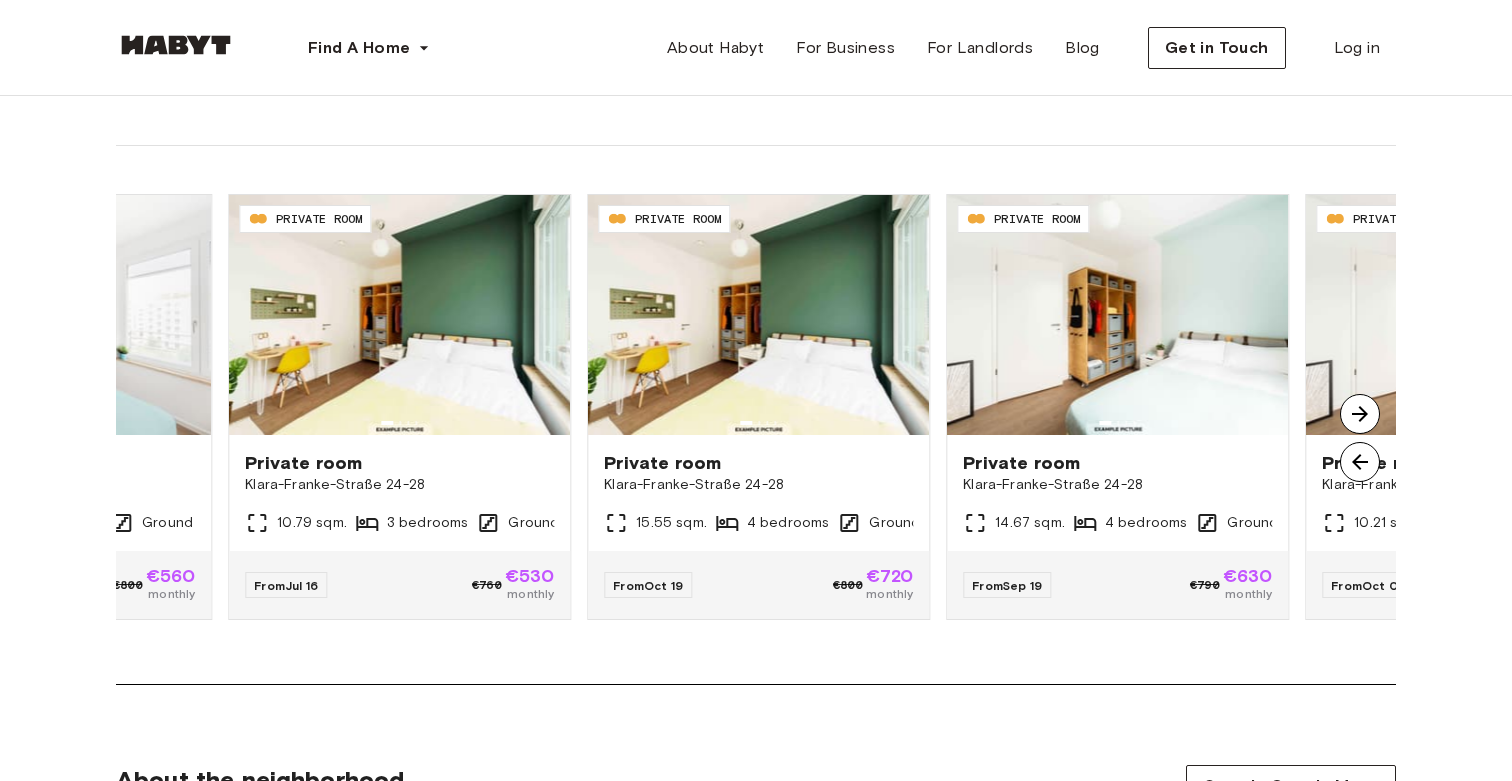 click at bounding box center [1360, 414] 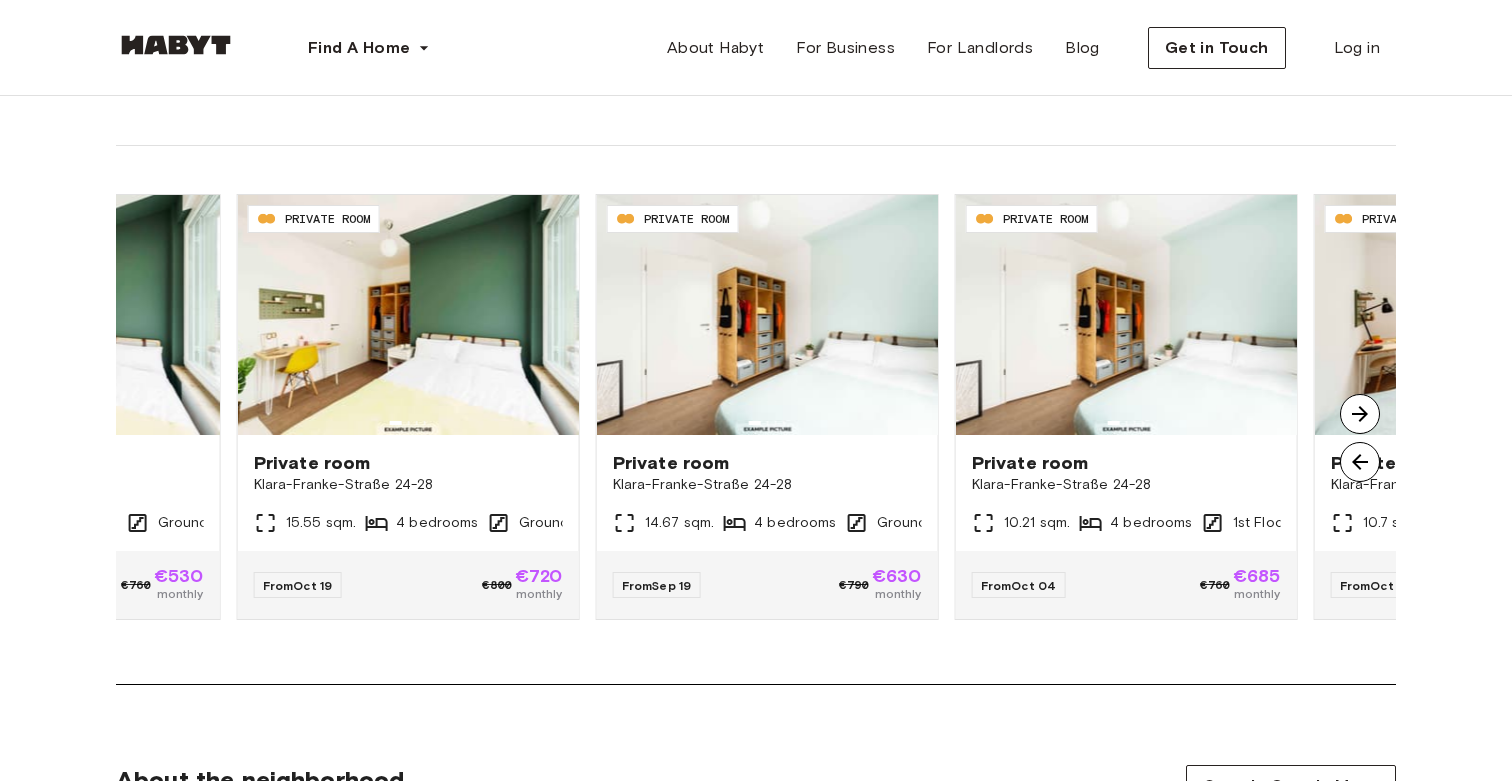 click at bounding box center [1360, 414] 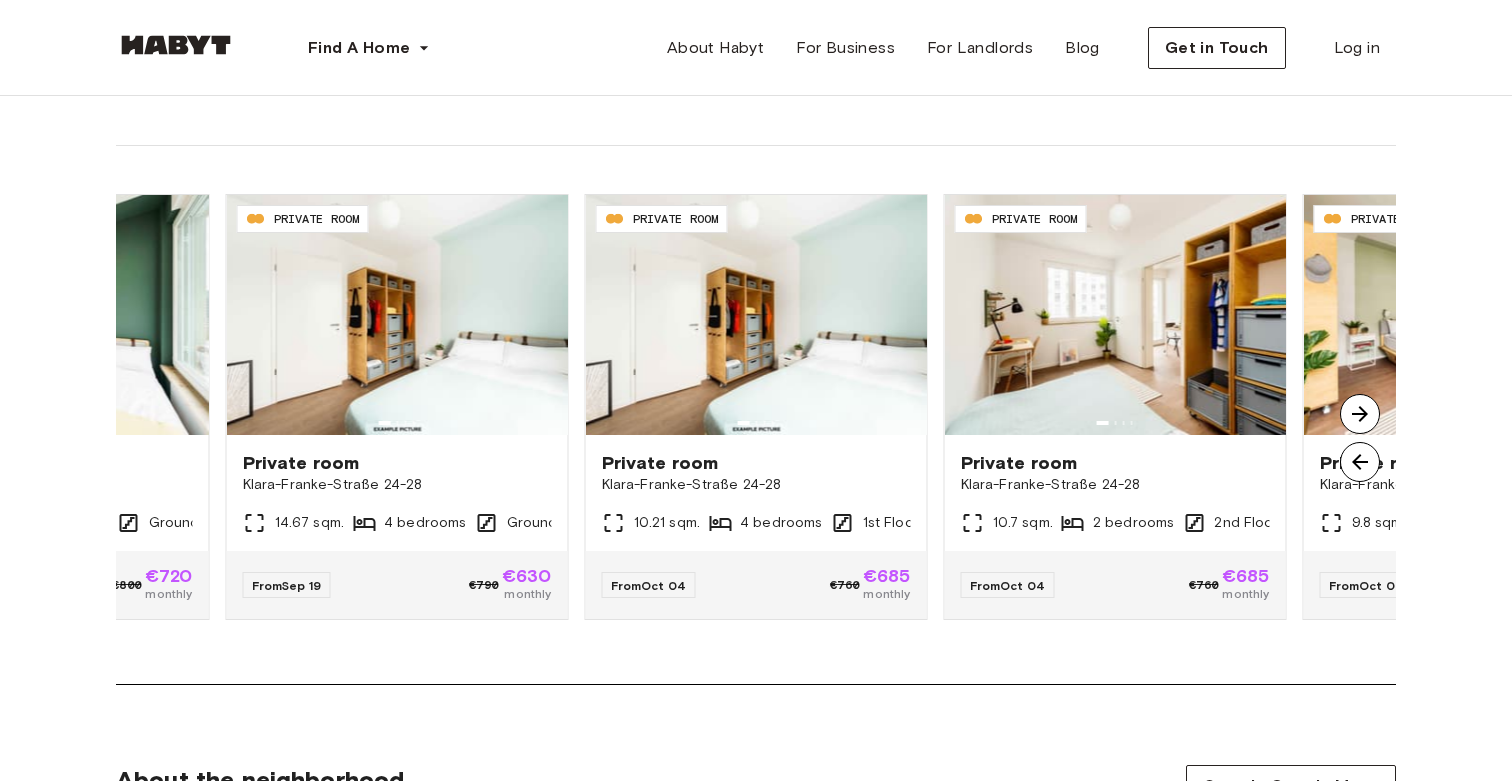 click at bounding box center [1360, 414] 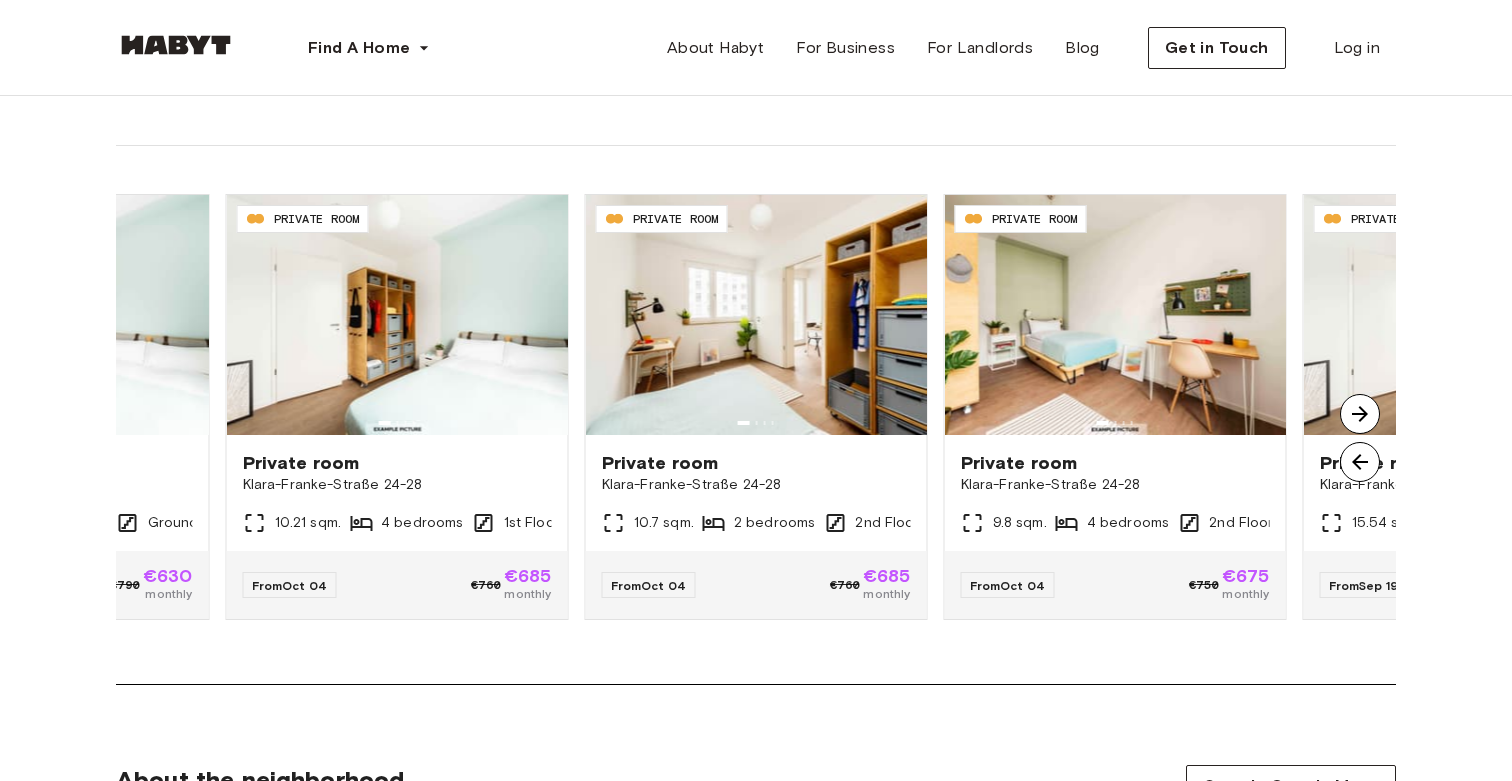 click at bounding box center (1360, 414) 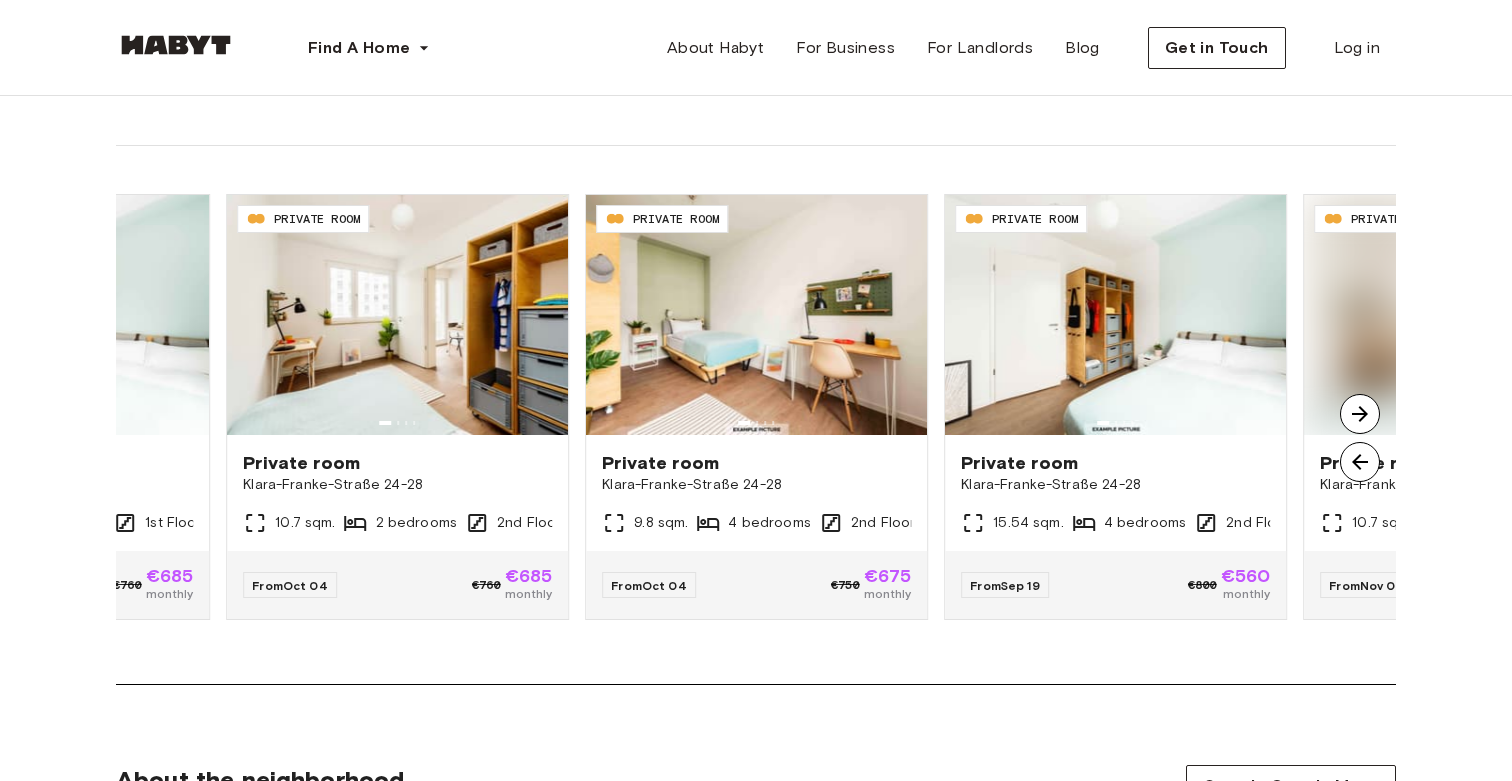 click at bounding box center [1360, 414] 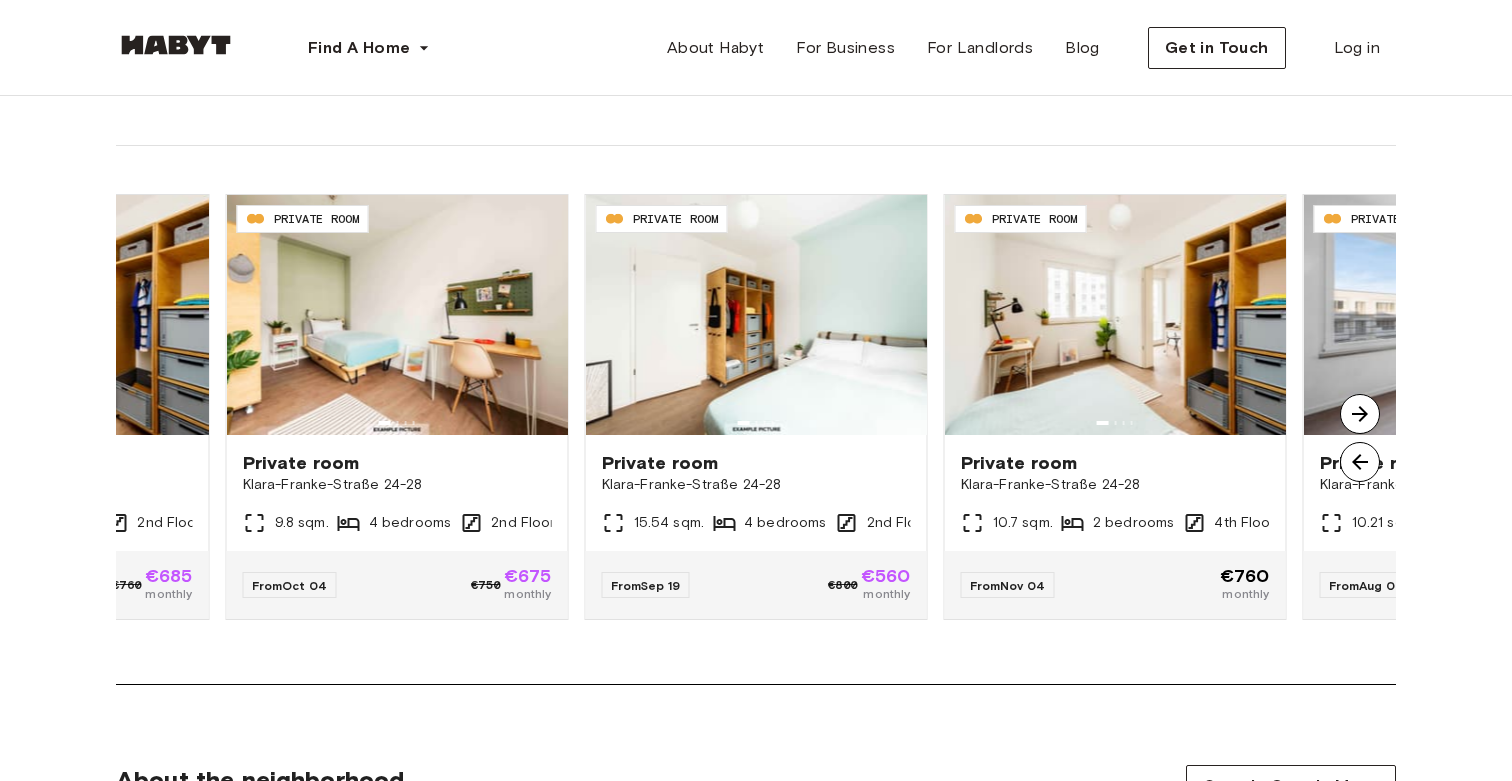 click at bounding box center (1360, 414) 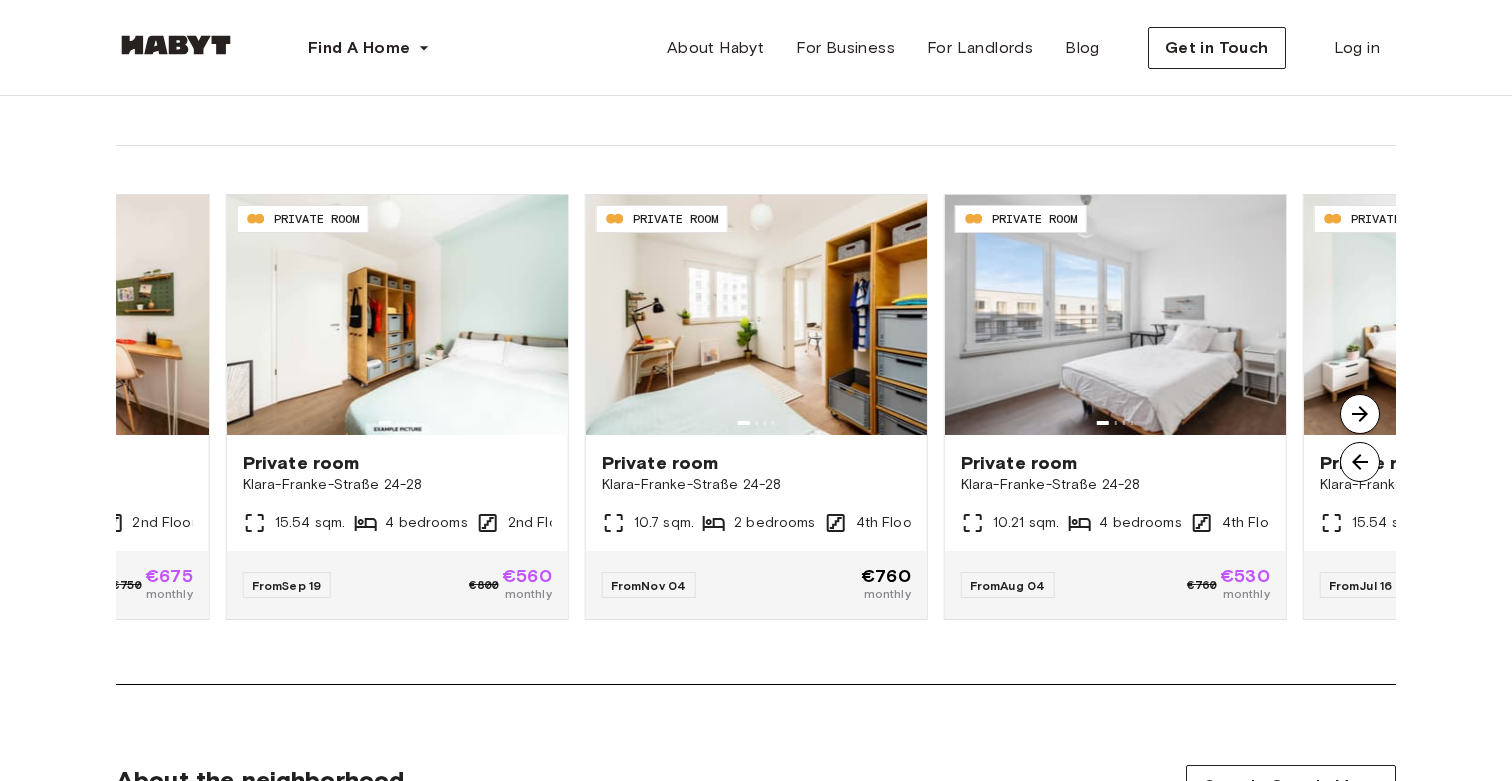 click at bounding box center [1360, 414] 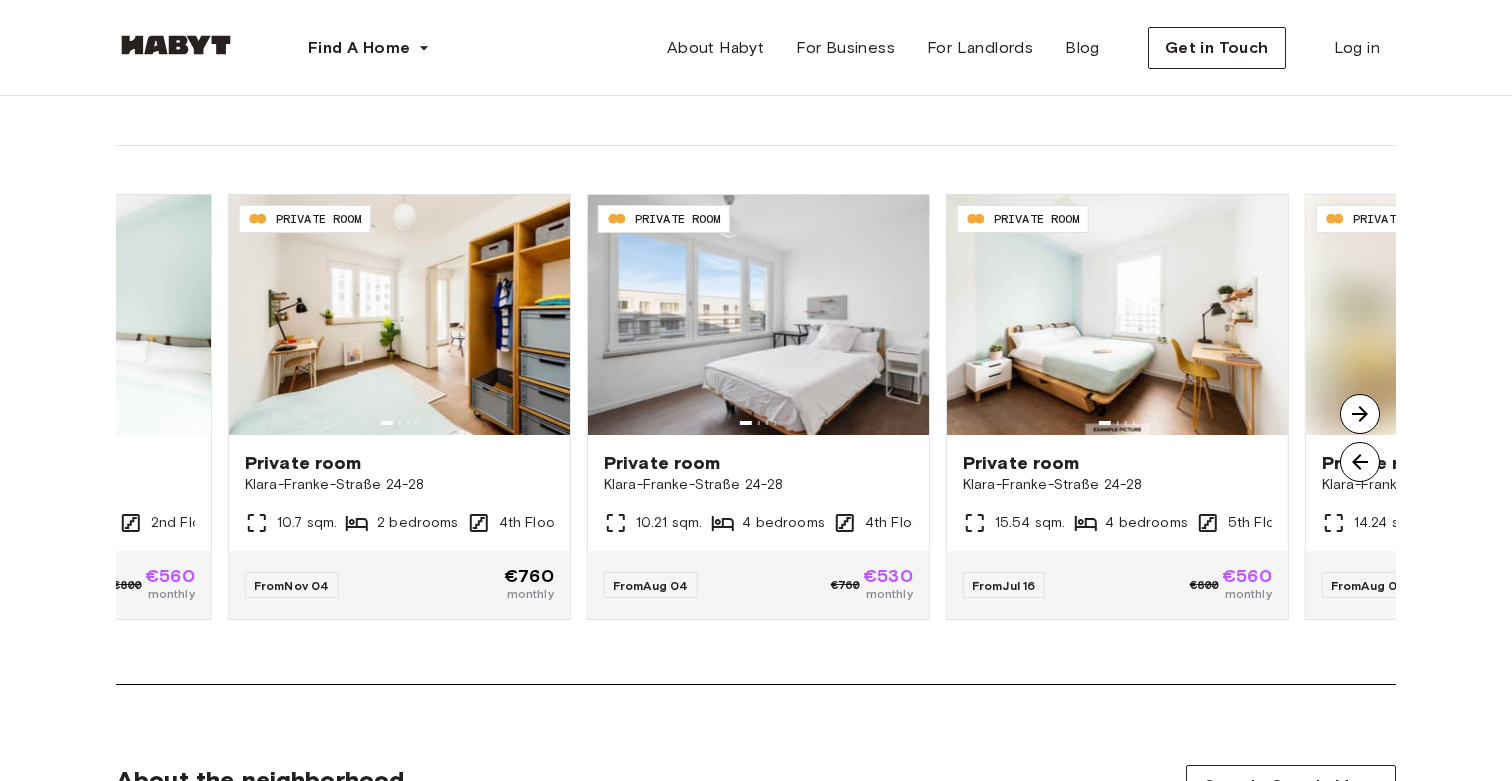 click at bounding box center [1360, 414] 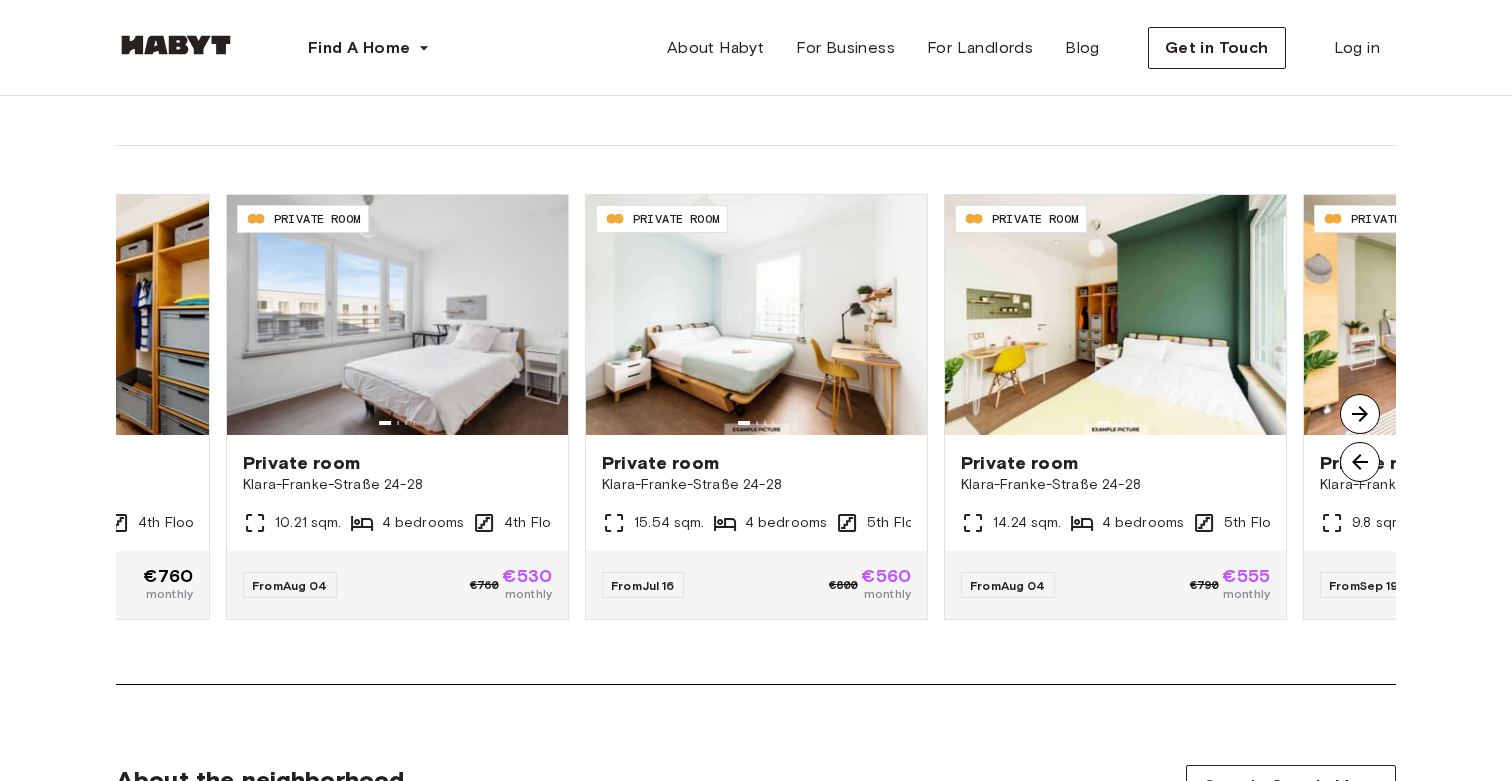 click at bounding box center (1360, 414) 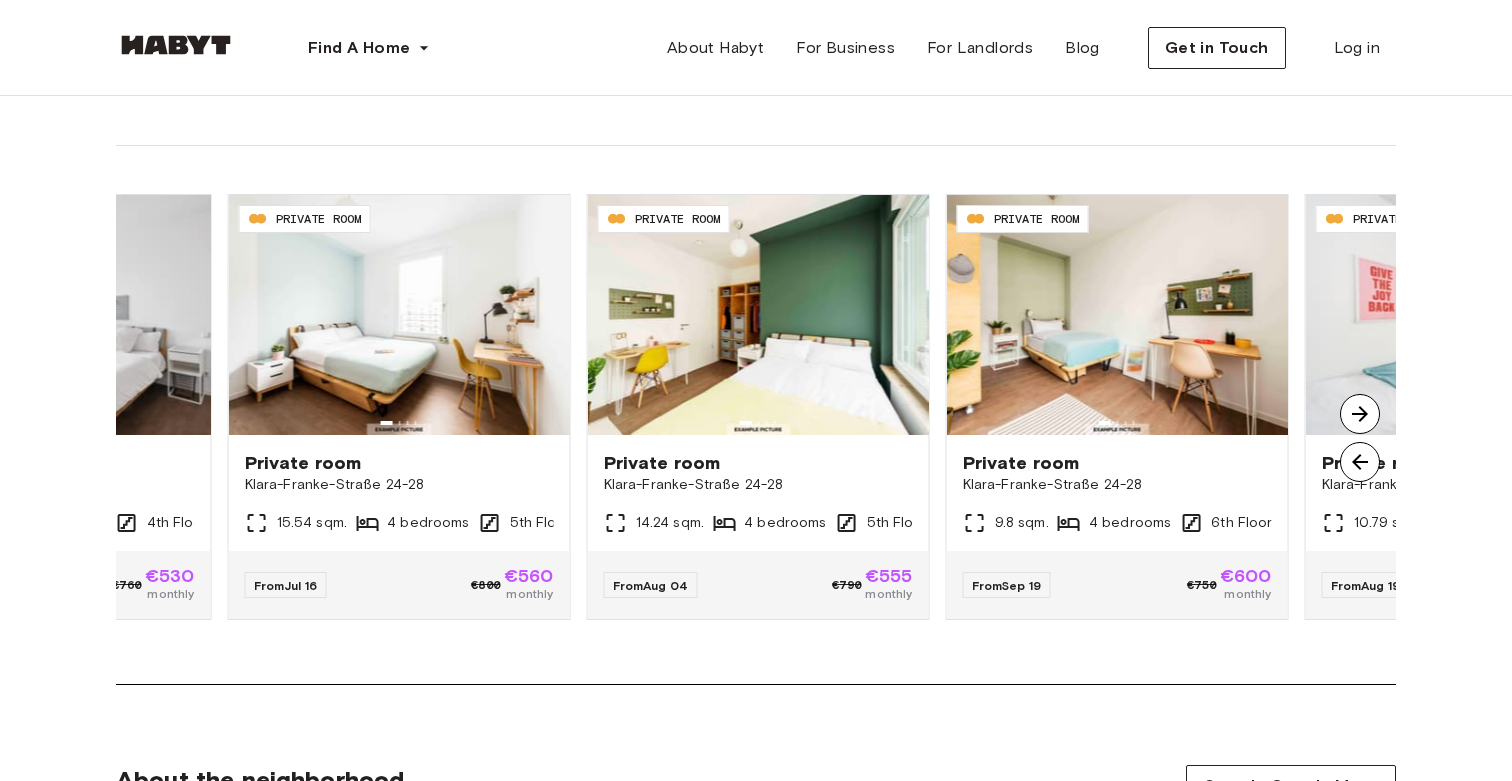 click at bounding box center (1360, 414) 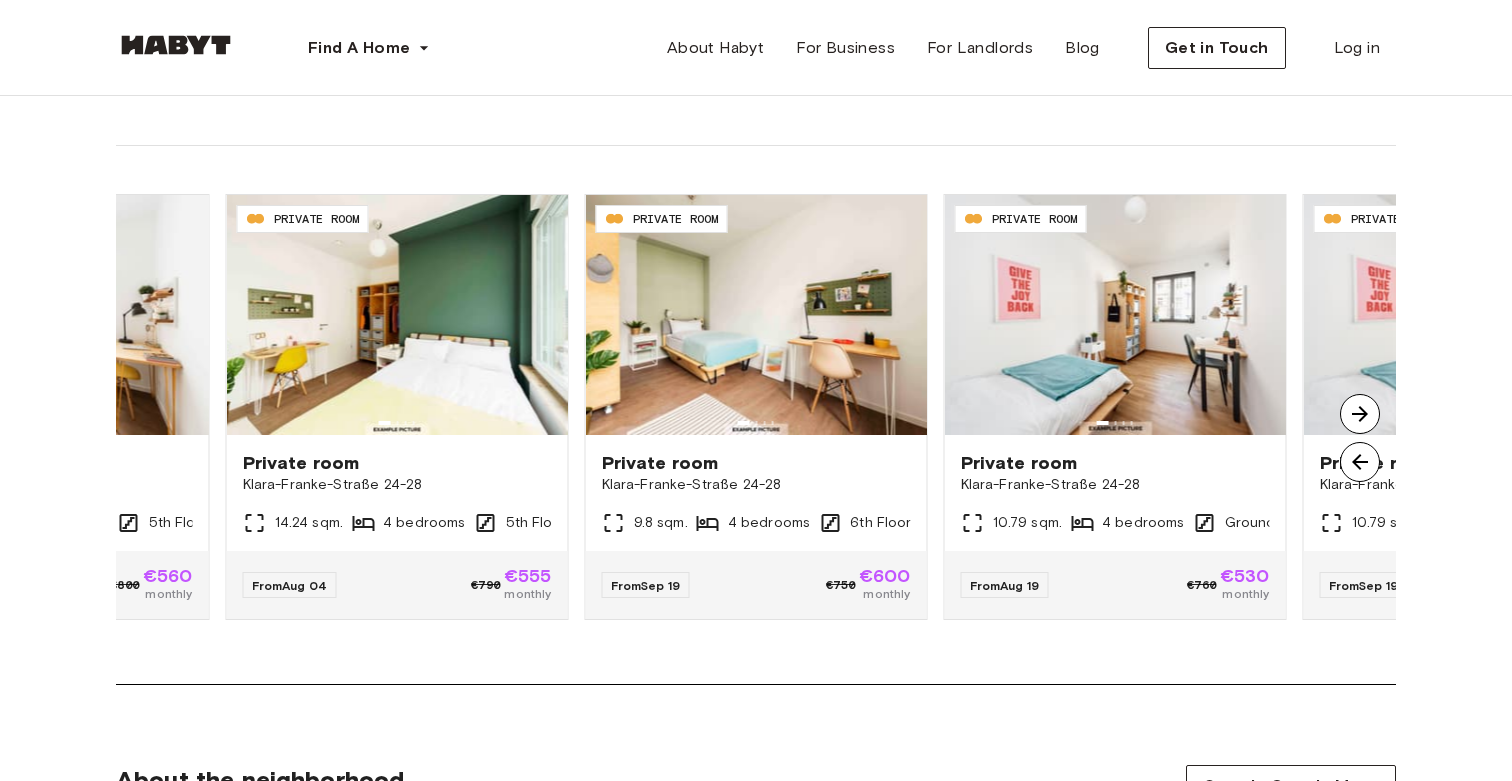 click at bounding box center [1360, 414] 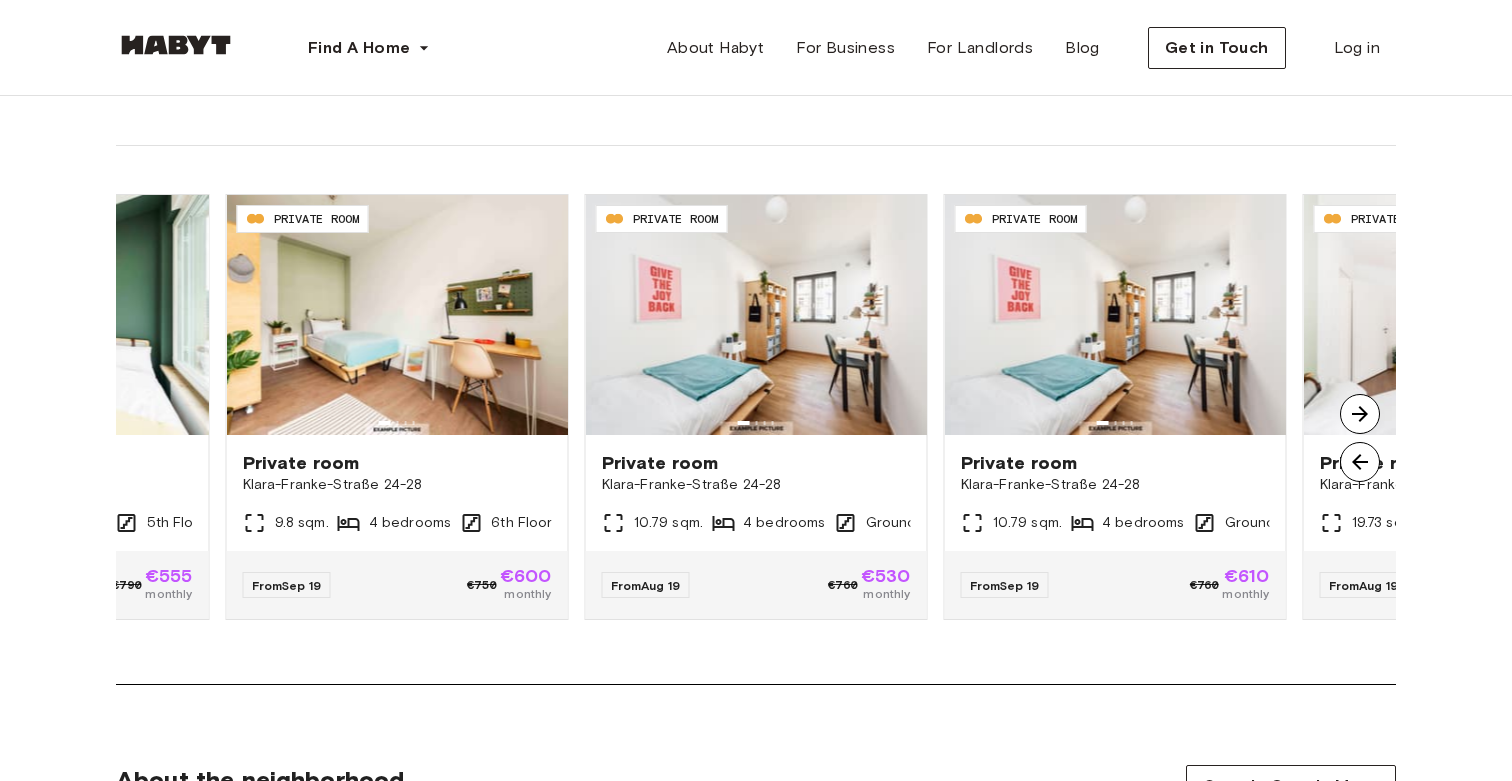 click at bounding box center [1360, 414] 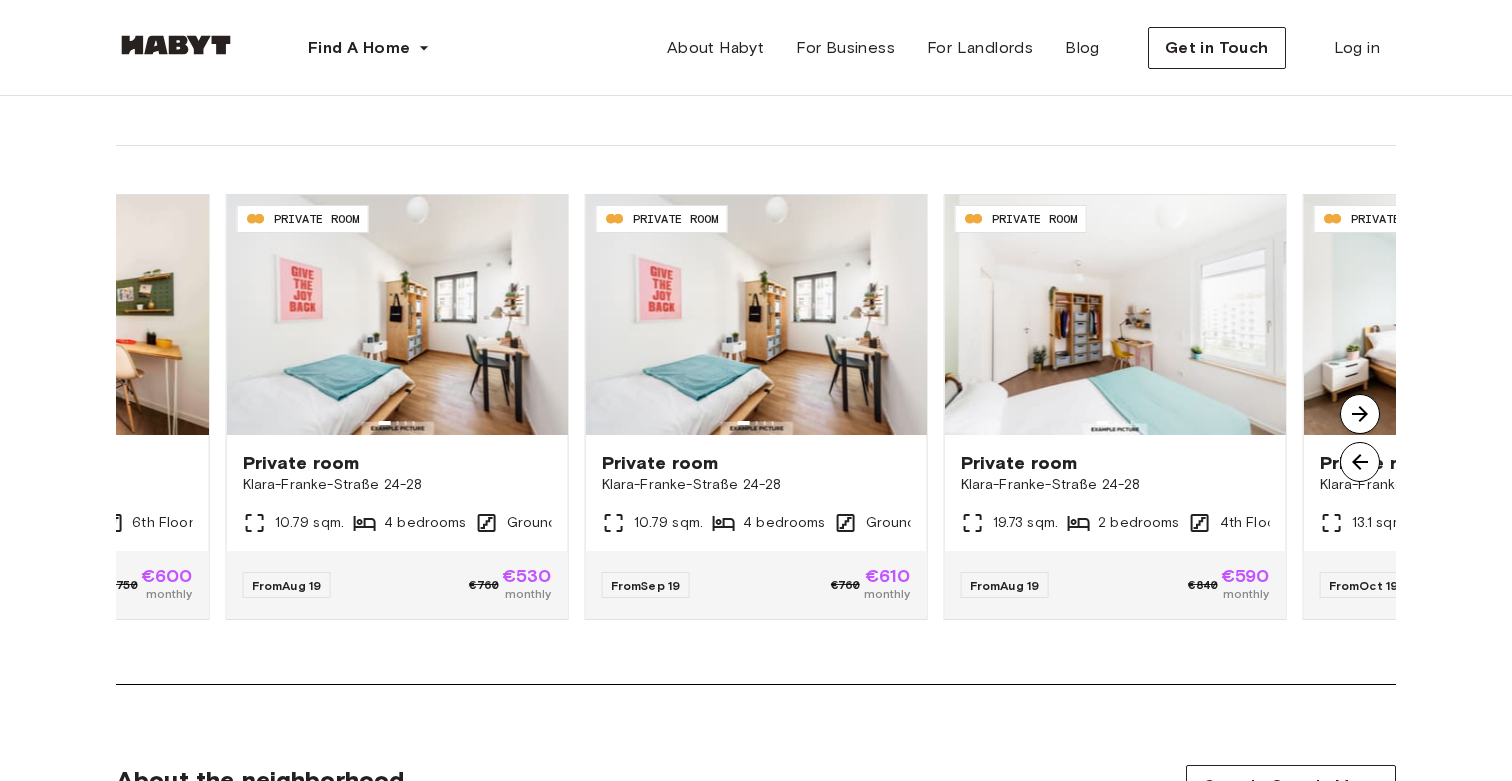 click at bounding box center [1360, 414] 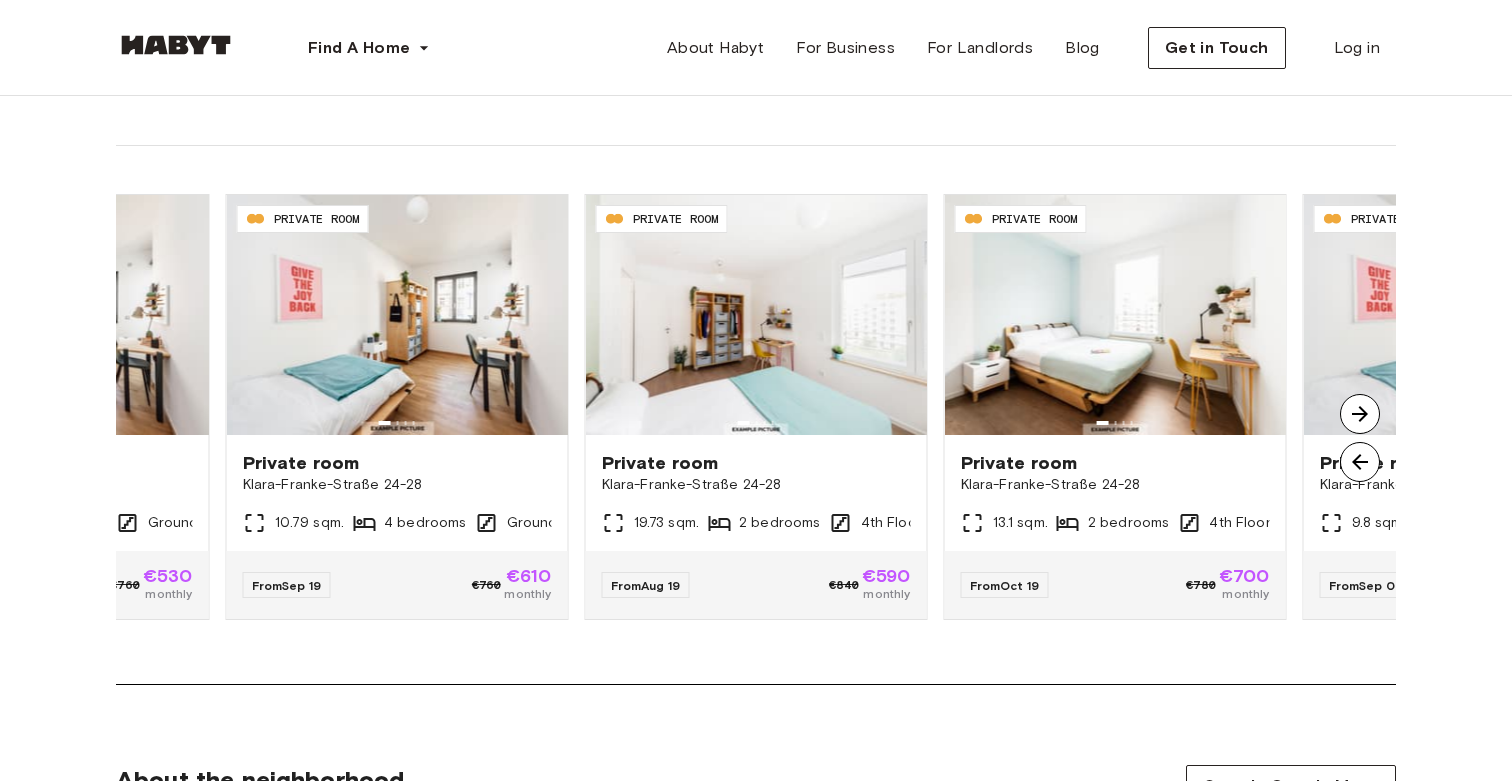 click at bounding box center [1360, 414] 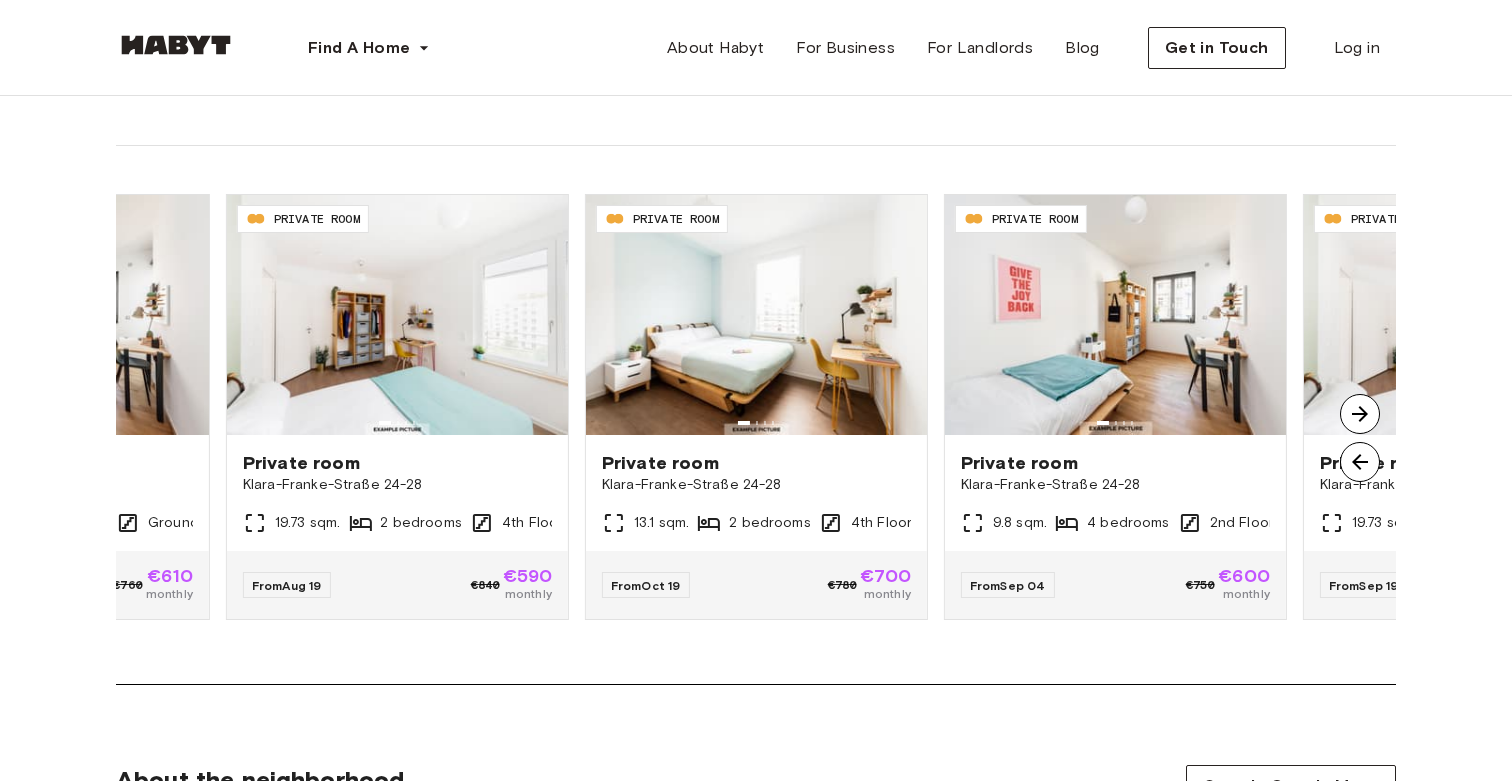 click at bounding box center [1360, 414] 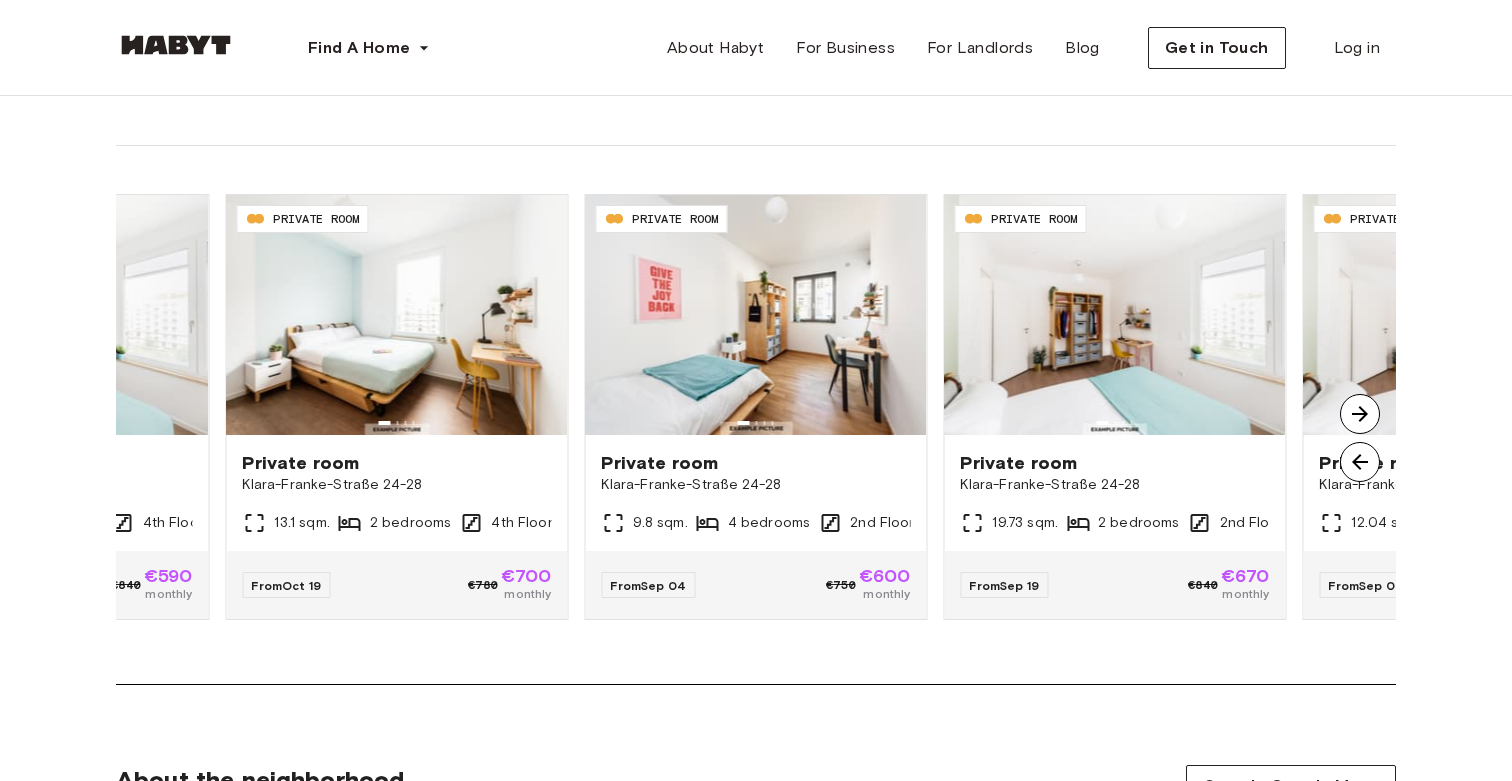 click at bounding box center [1360, 414] 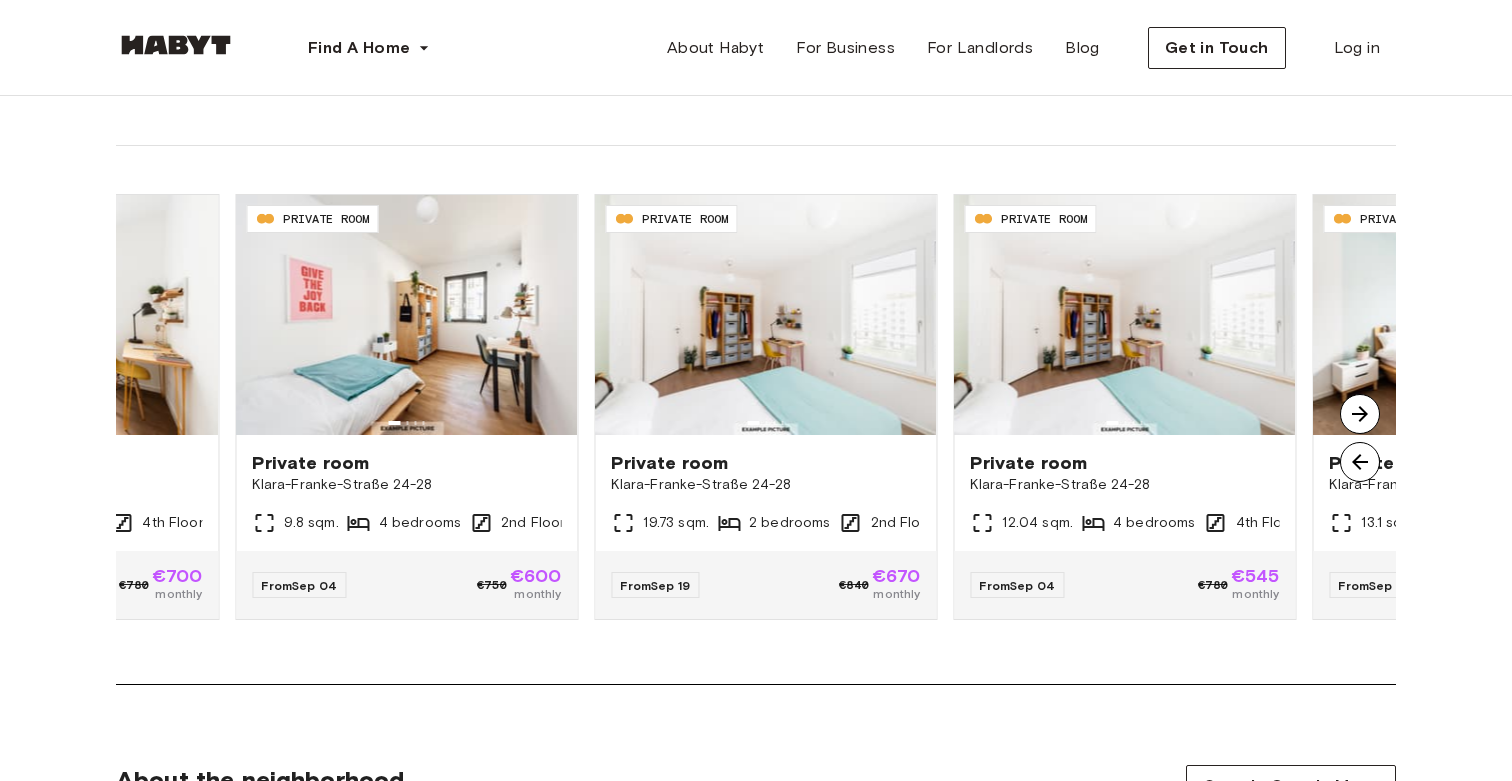 click at bounding box center [1360, 414] 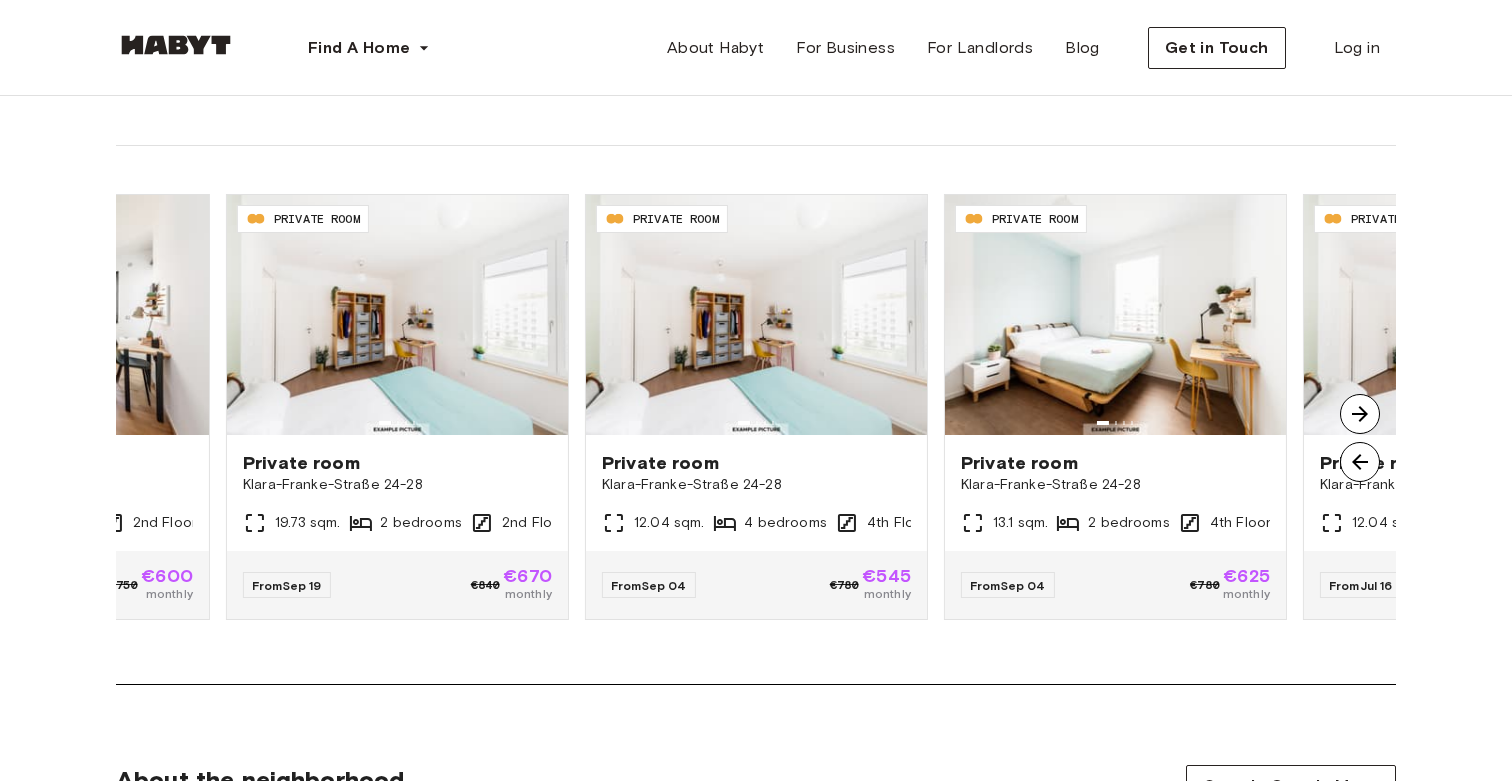 click at bounding box center [1360, 414] 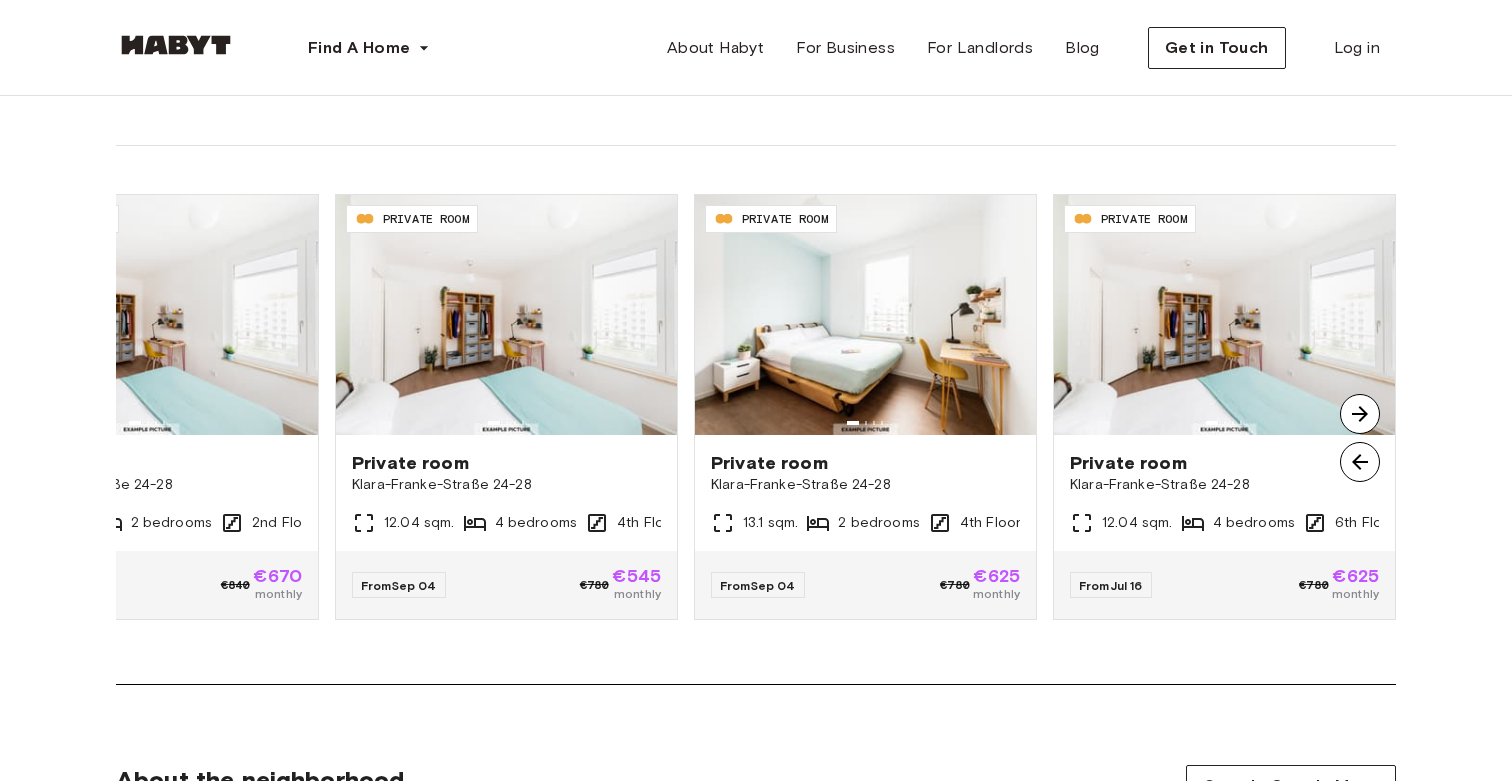 click at bounding box center (1360, 414) 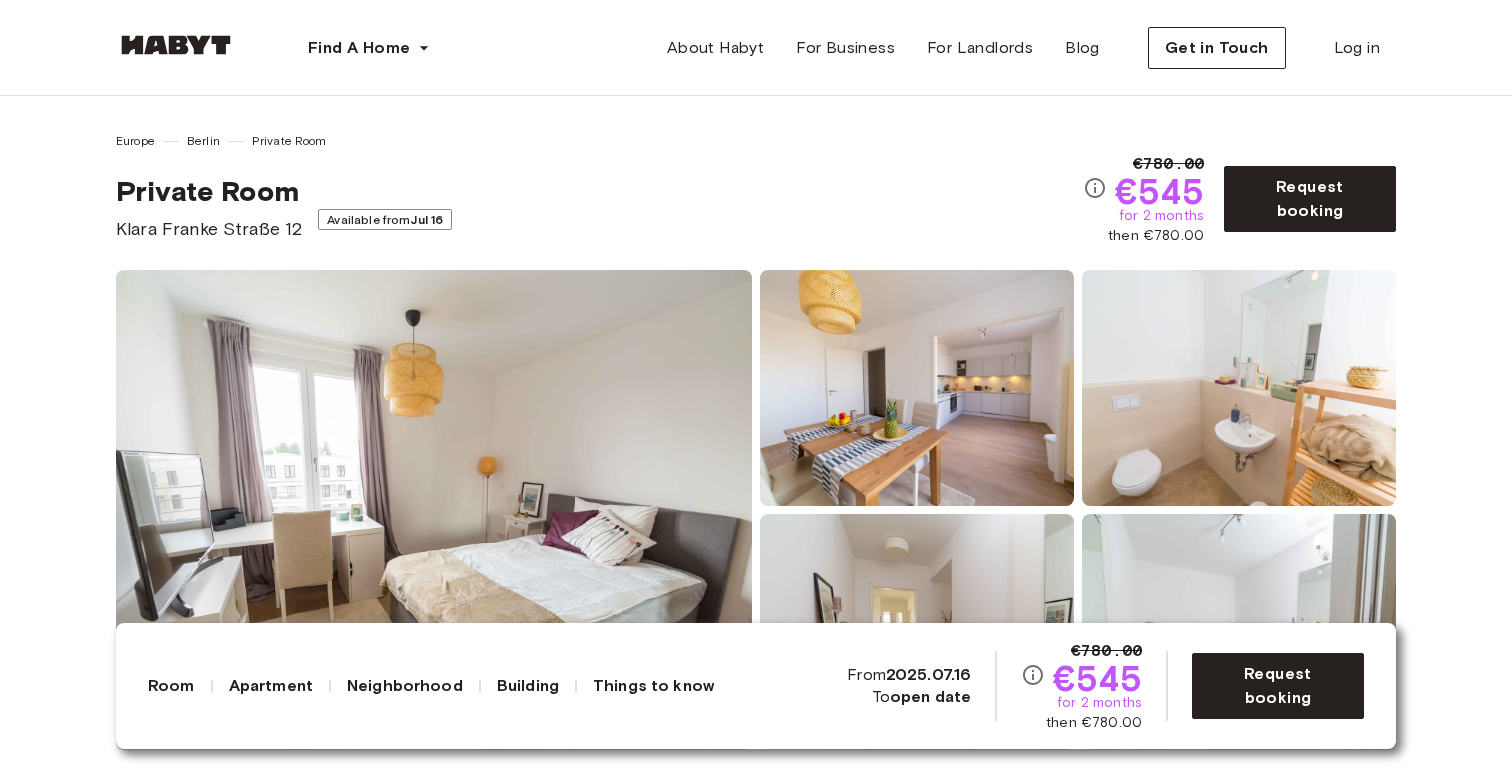 scroll, scrollTop: 1020, scrollLeft: 0, axis: vertical 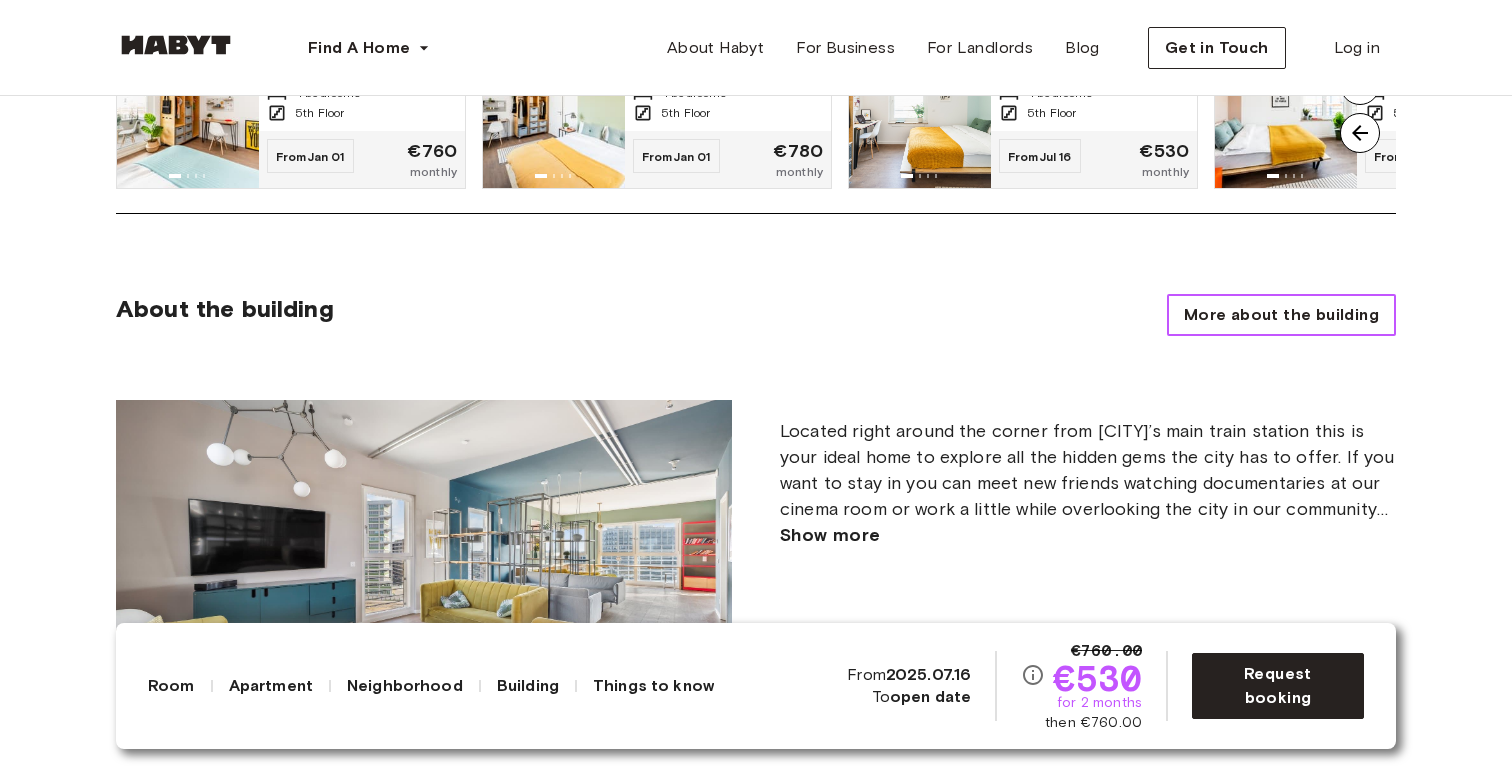 click on "More about the building" at bounding box center (1281, 315) 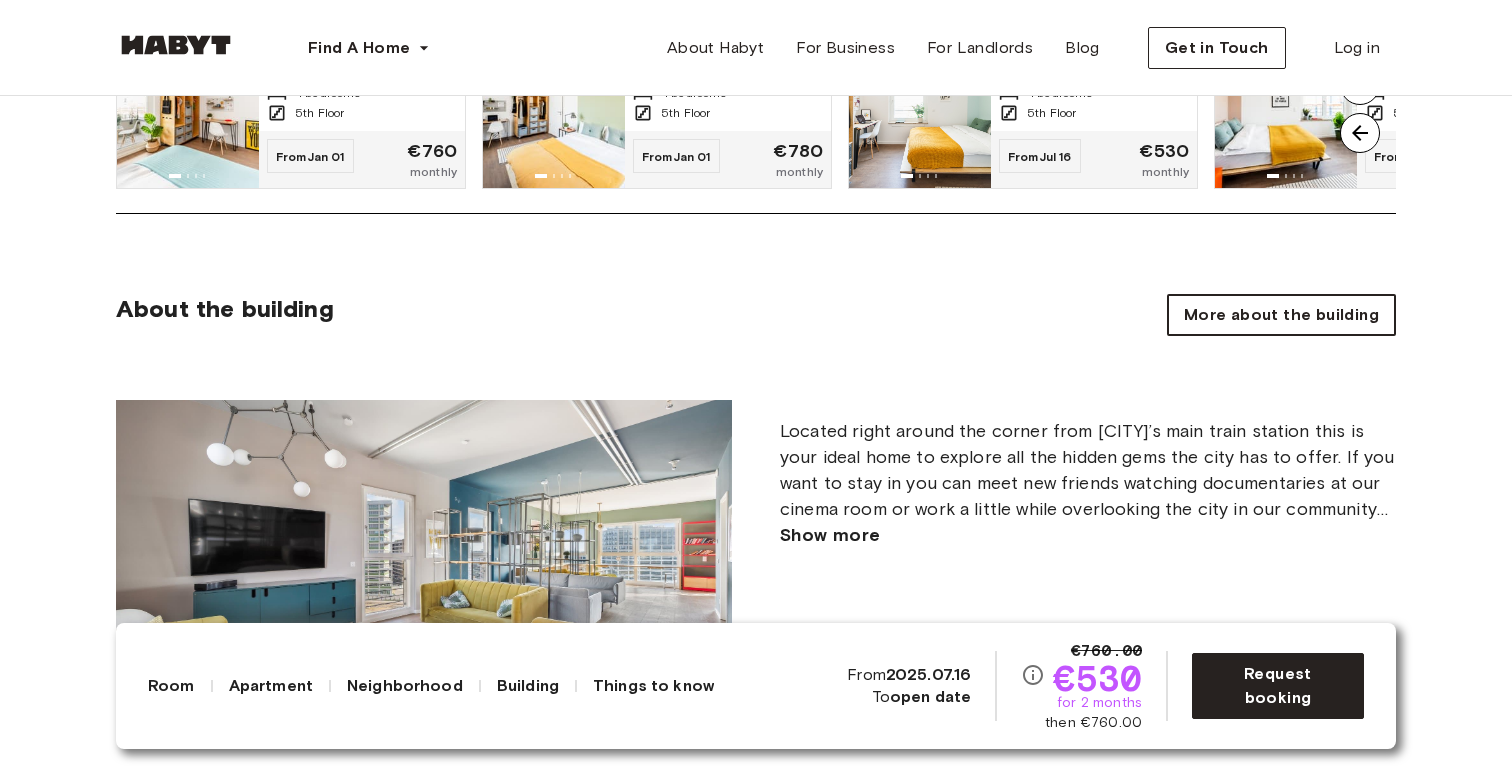 scroll, scrollTop: 0, scrollLeft: 0, axis: both 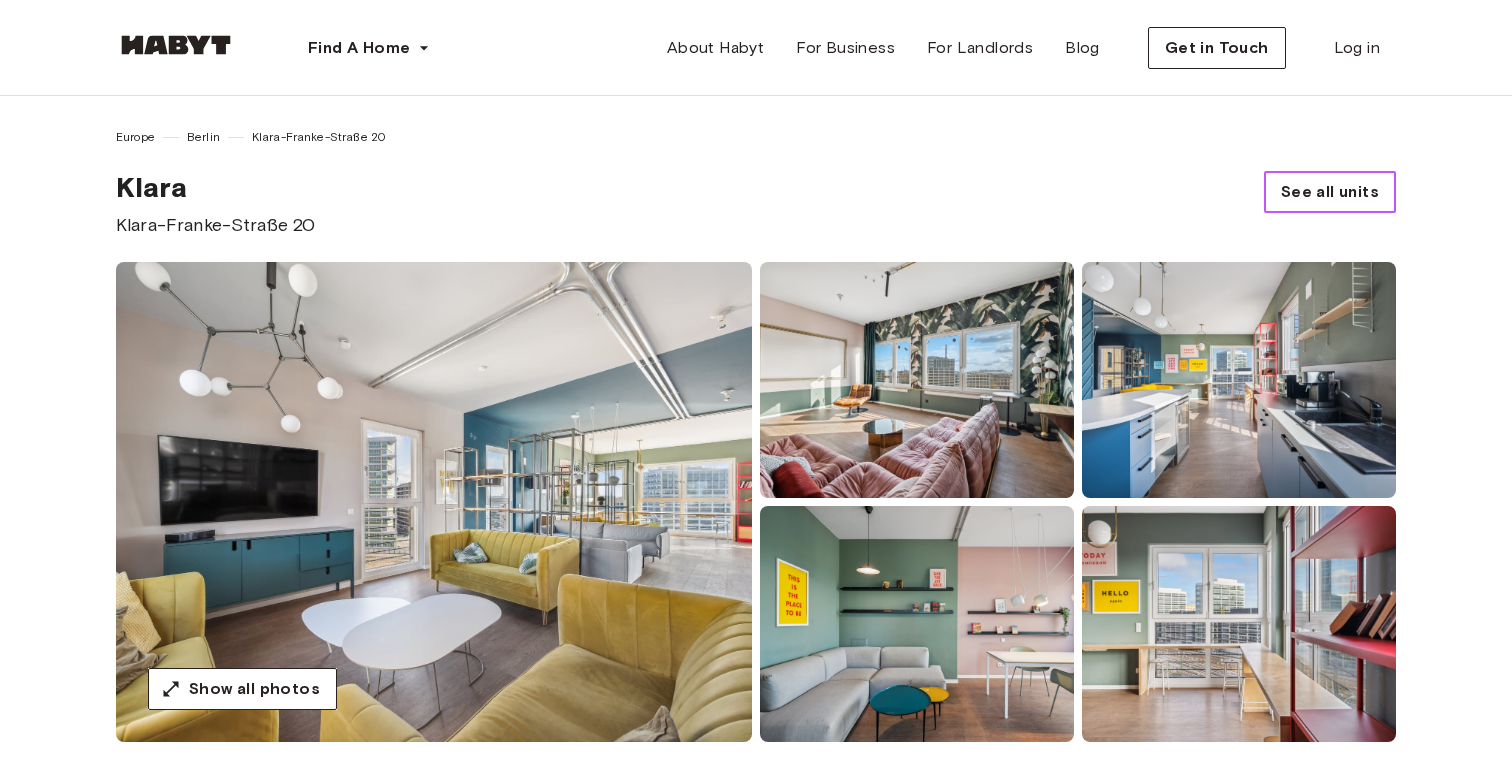 click on "See all units" at bounding box center (1330, 192) 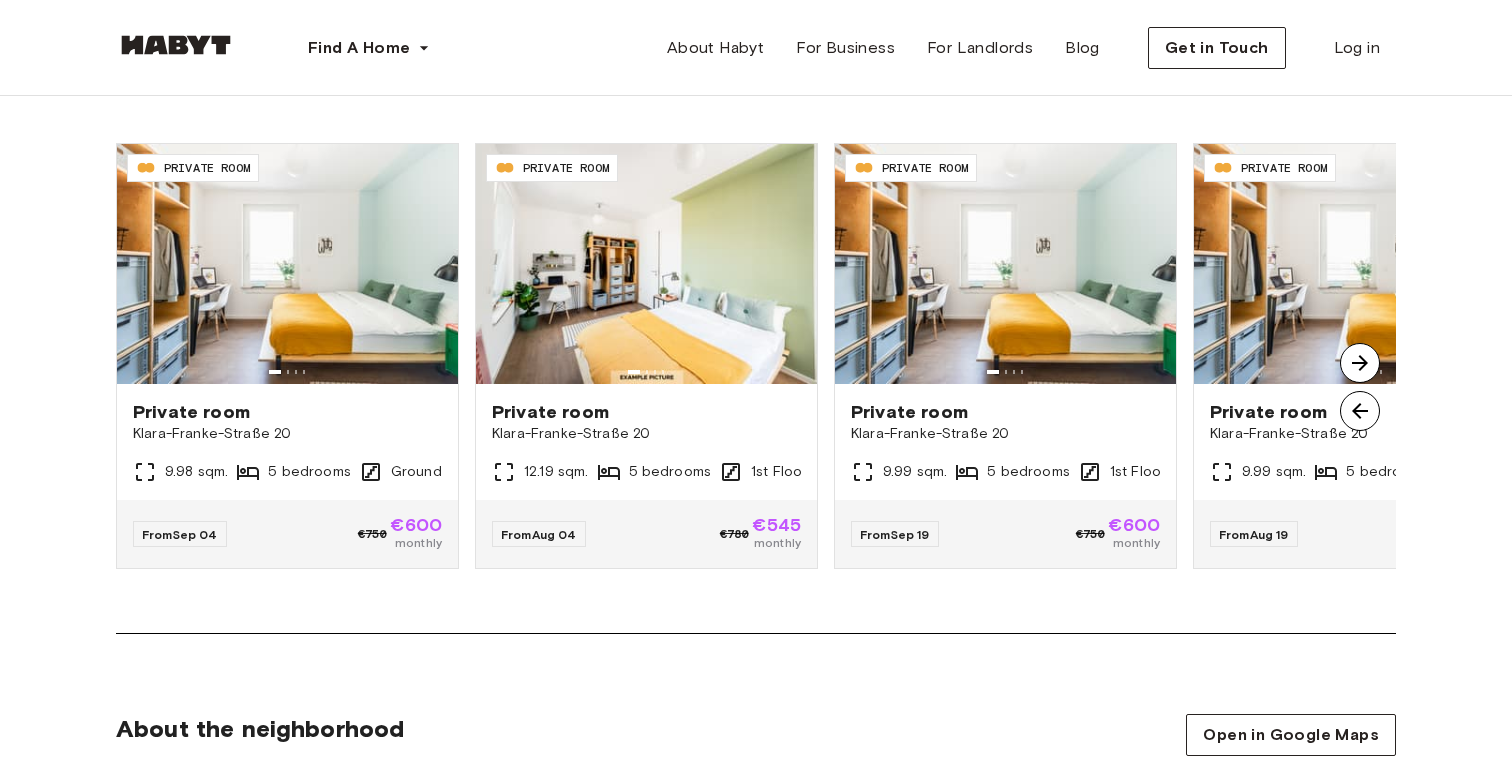 scroll, scrollTop: 1288, scrollLeft: 0, axis: vertical 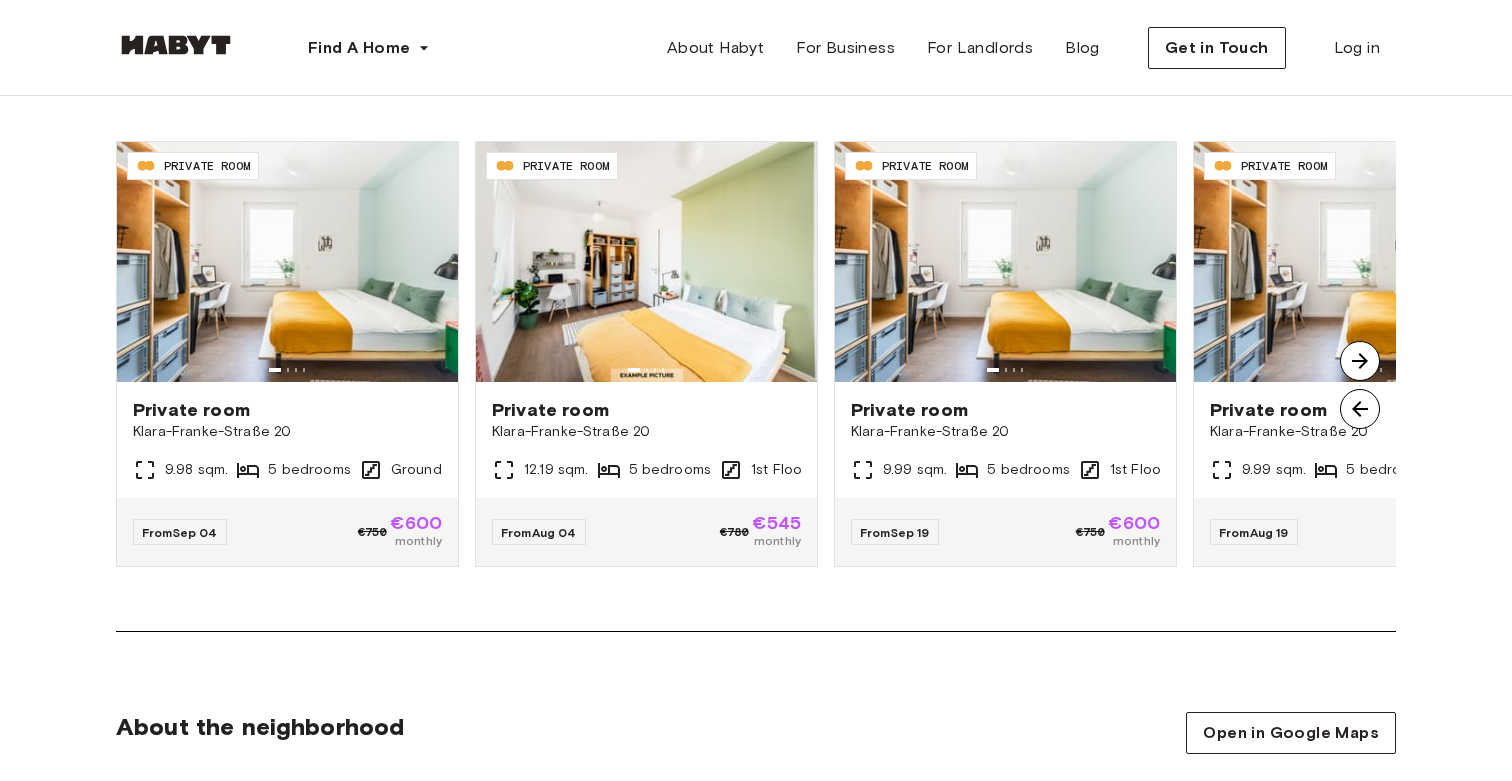 click at bounding box center [1360, 361] 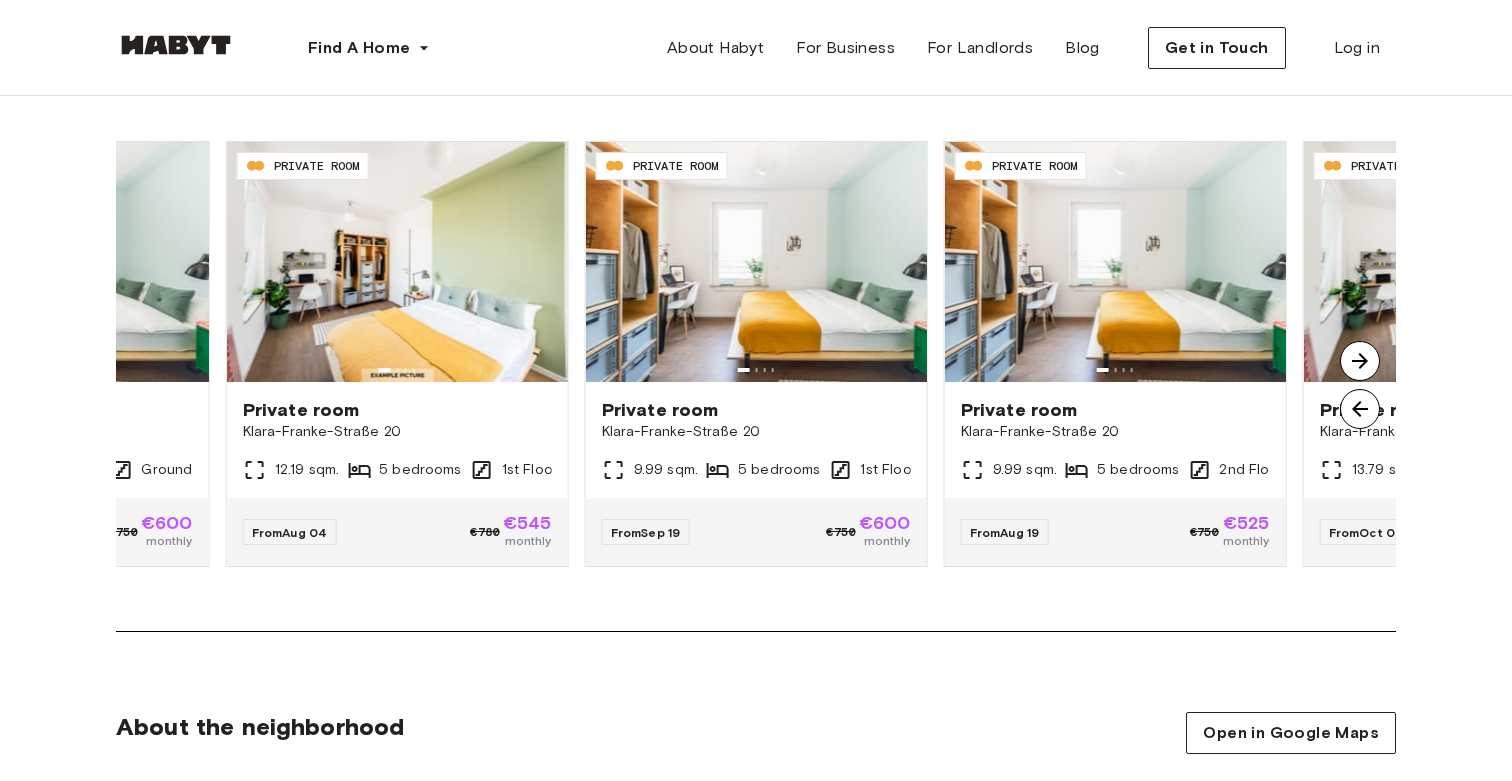 click at bounding box center (1360, 361) 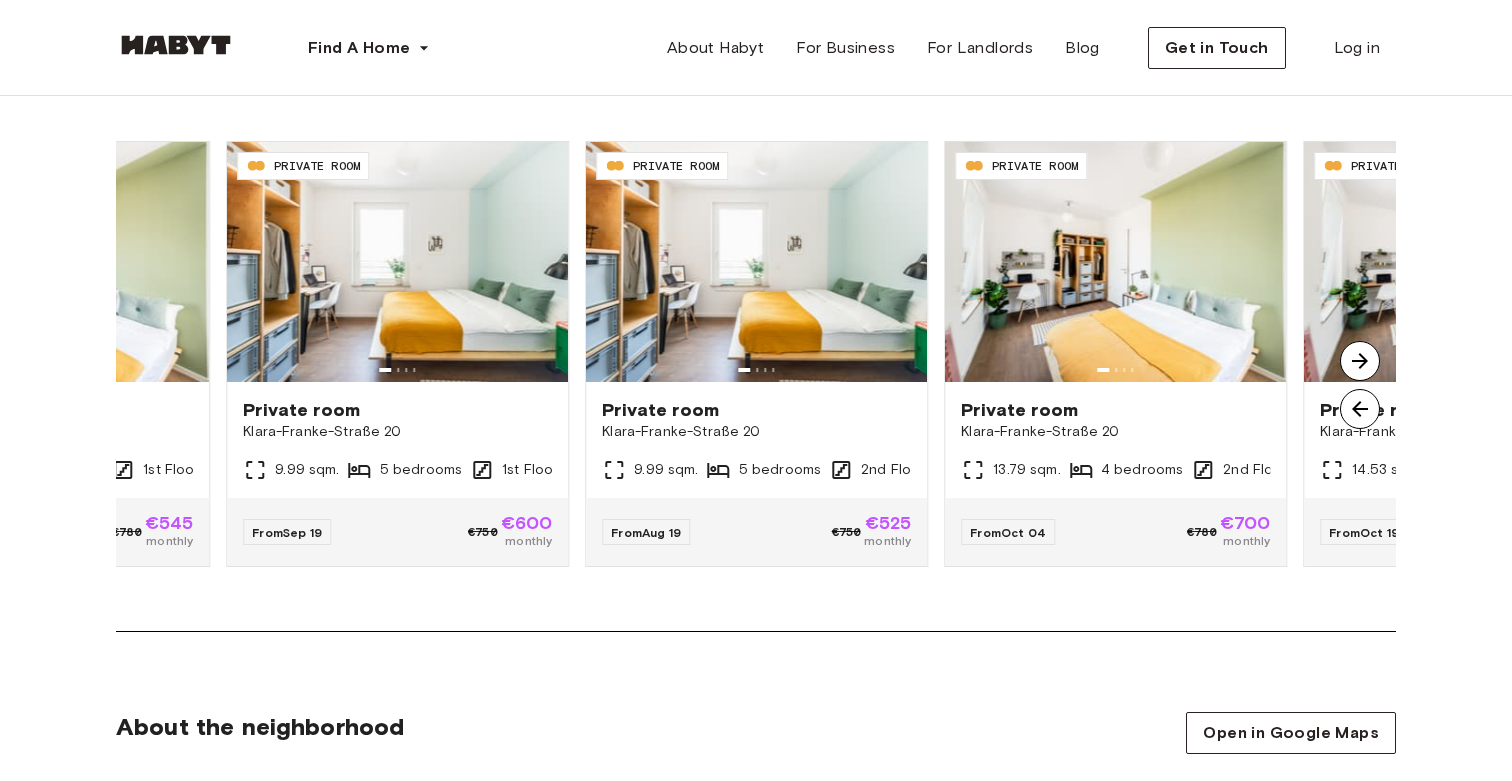 click at bounding box center [1360, 361] 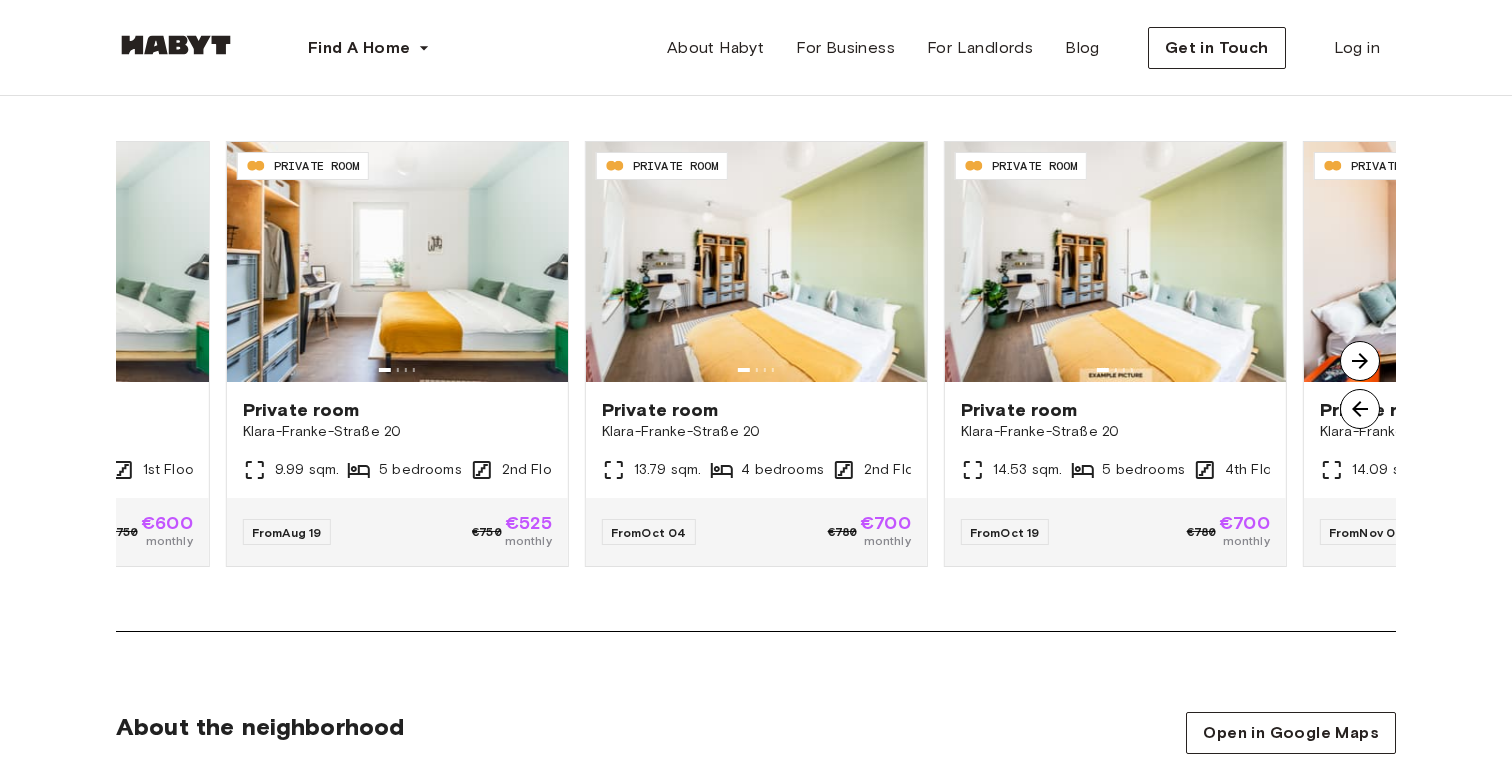 click at bounding box center [1360, 361] 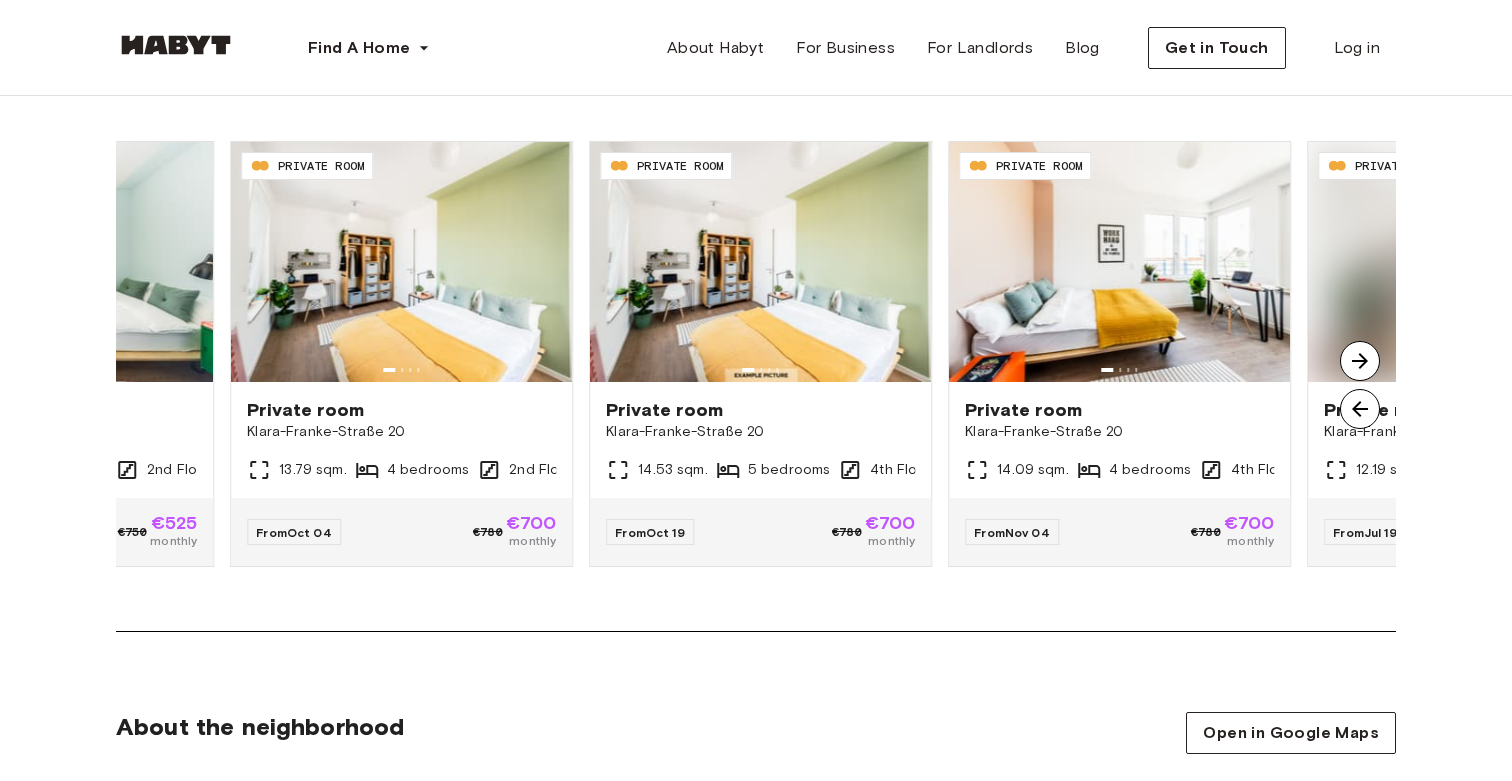click at bounding box center [1360, 361] 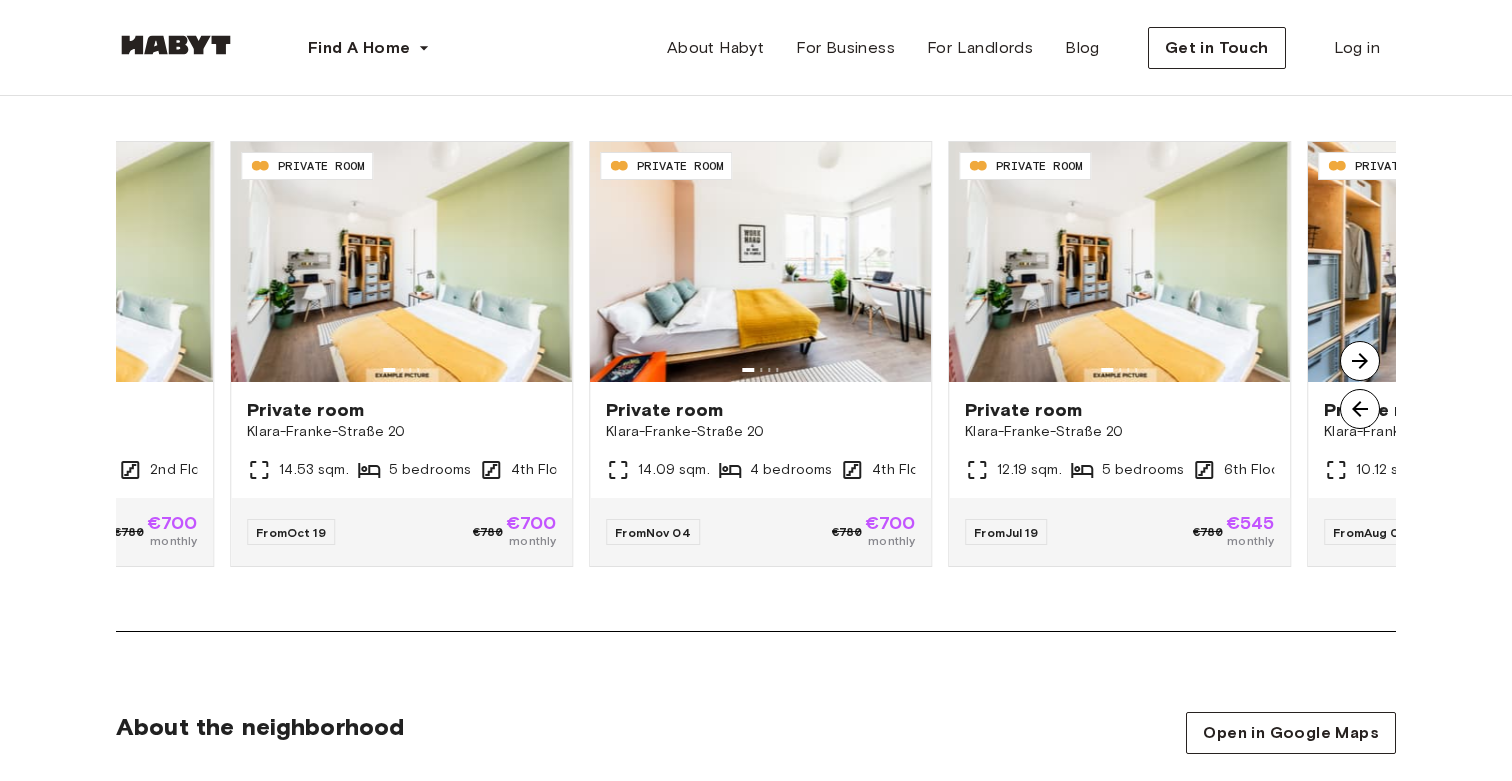 click at bounding box center (1360, 361) 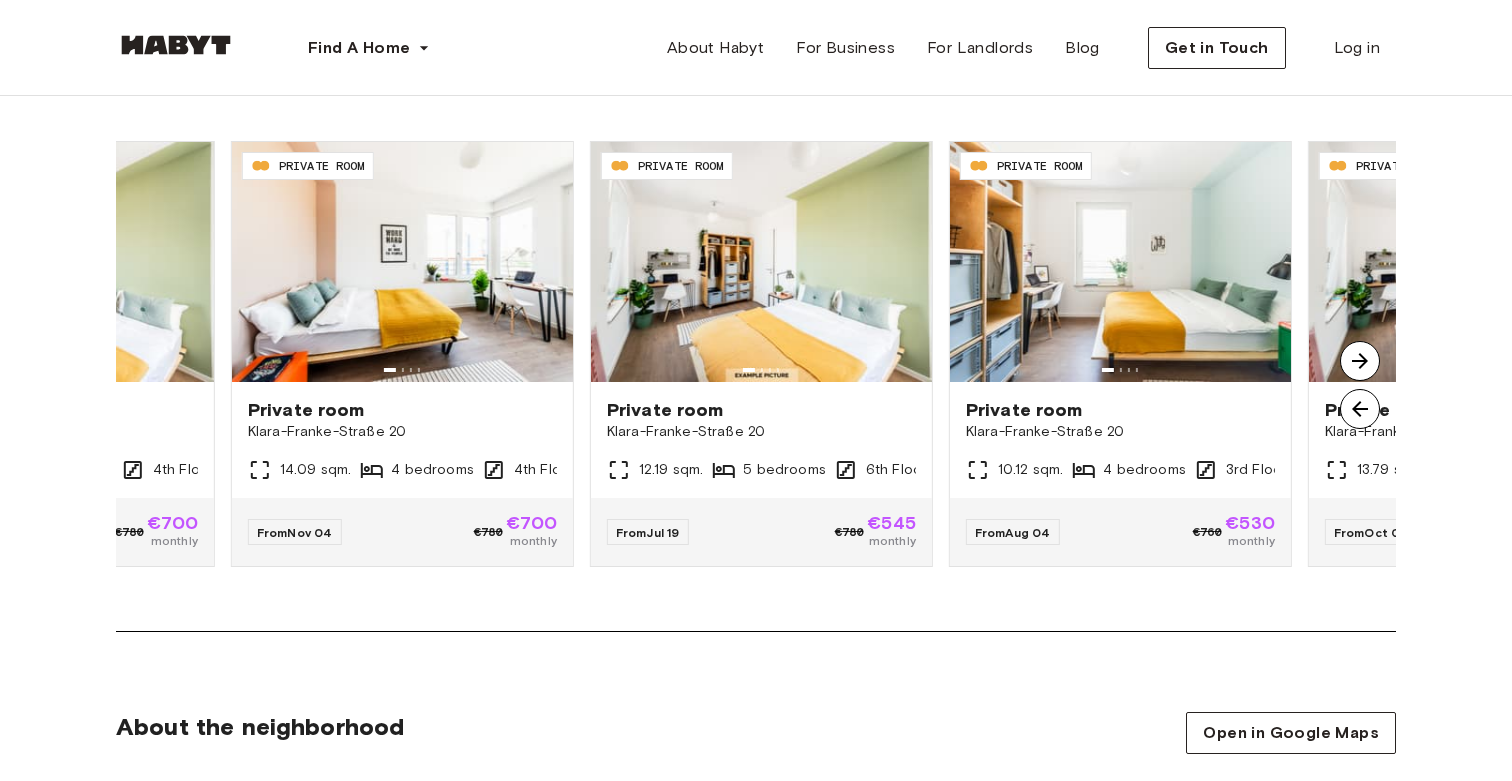 click at bounding box center (1360, 361) 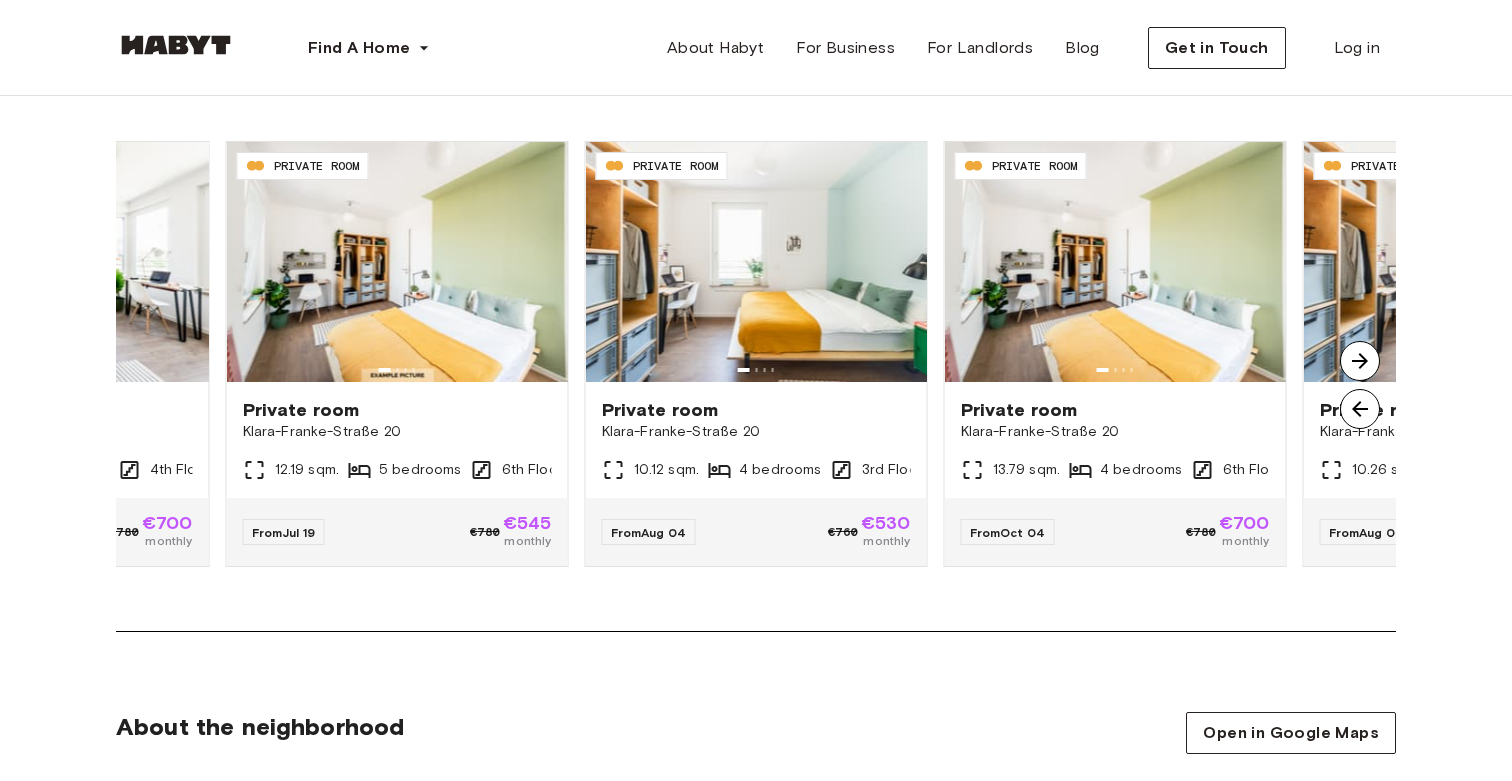 click at bounding box center (1360, 361) 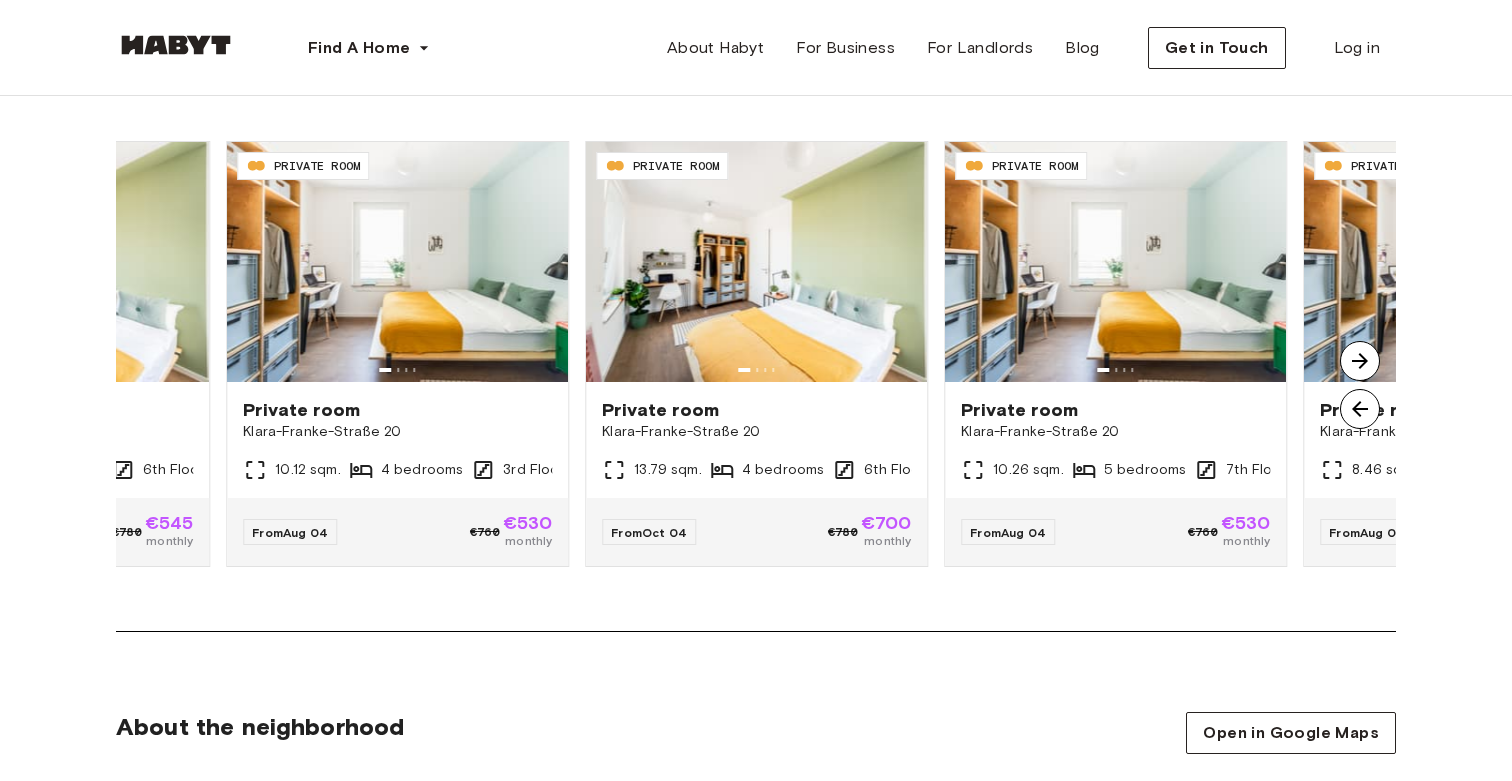 click at bounding box center (1360, 361) 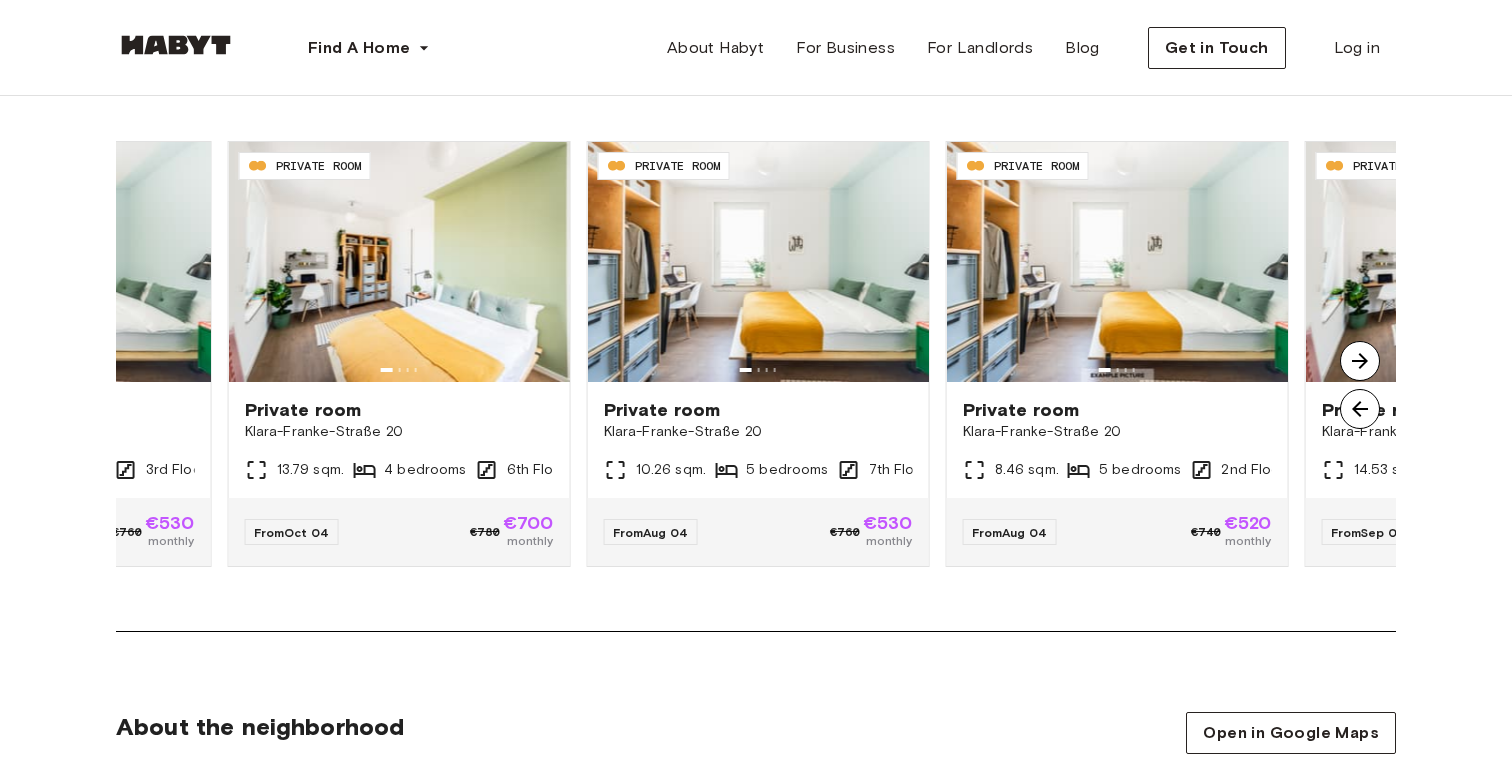 click at bounding box center [1360, 361] 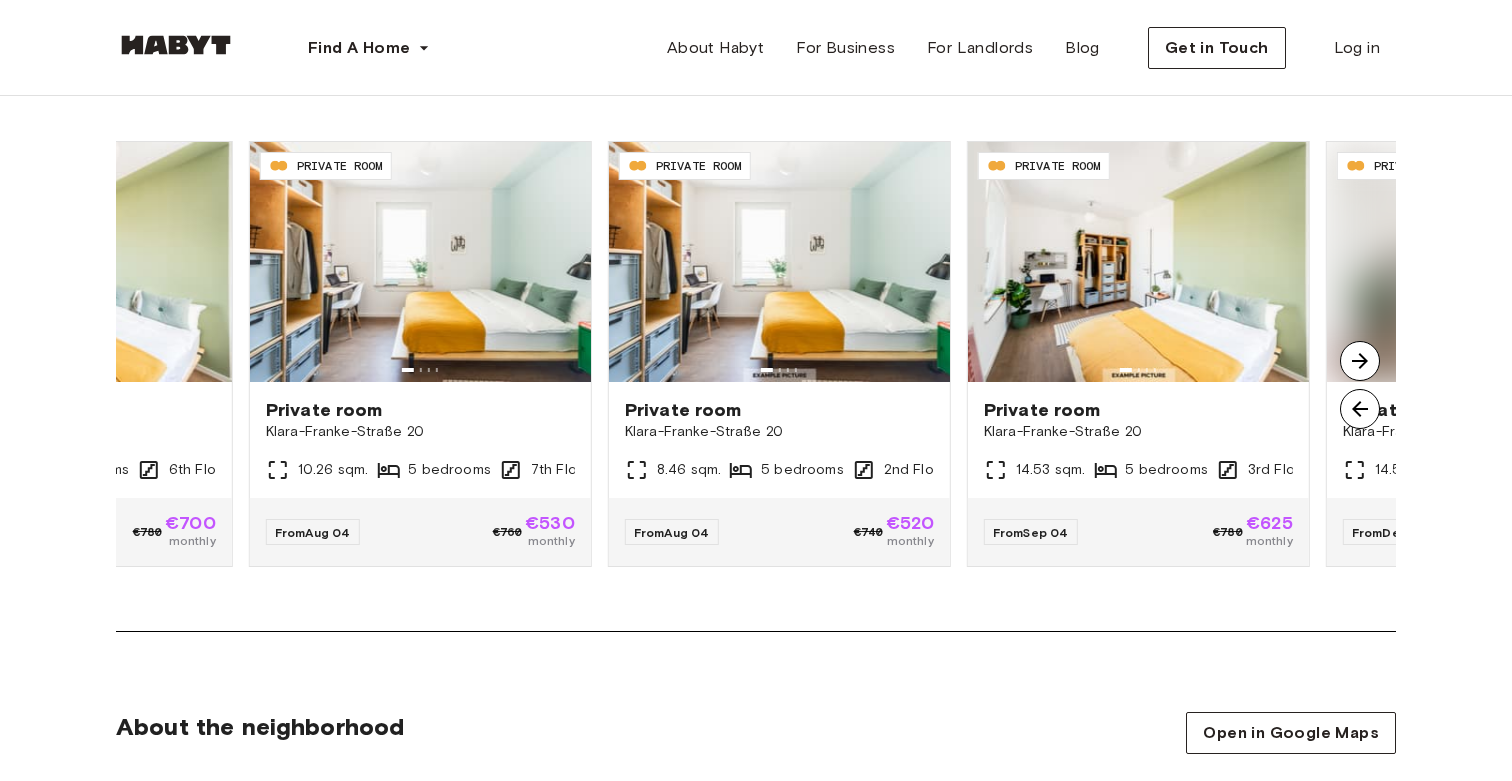 click at bounding box center (1360, 361) 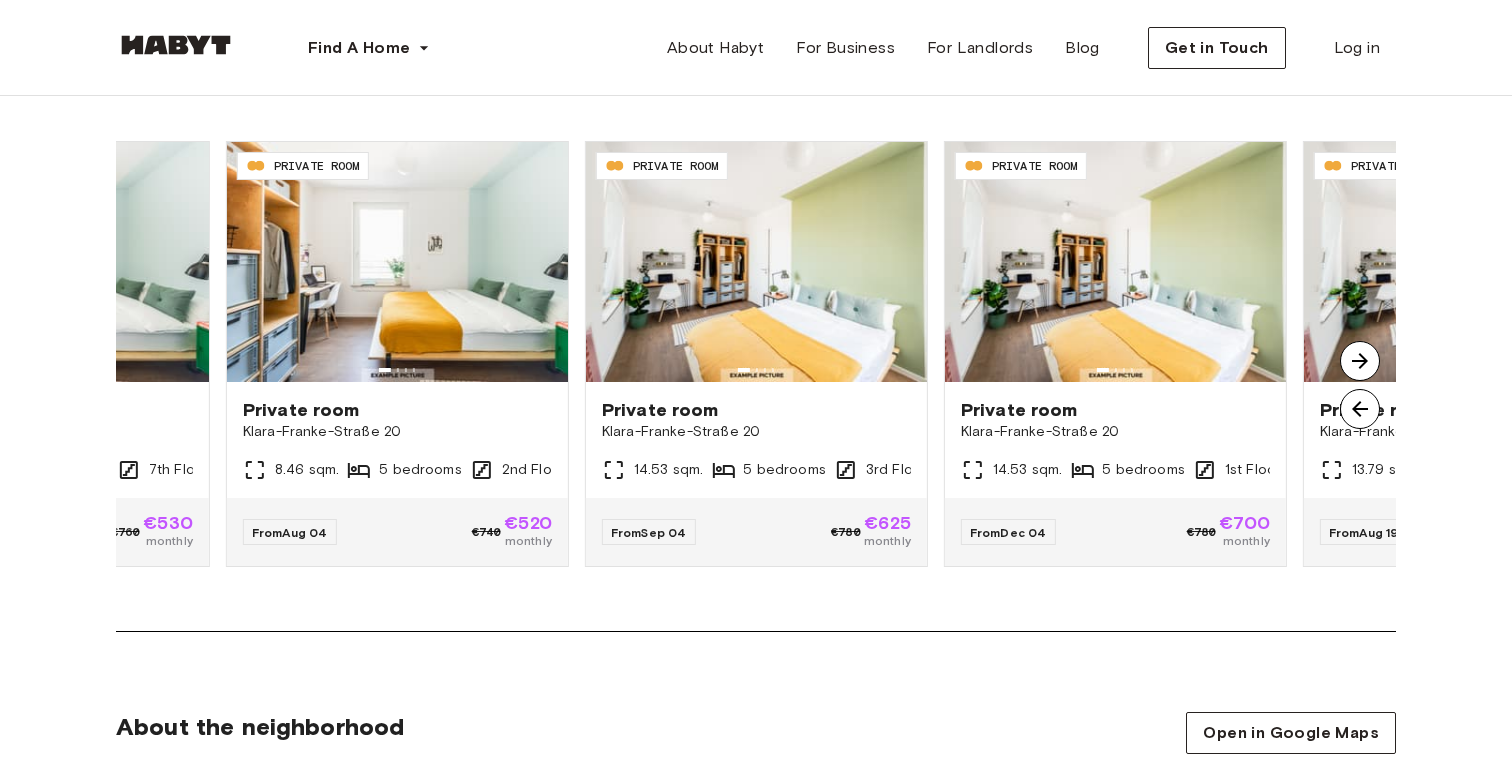 click at bounding box center [1360, 361] 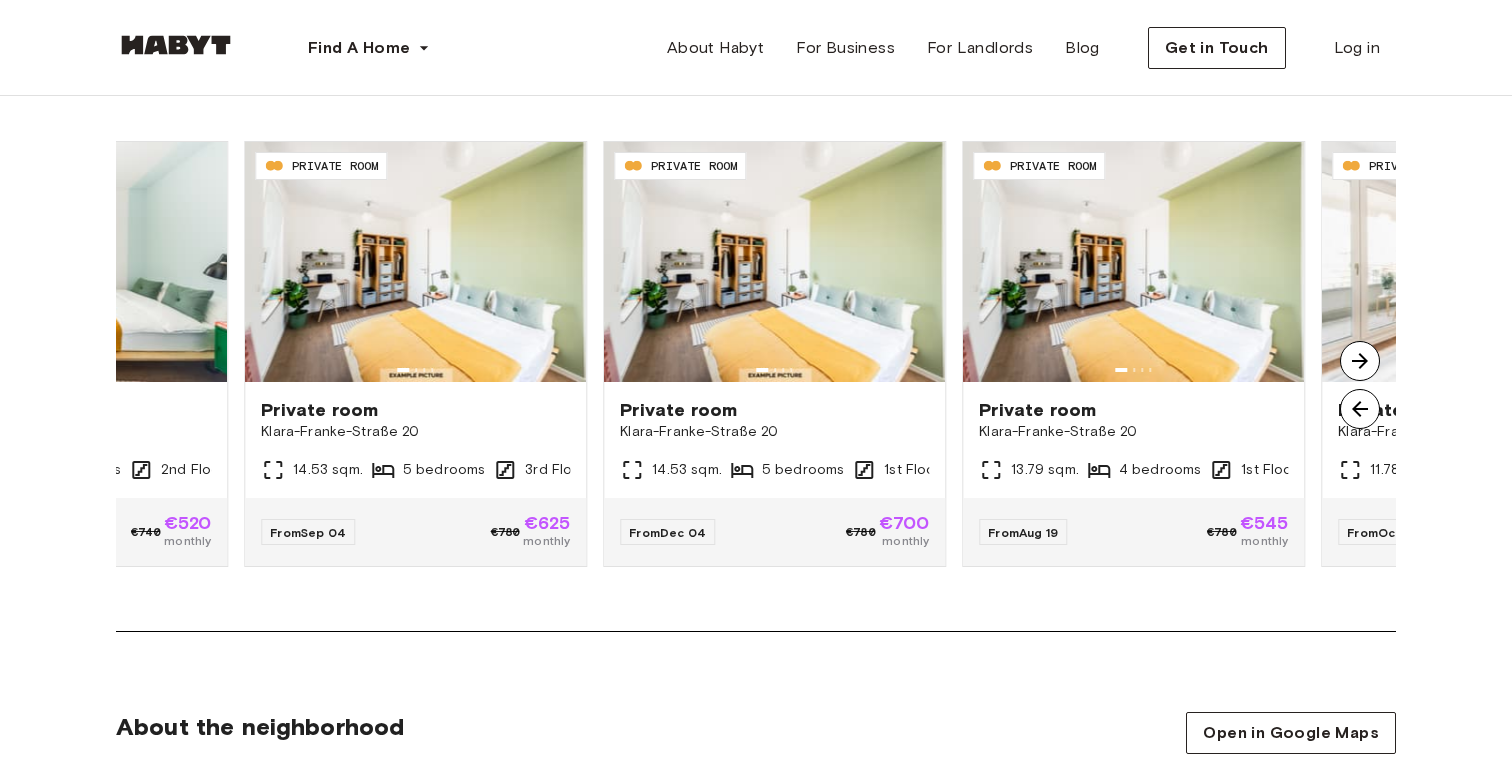 click at bounding box center [1360, 361] 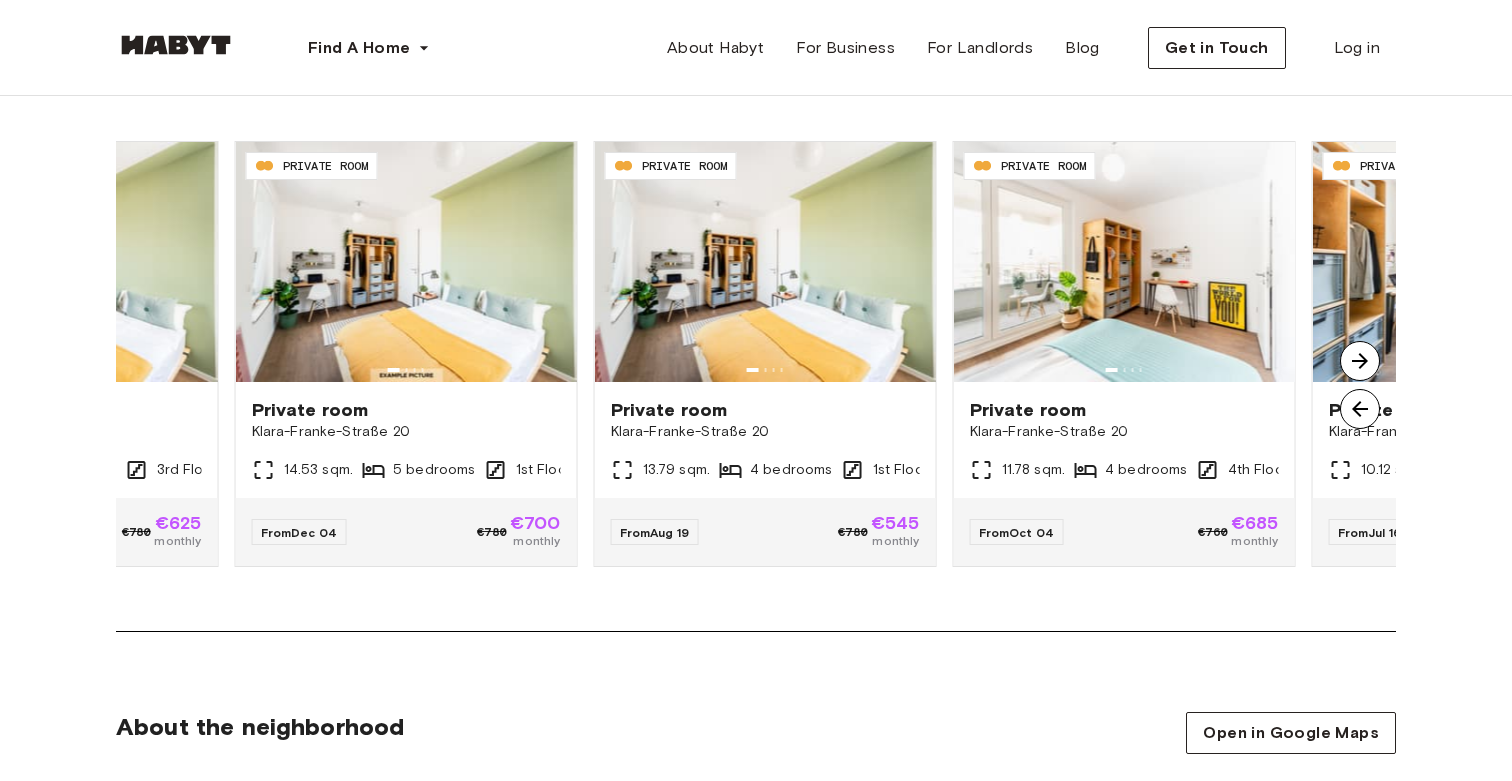 click at bounding box center (1360, 361) 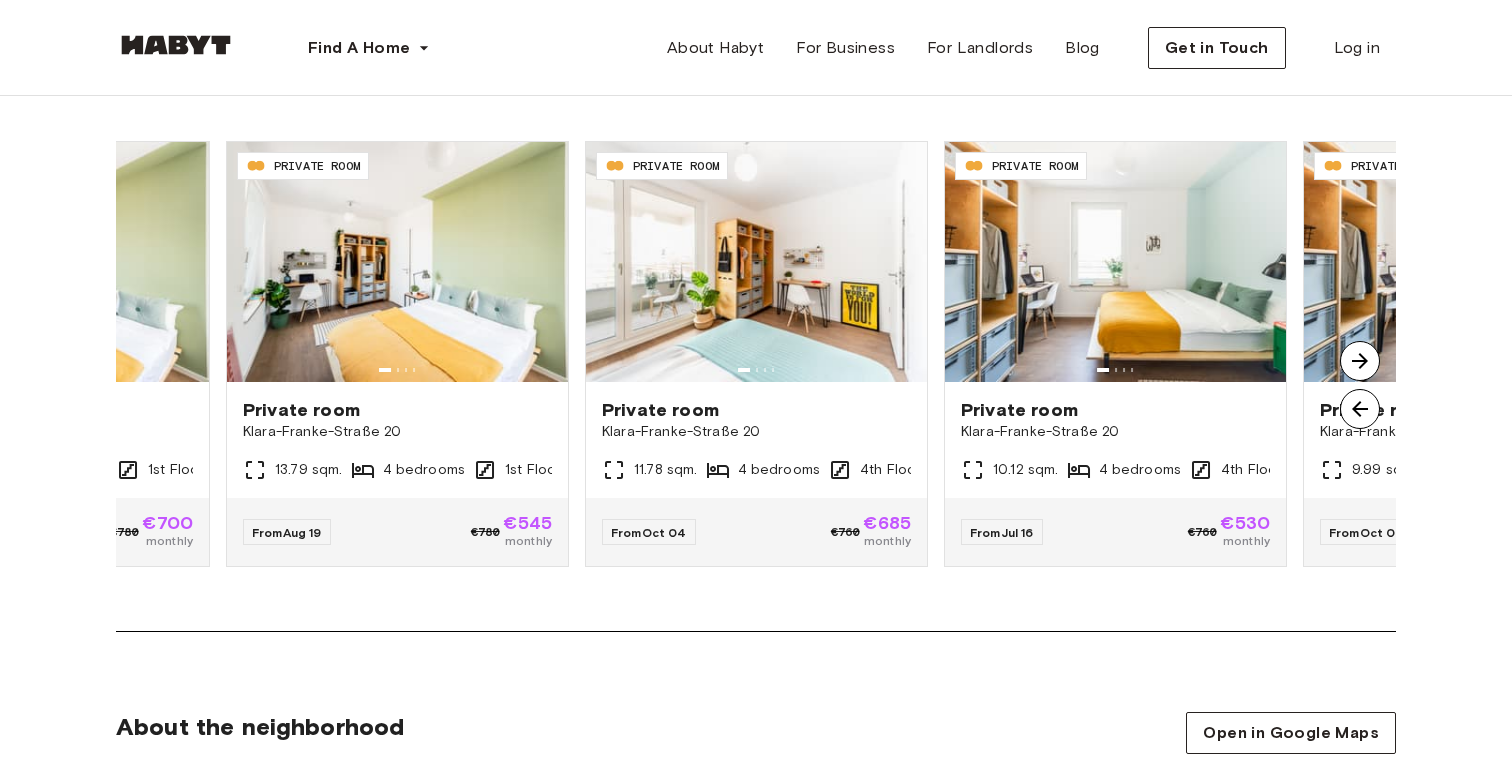 click at bounding box center (1360, 361) 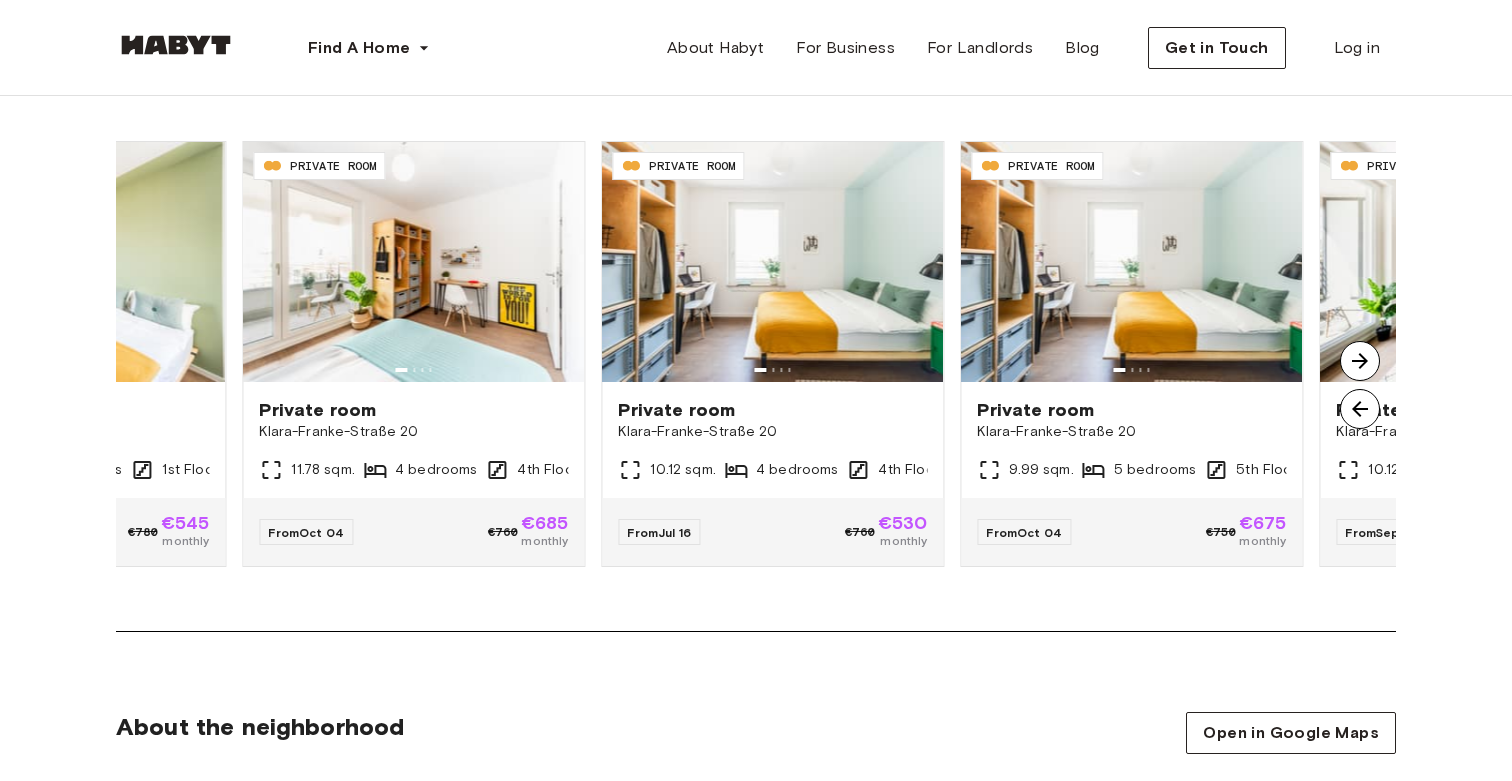 click at bounding box center [1360, 361] 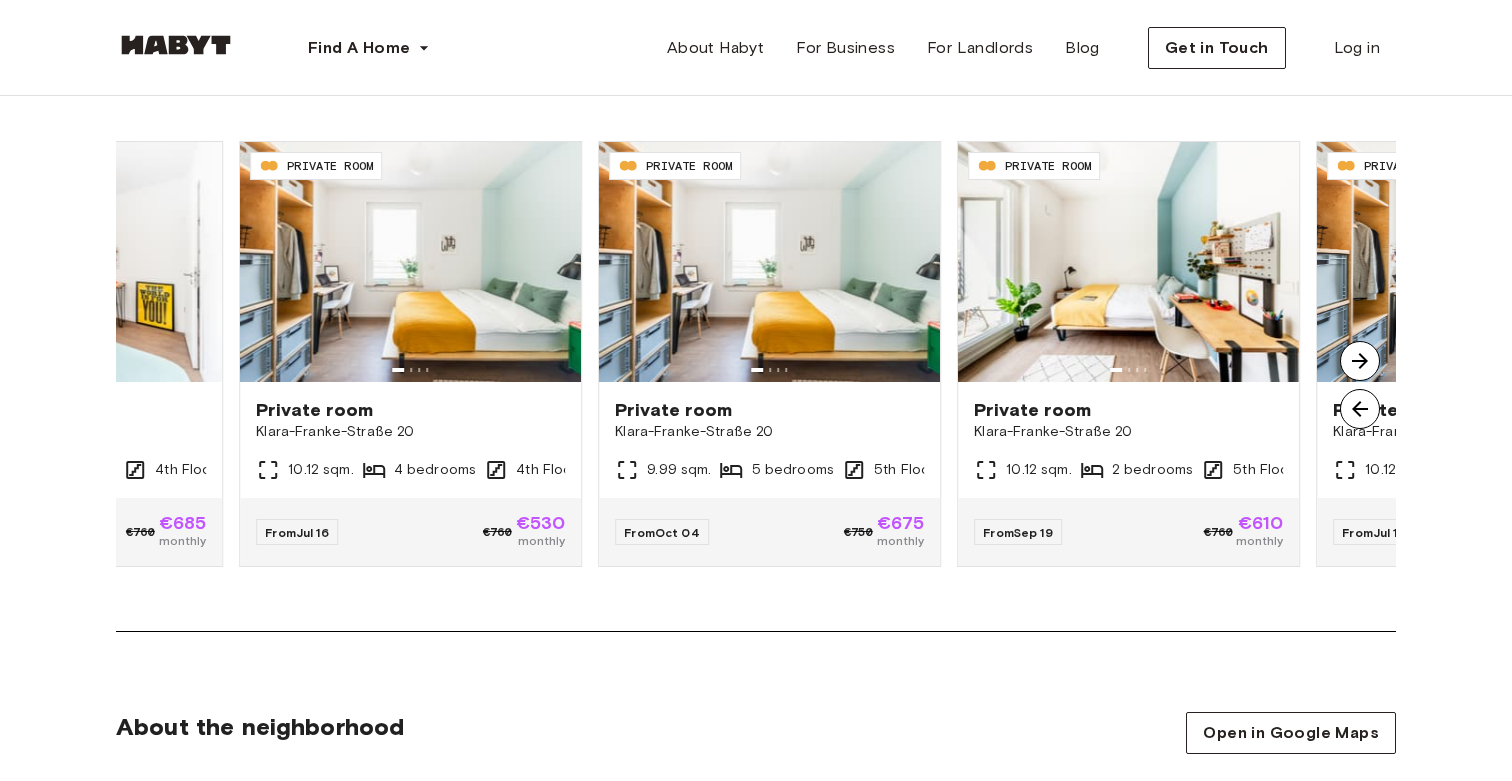 click at bounding box center [1360, 361] 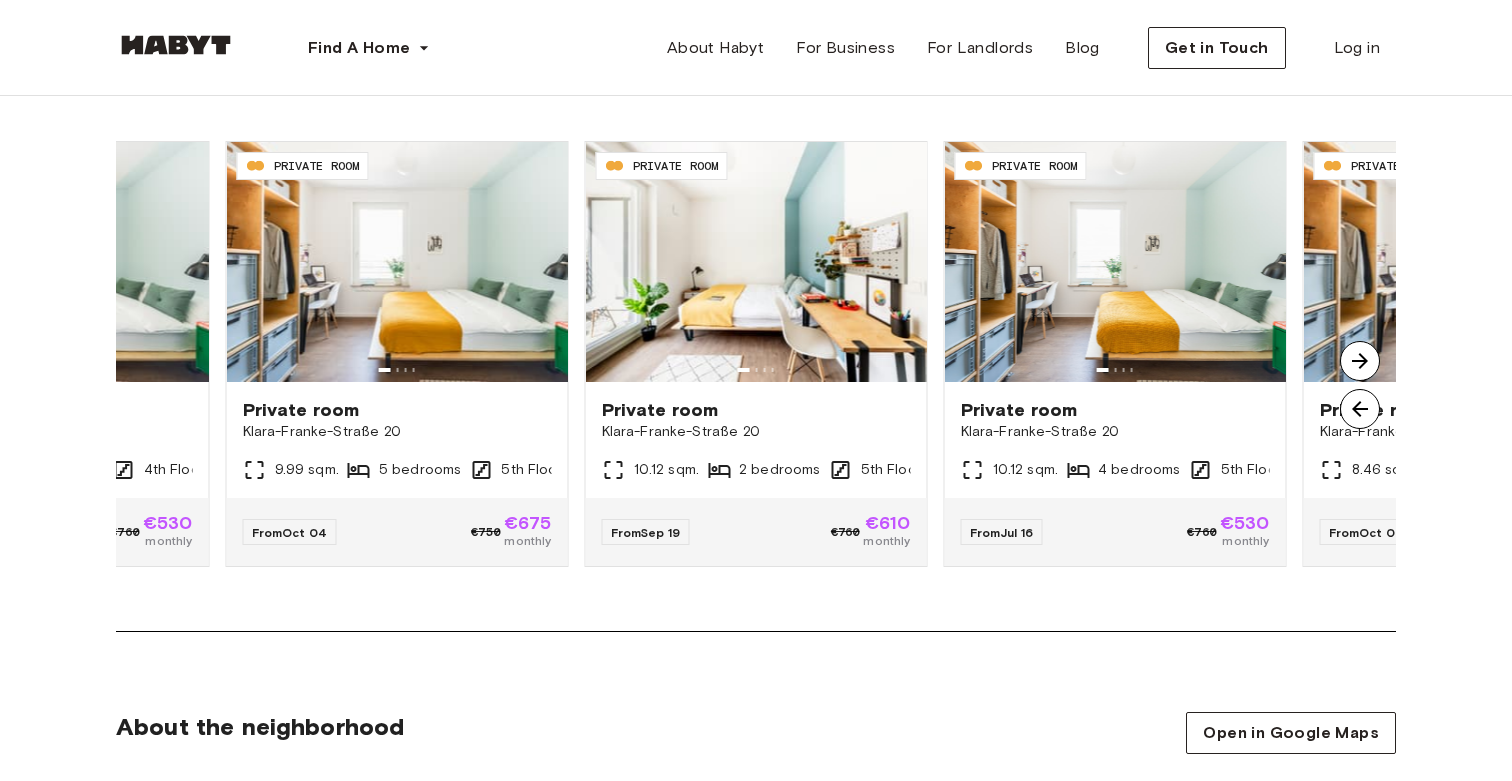 click at bounding box center (1360, 361) 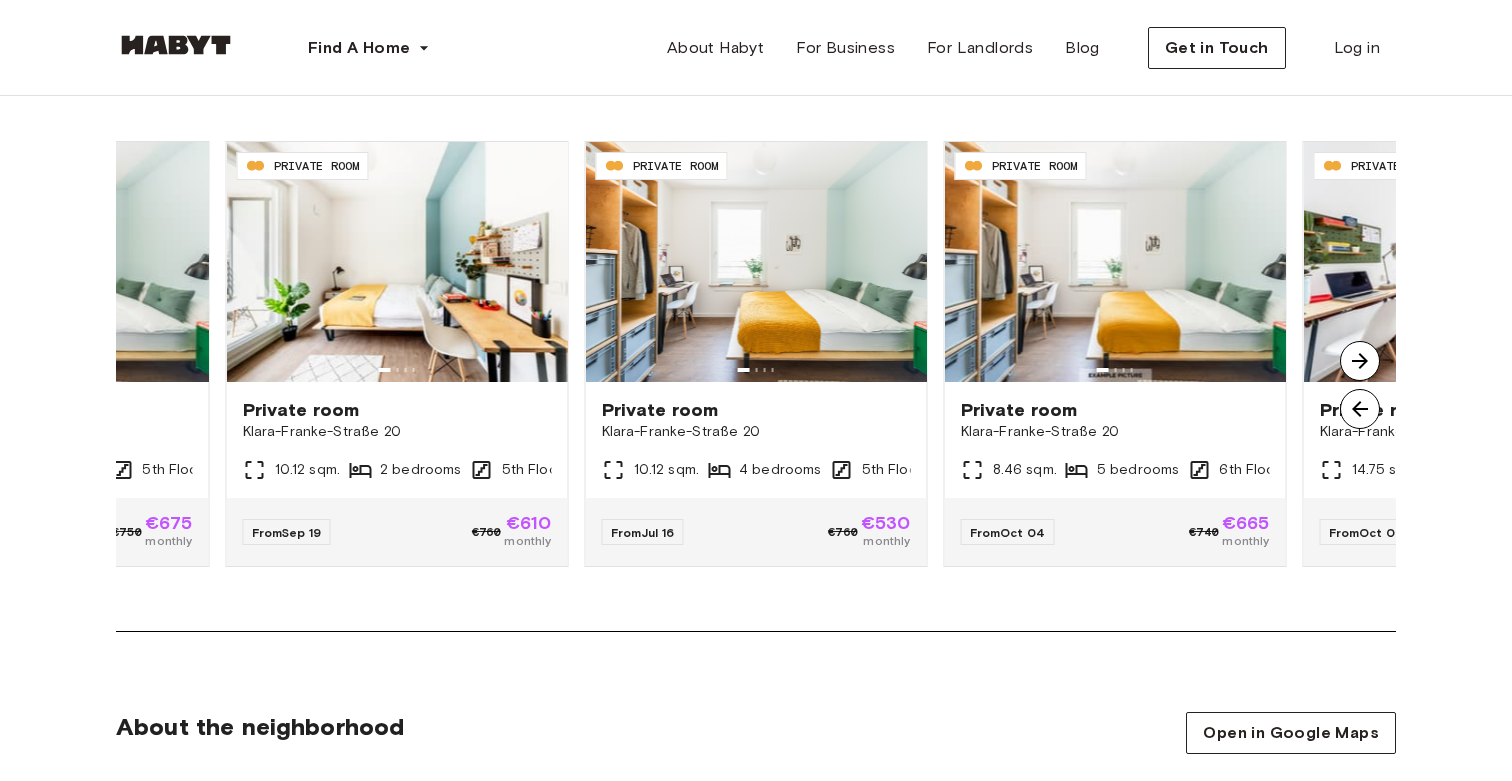 click at bounding box center [1360, 361] 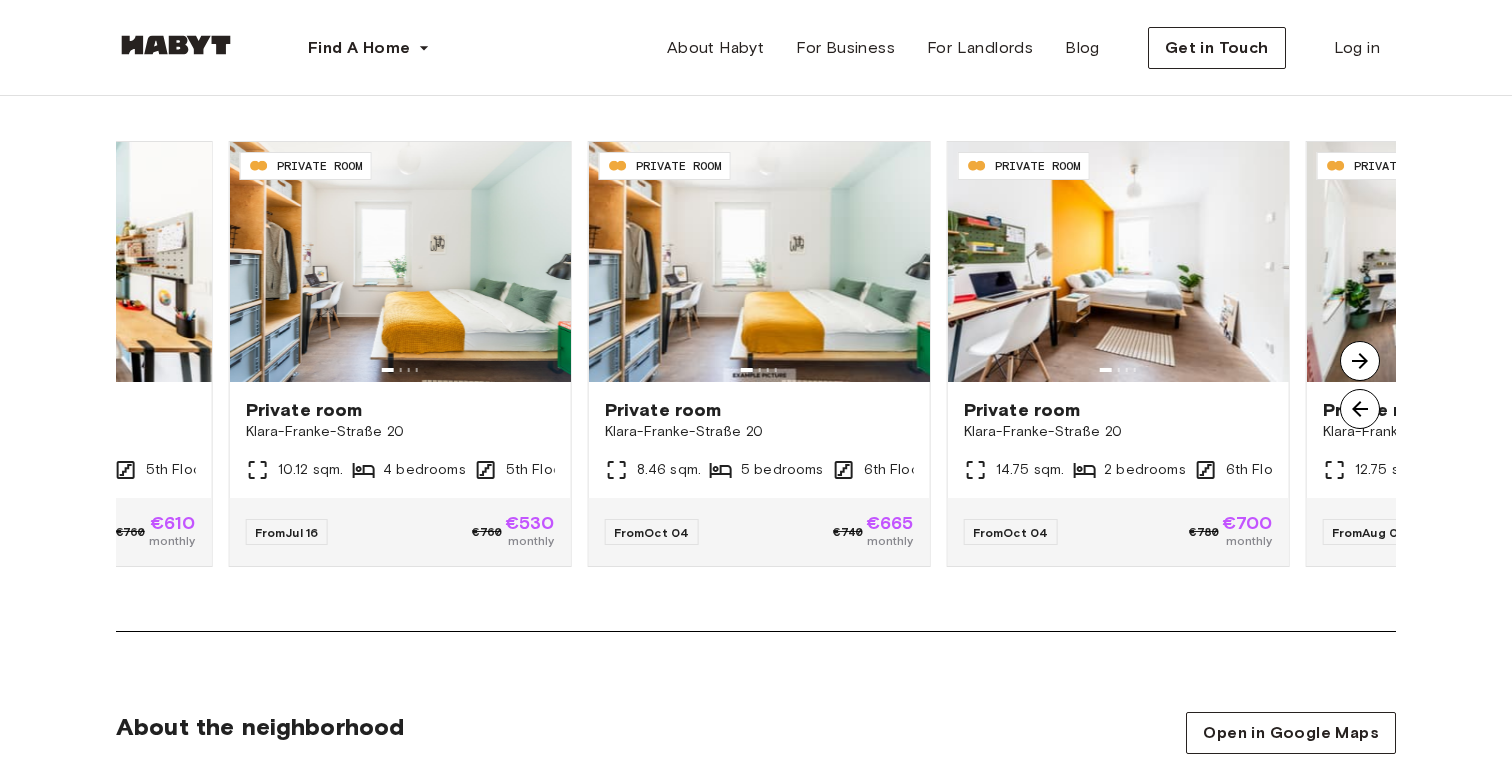 click at bounding box center (1360, 361) 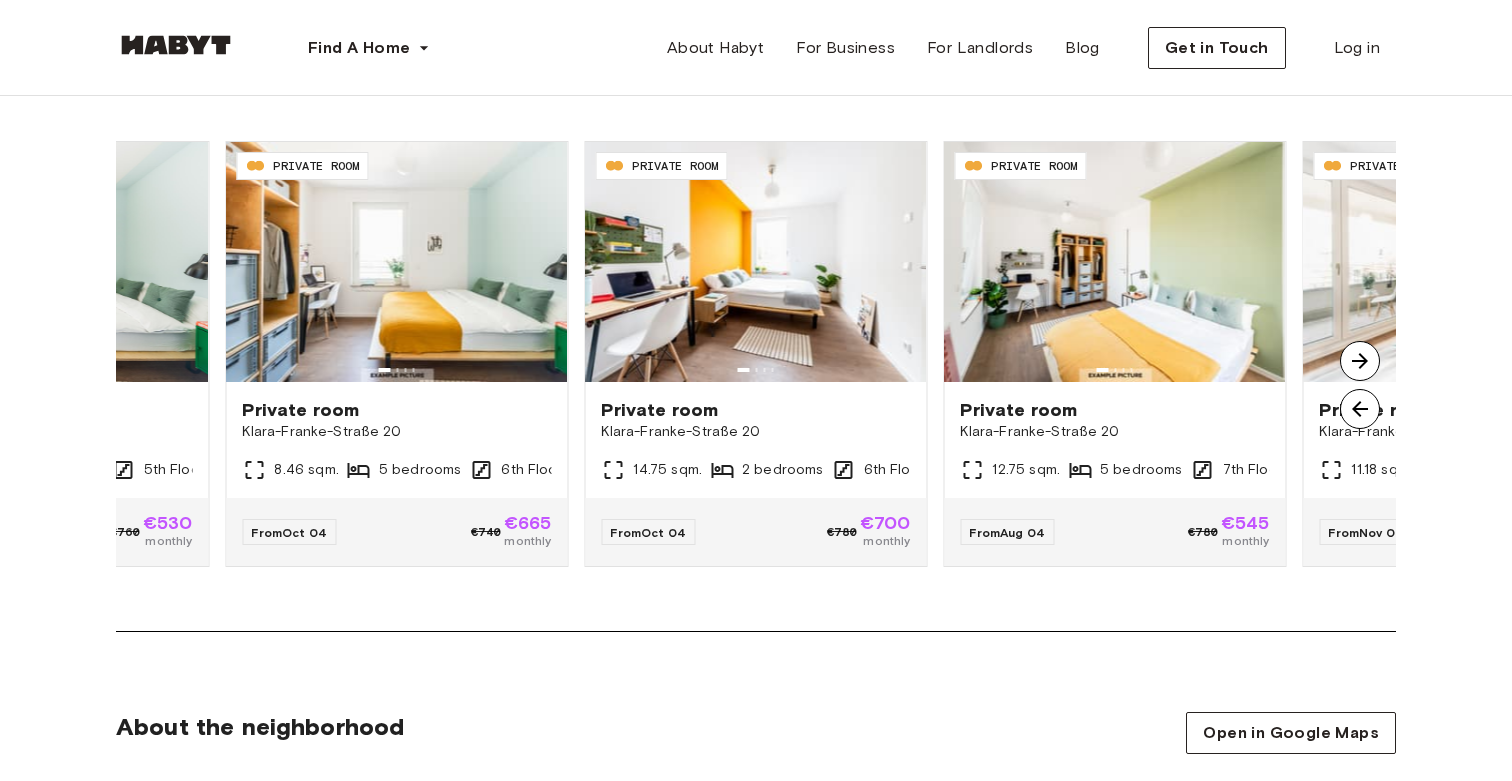 click at bounding box center (1360, 361) 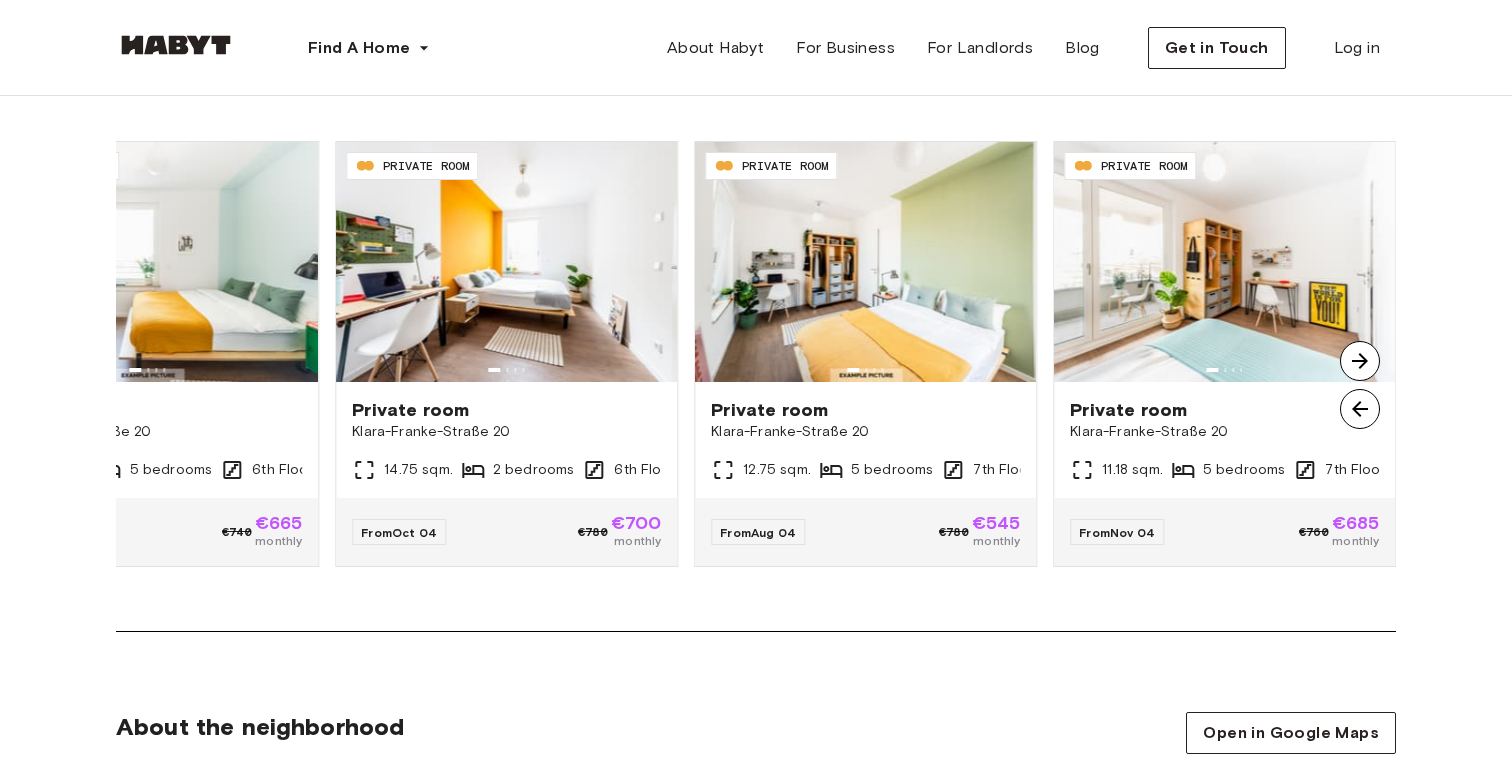 click at bounding box center [1360, 361] 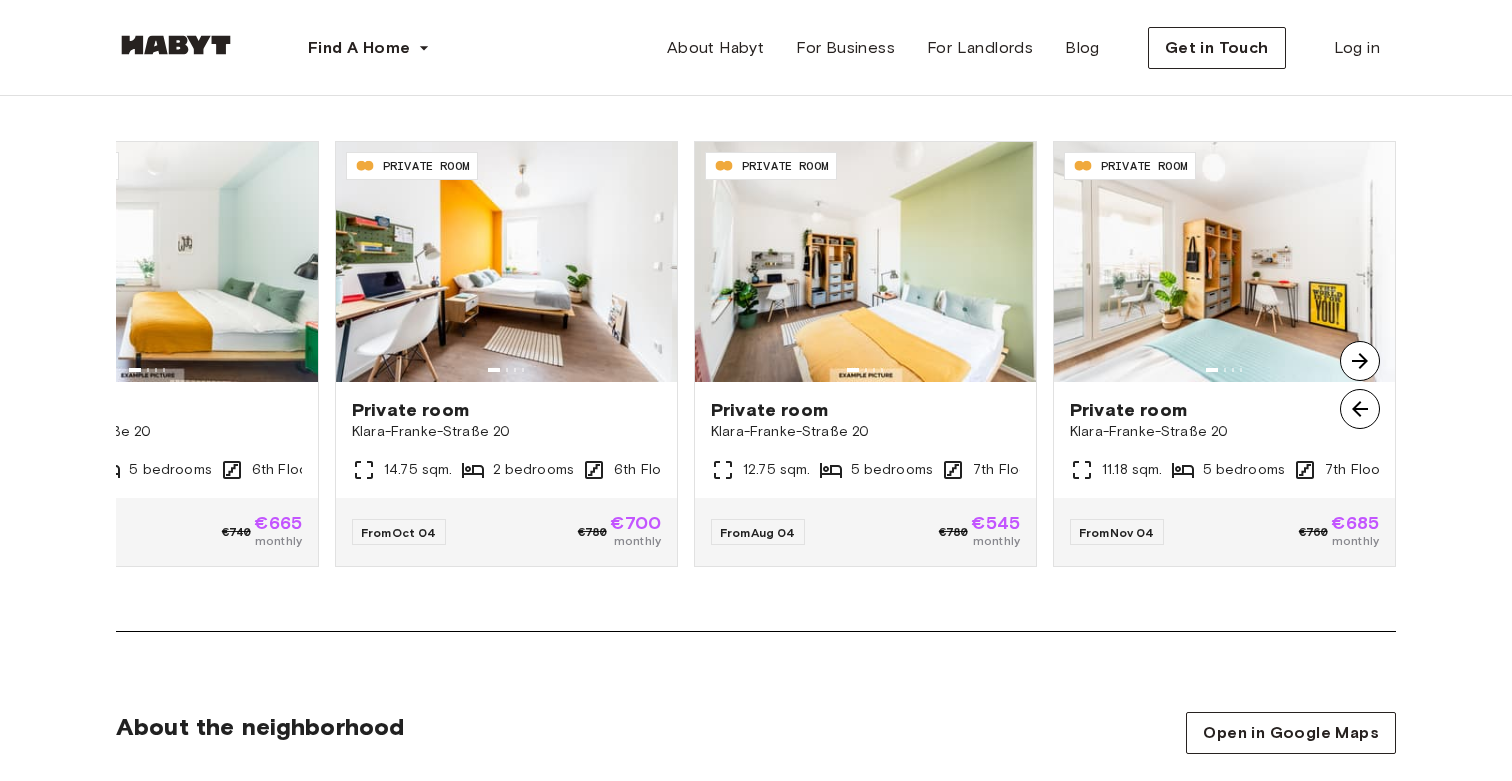 click at bounding box center [1360, 361] 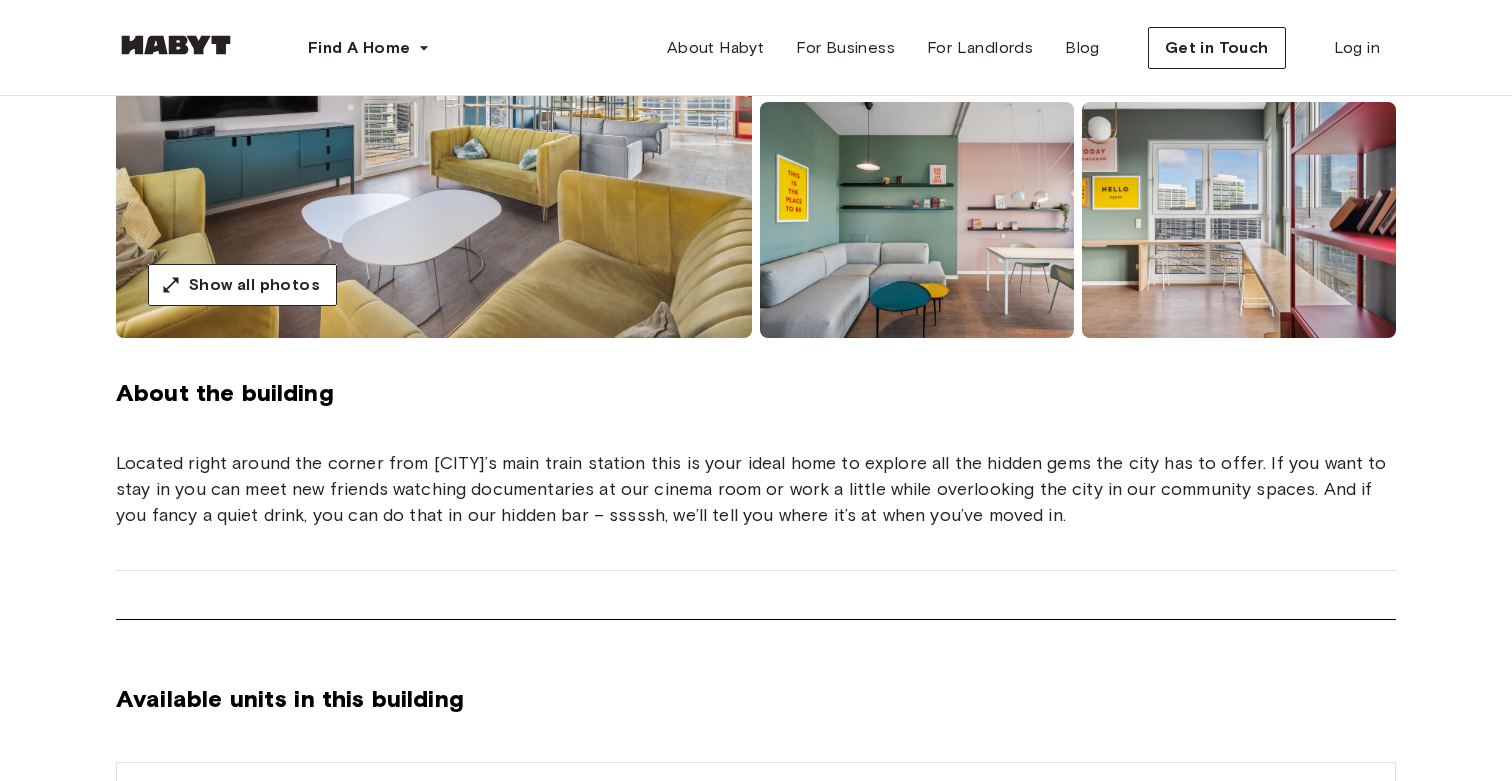 scroll, scrollTop: 0, scrollLeft: 0, axis: both 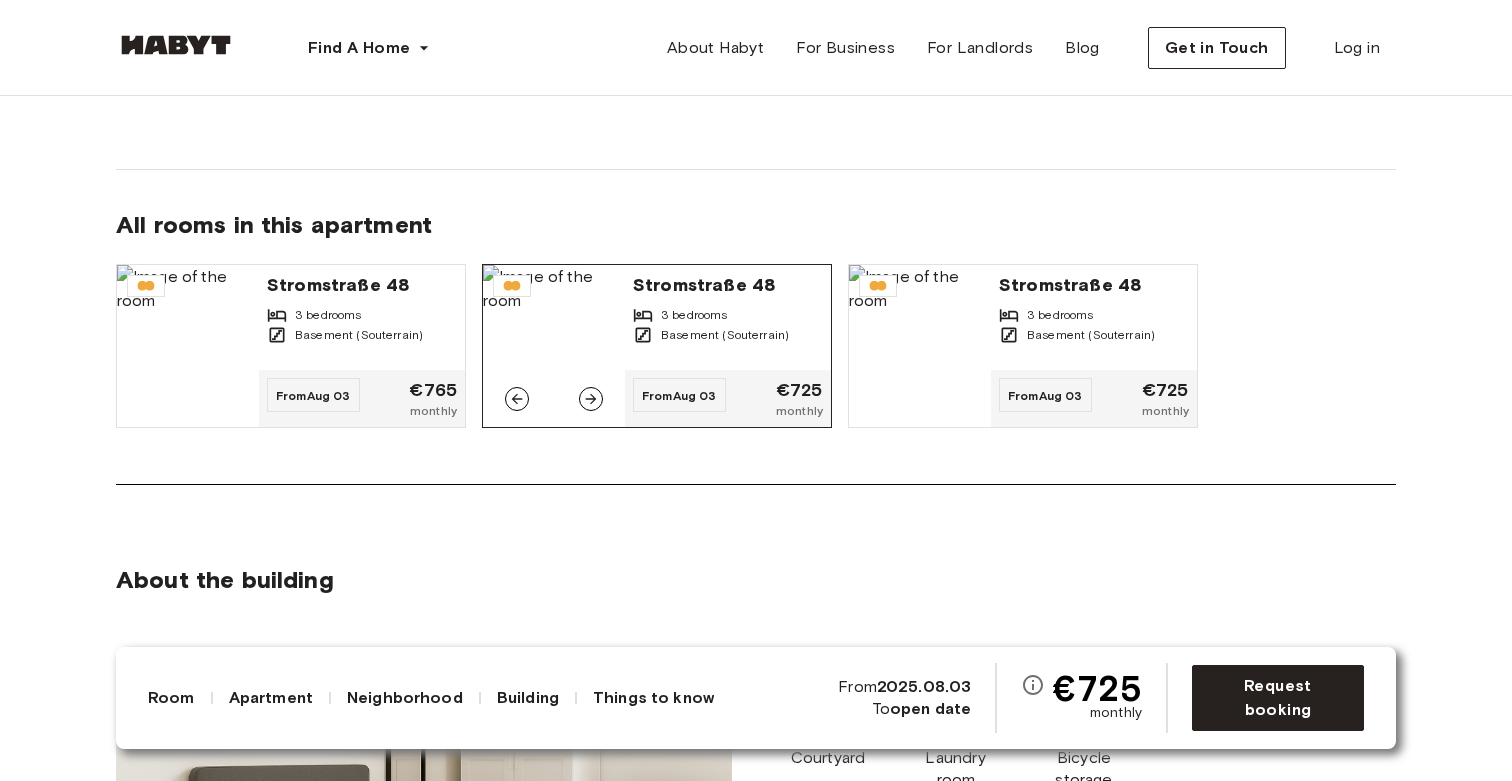 click 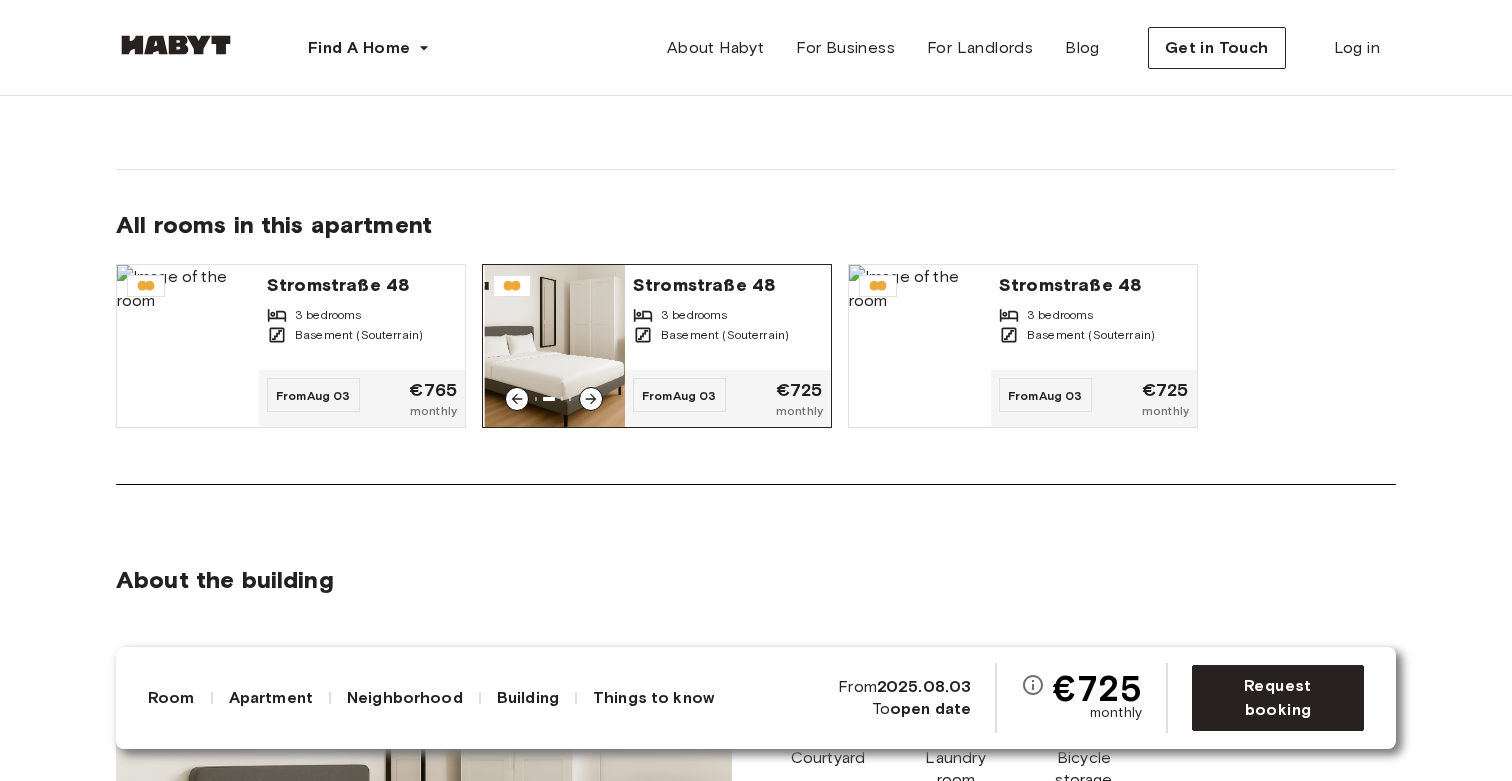 click 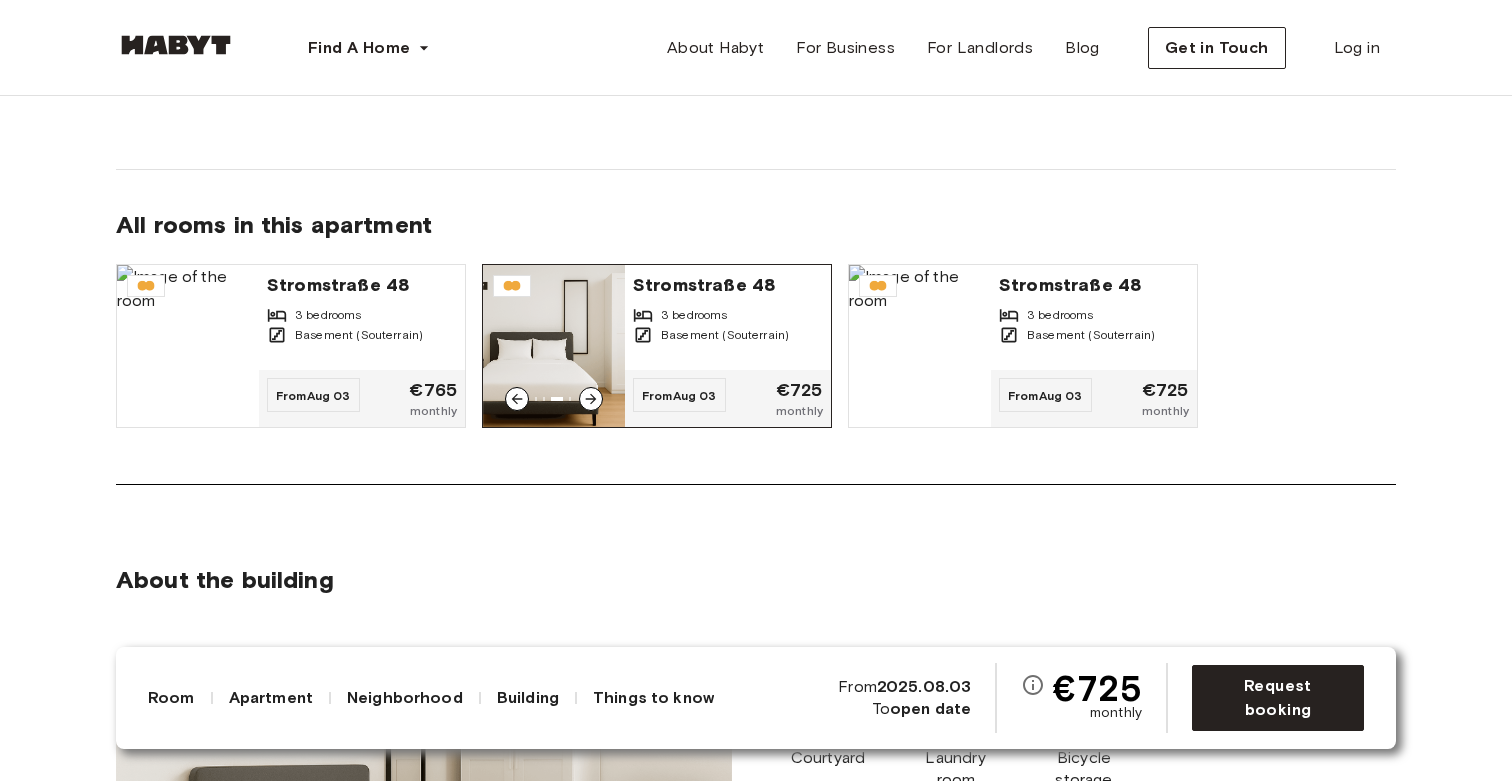 click 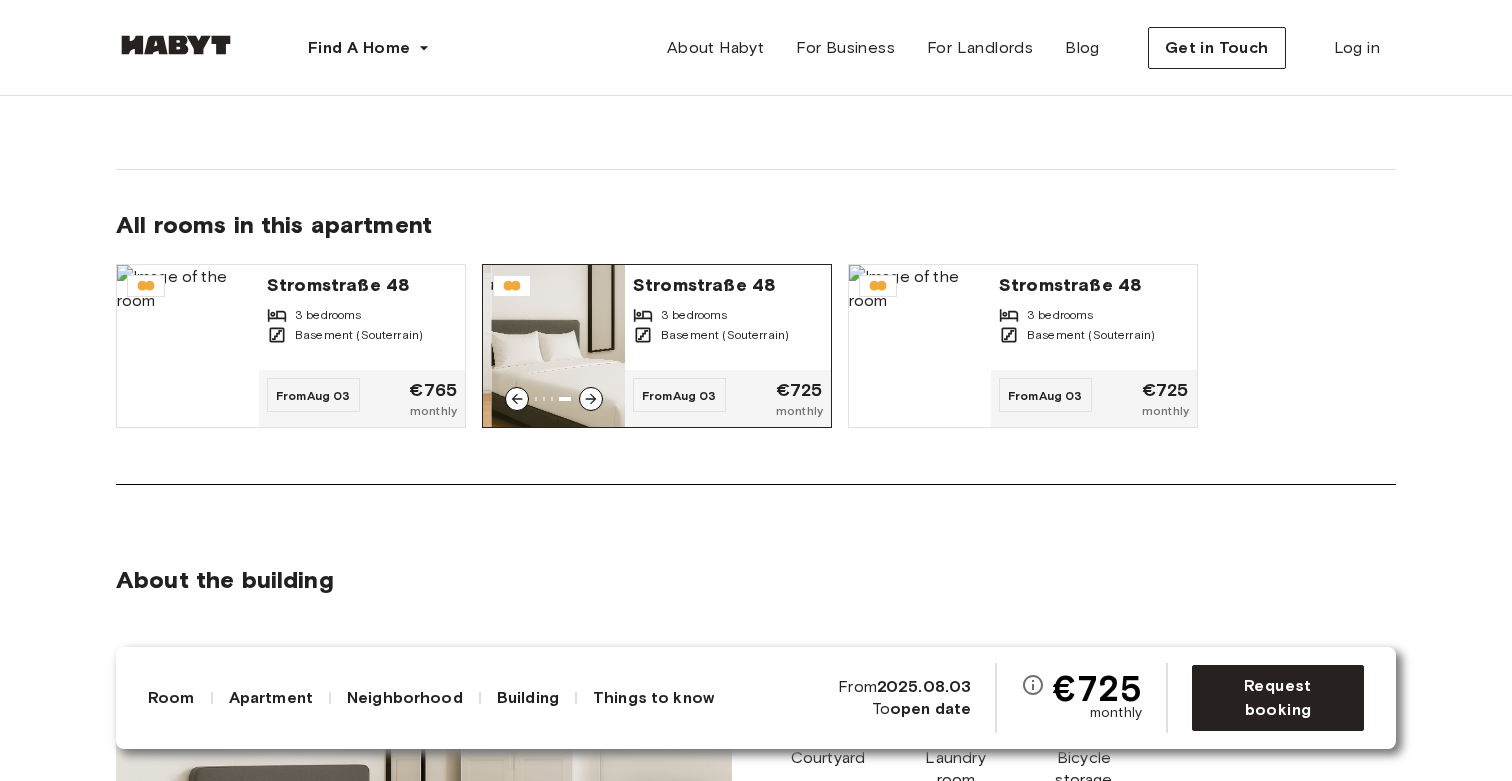 click 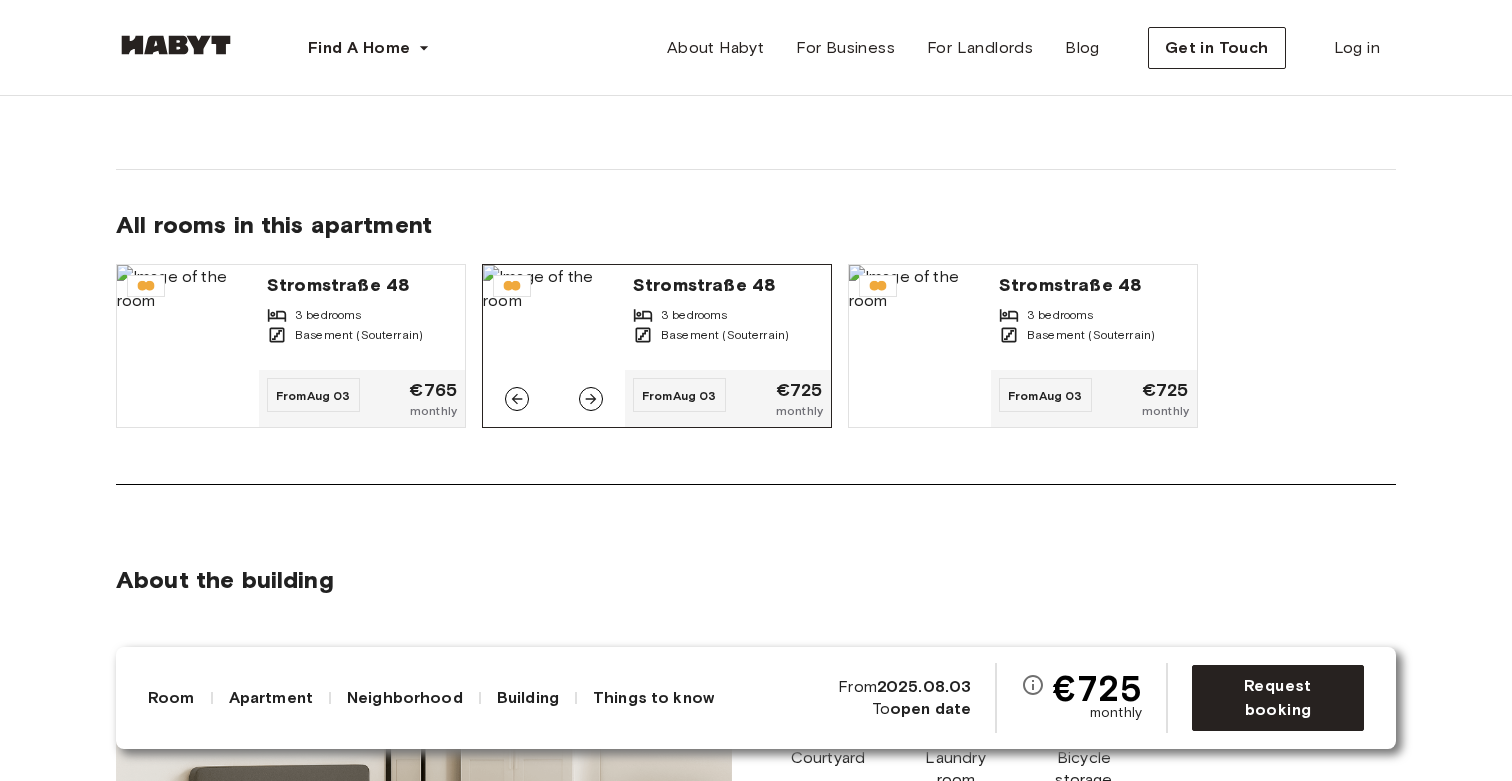 click 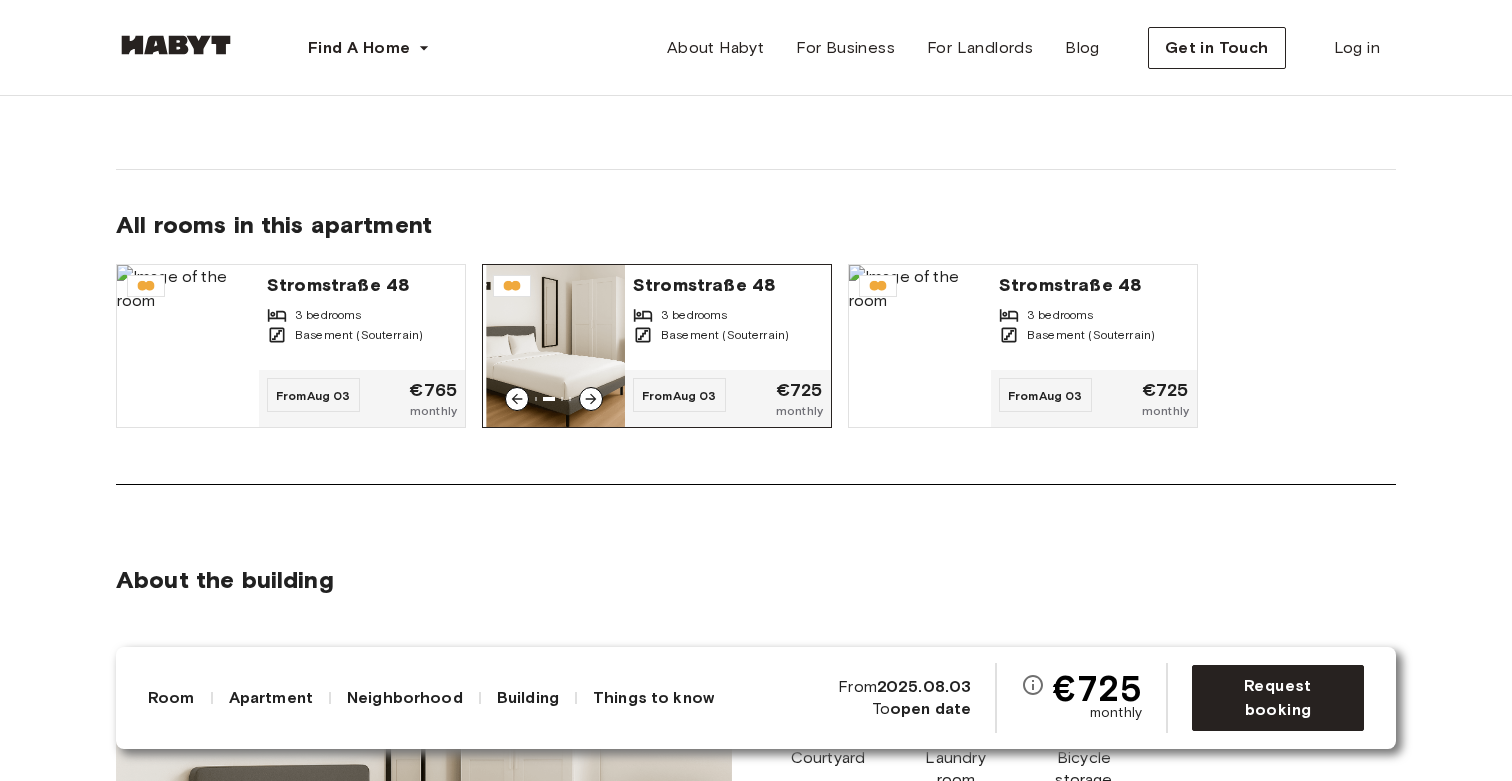 click 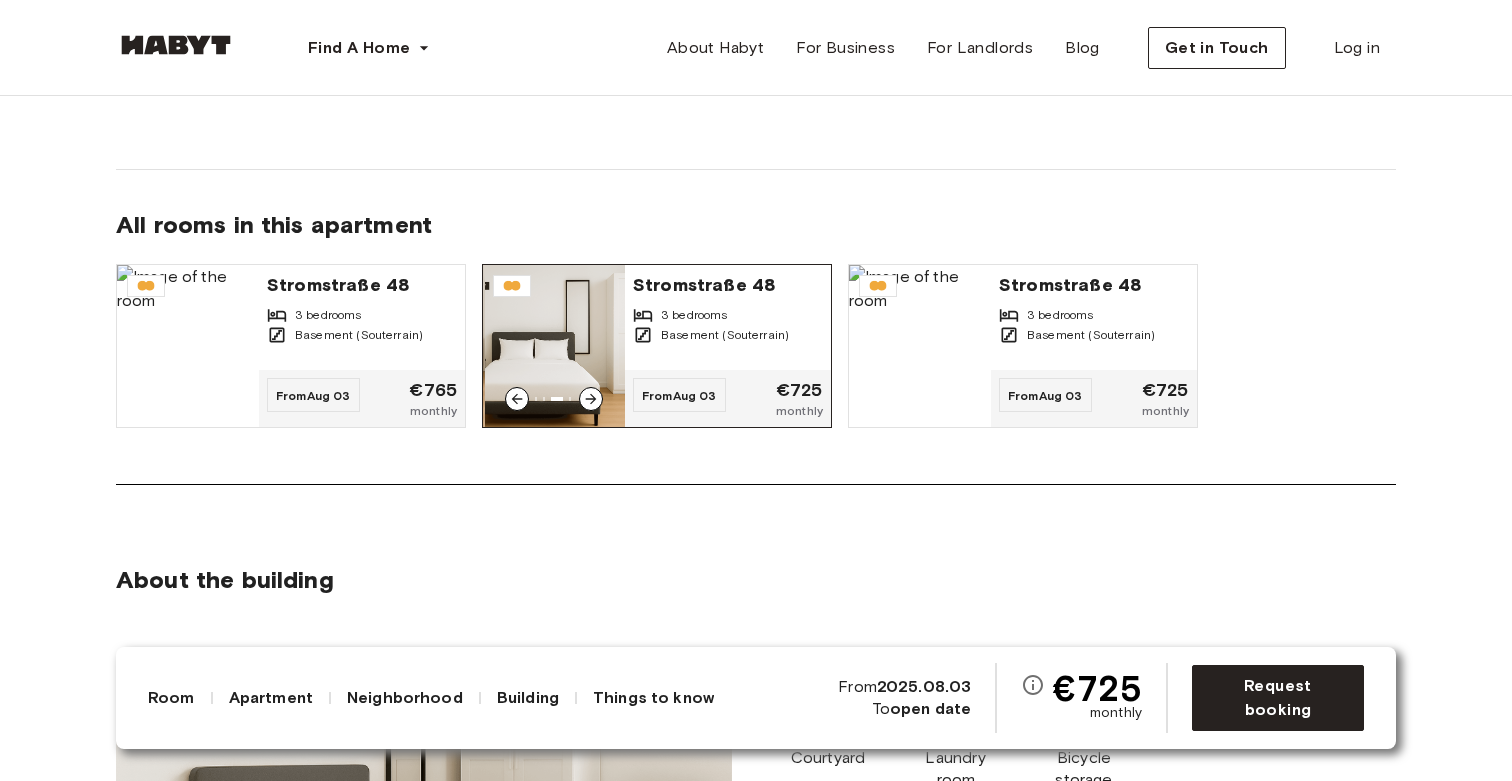 click 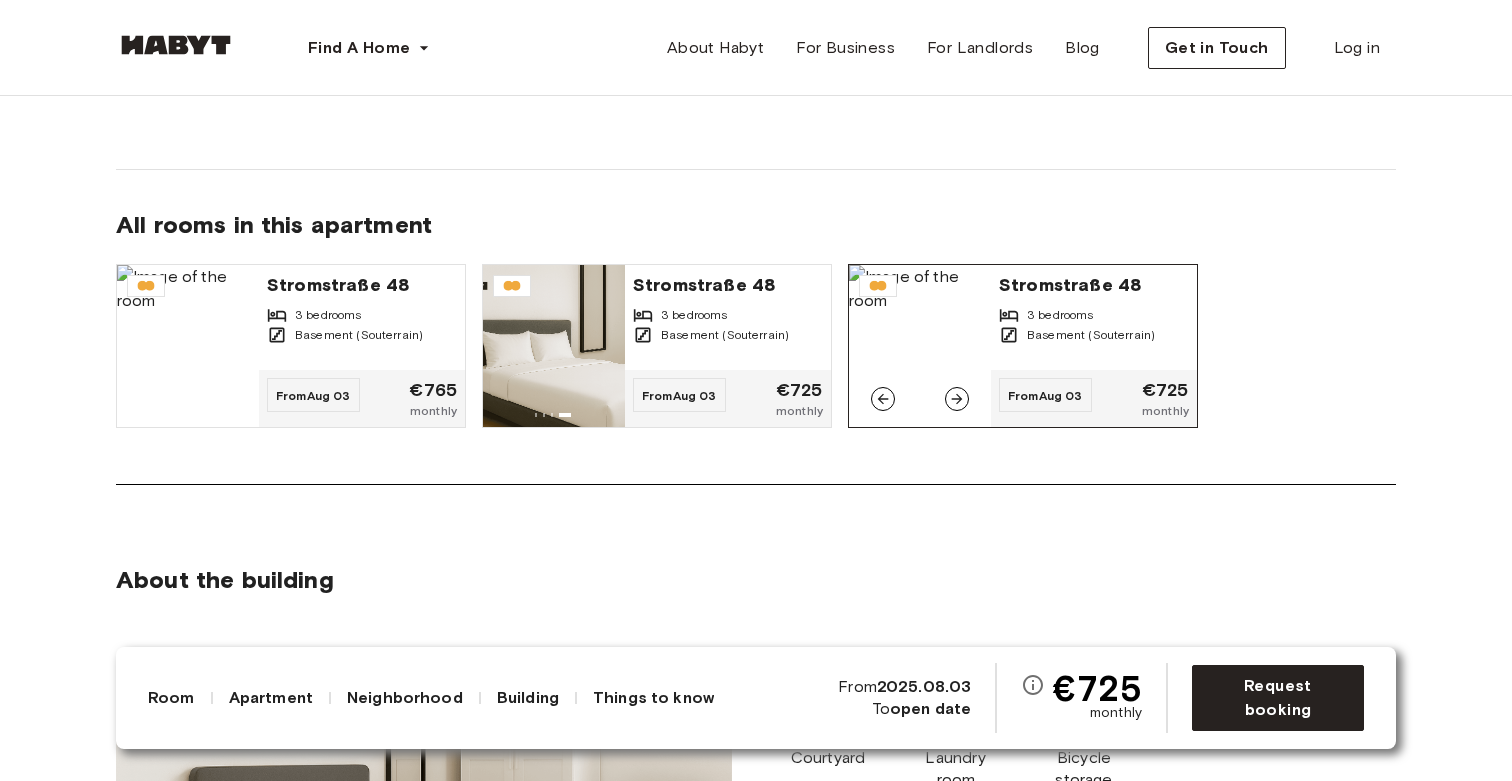 click 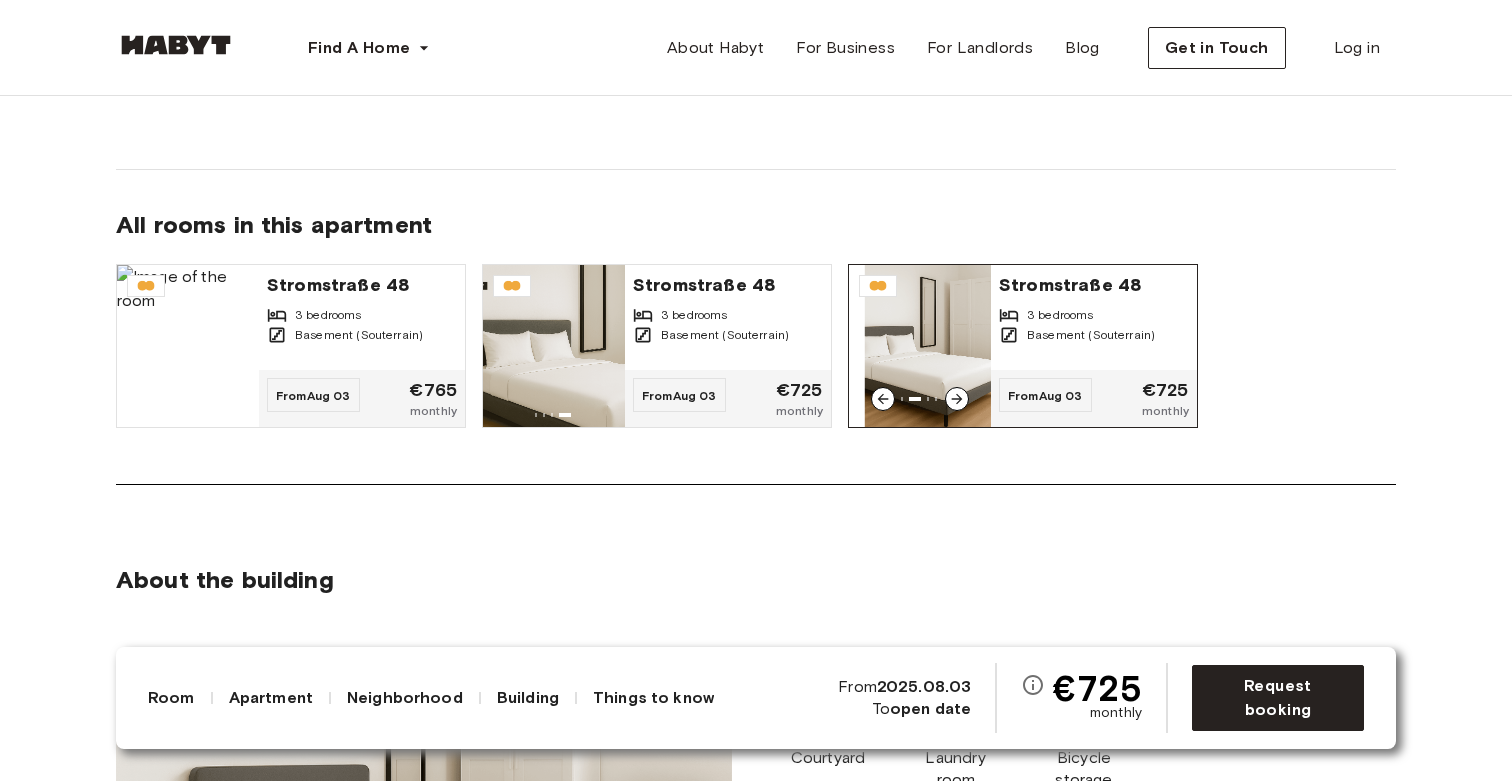 click 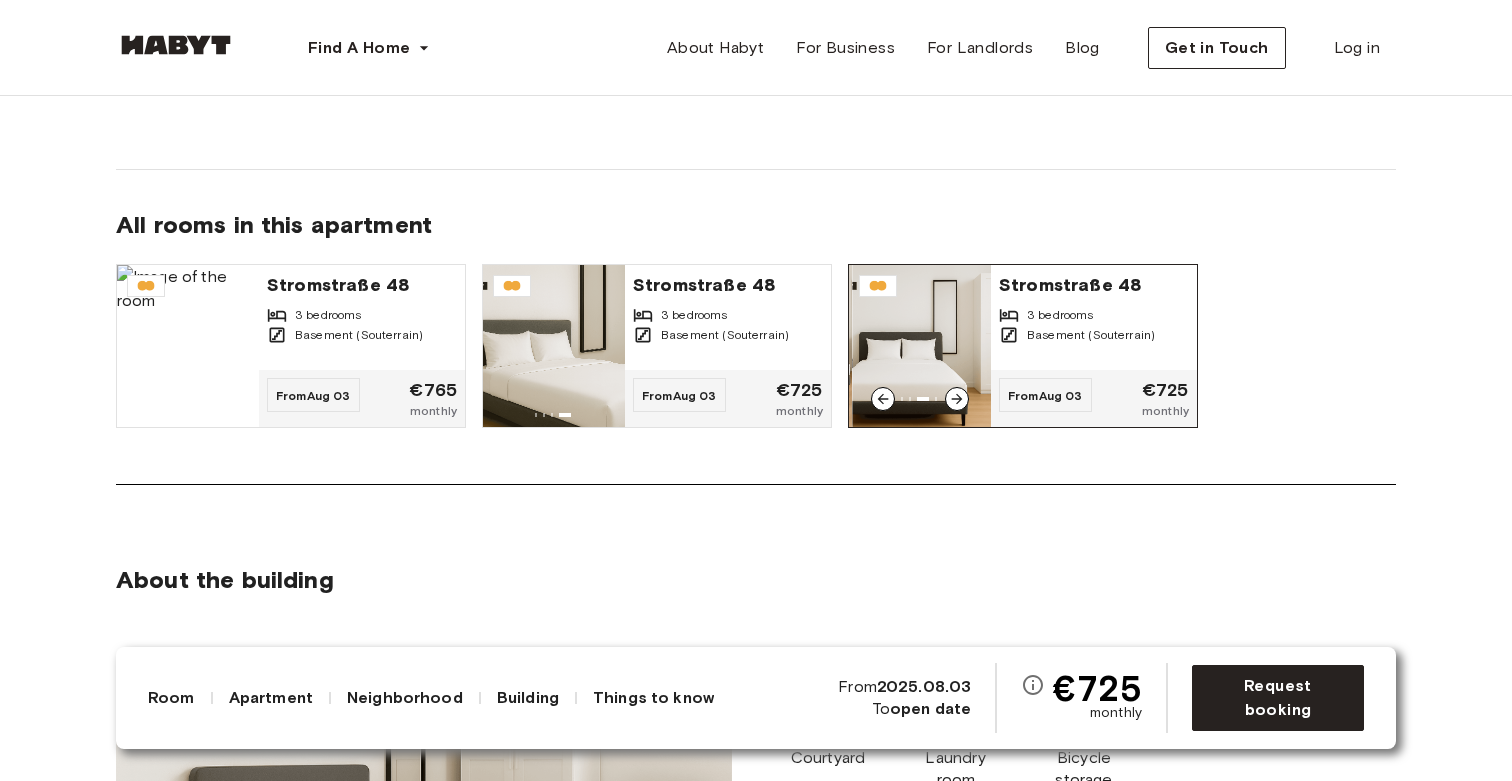 click 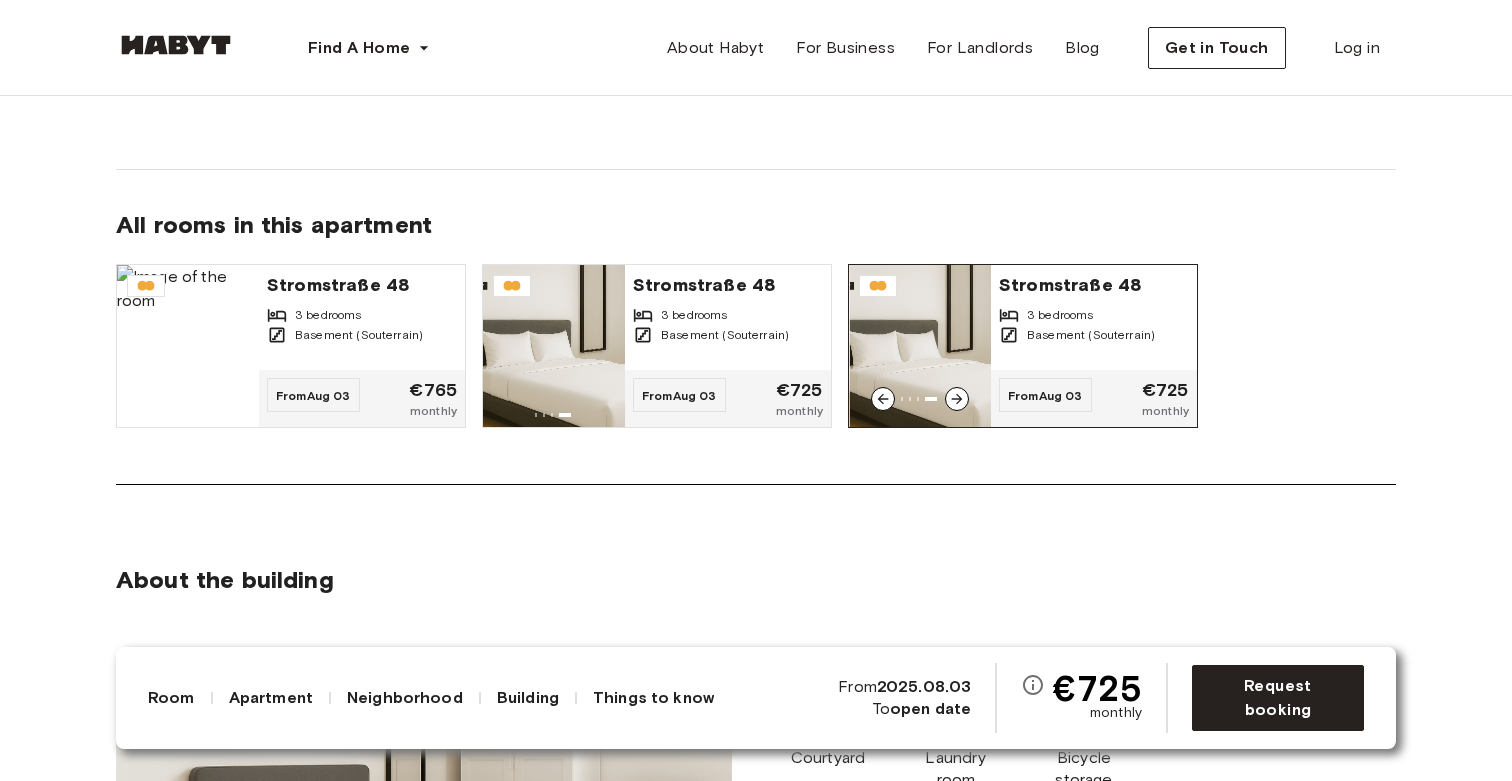 click 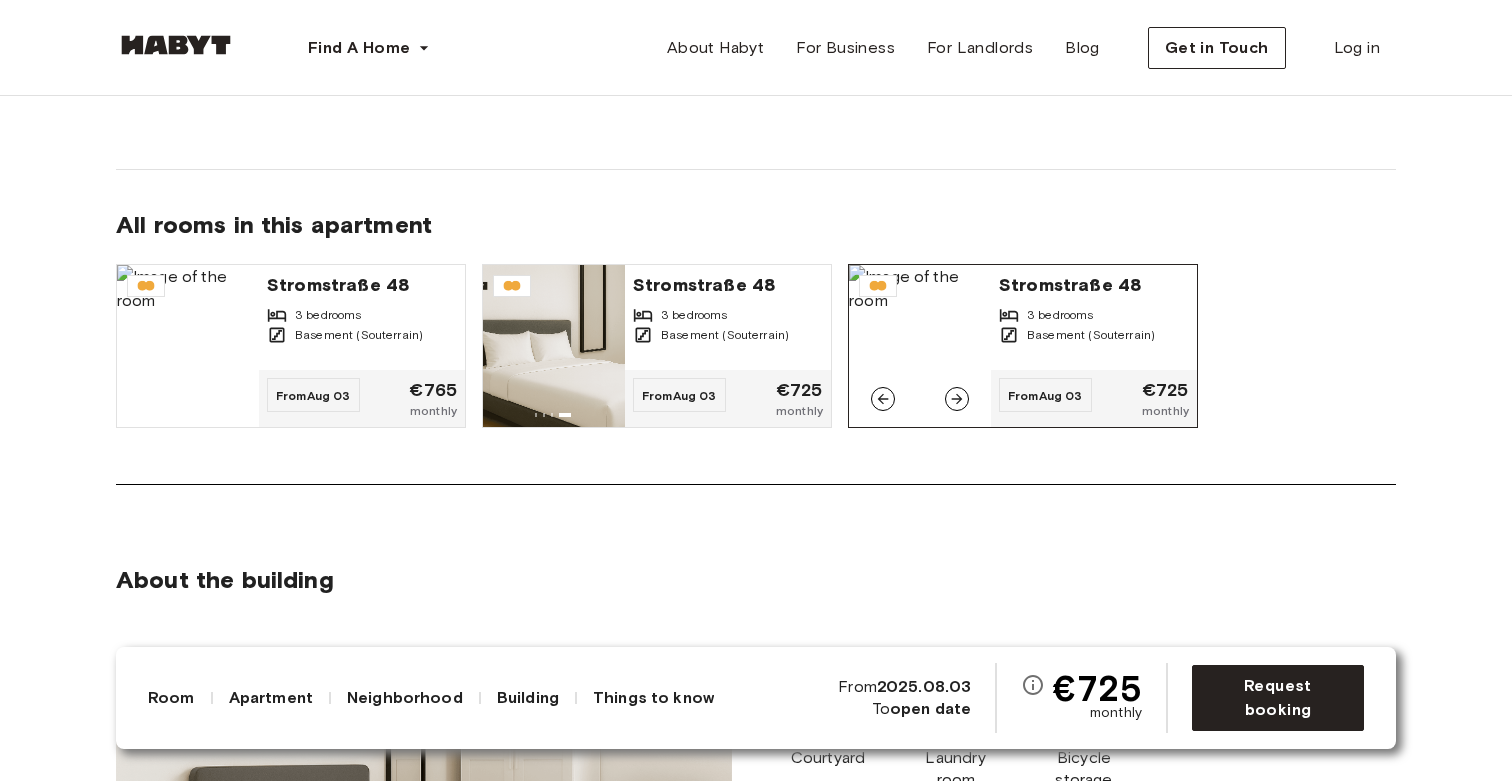 click 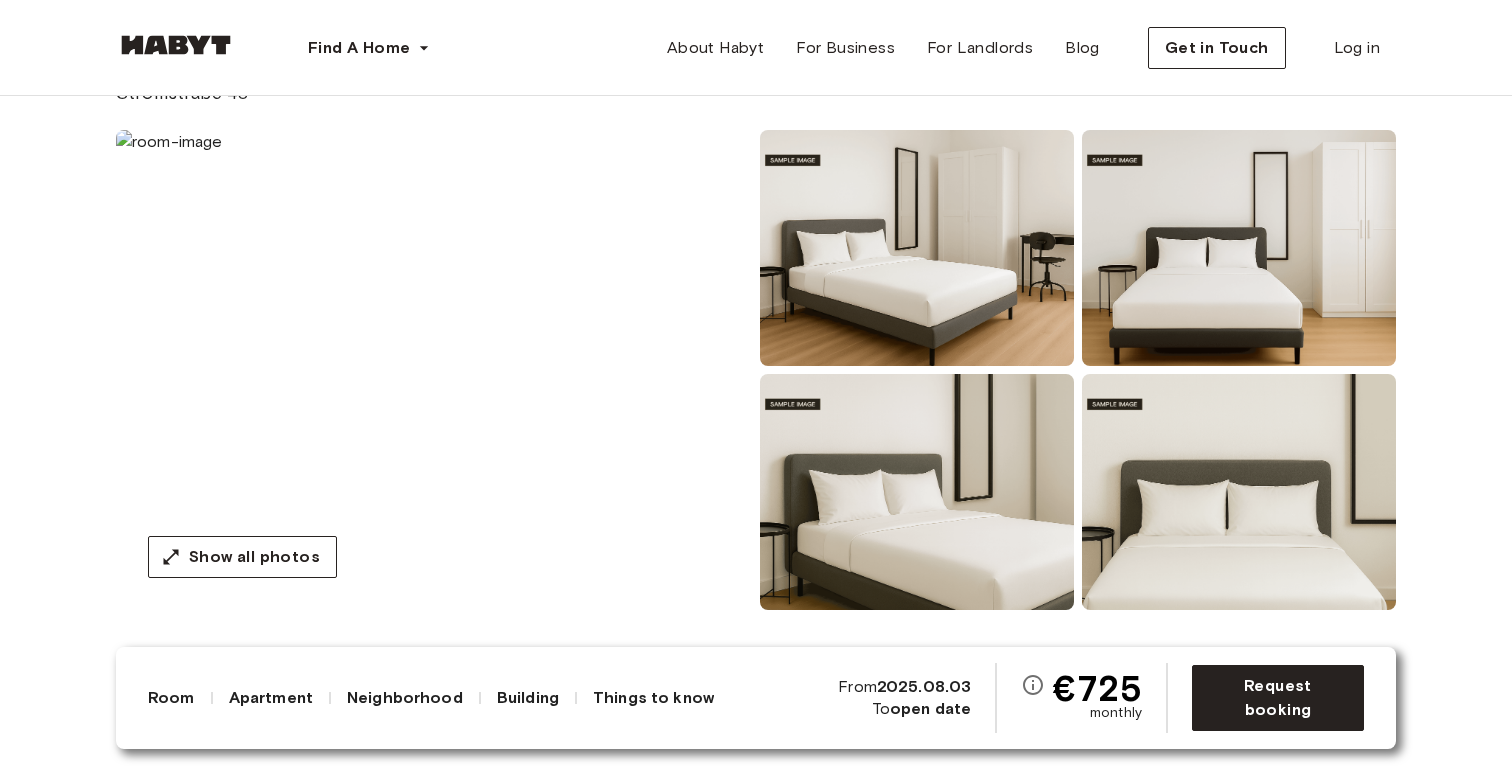 scroll, scrollTop: 134, scrollLeft: 0, axis: vertical 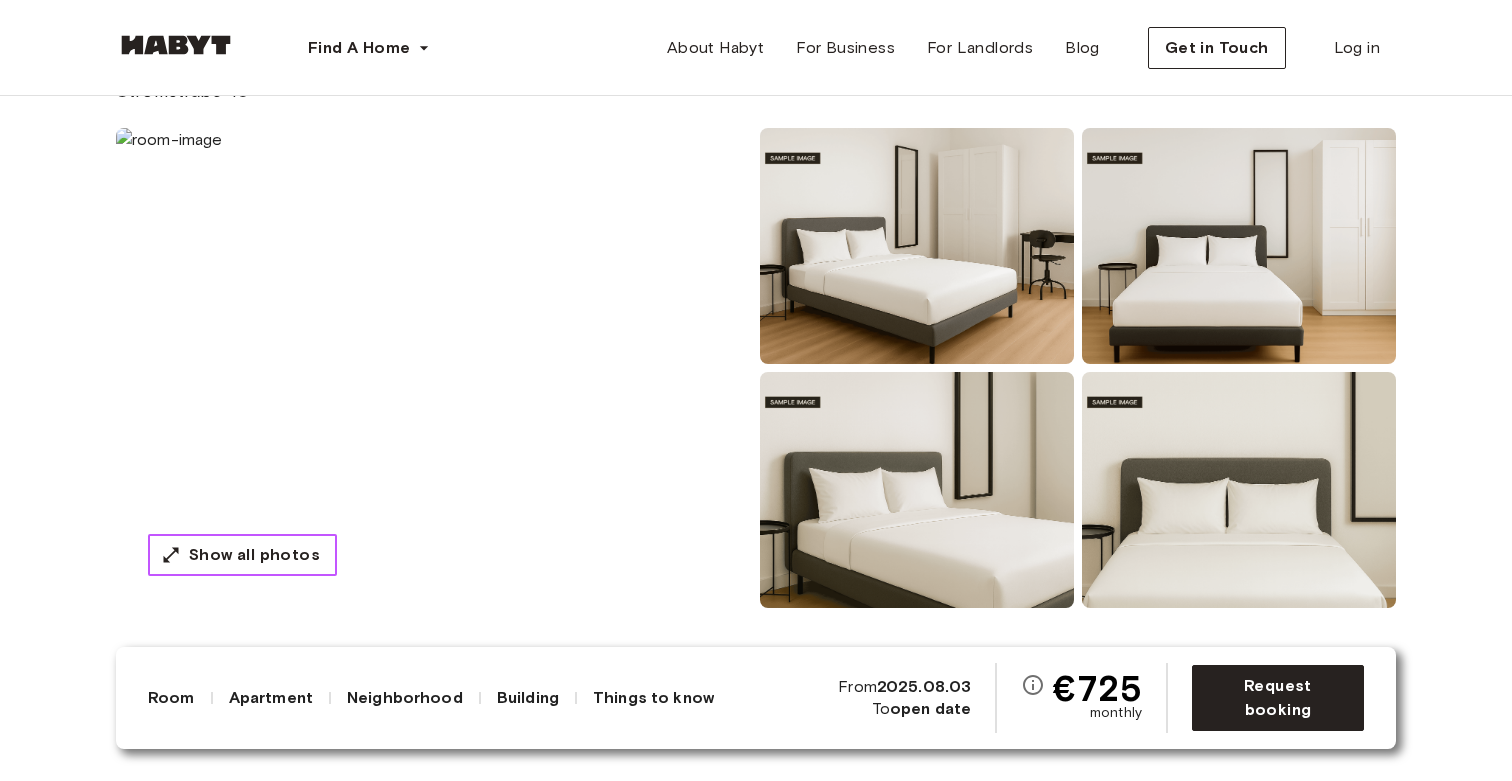 click on "Show all photos" at bounding box center (242, 555) 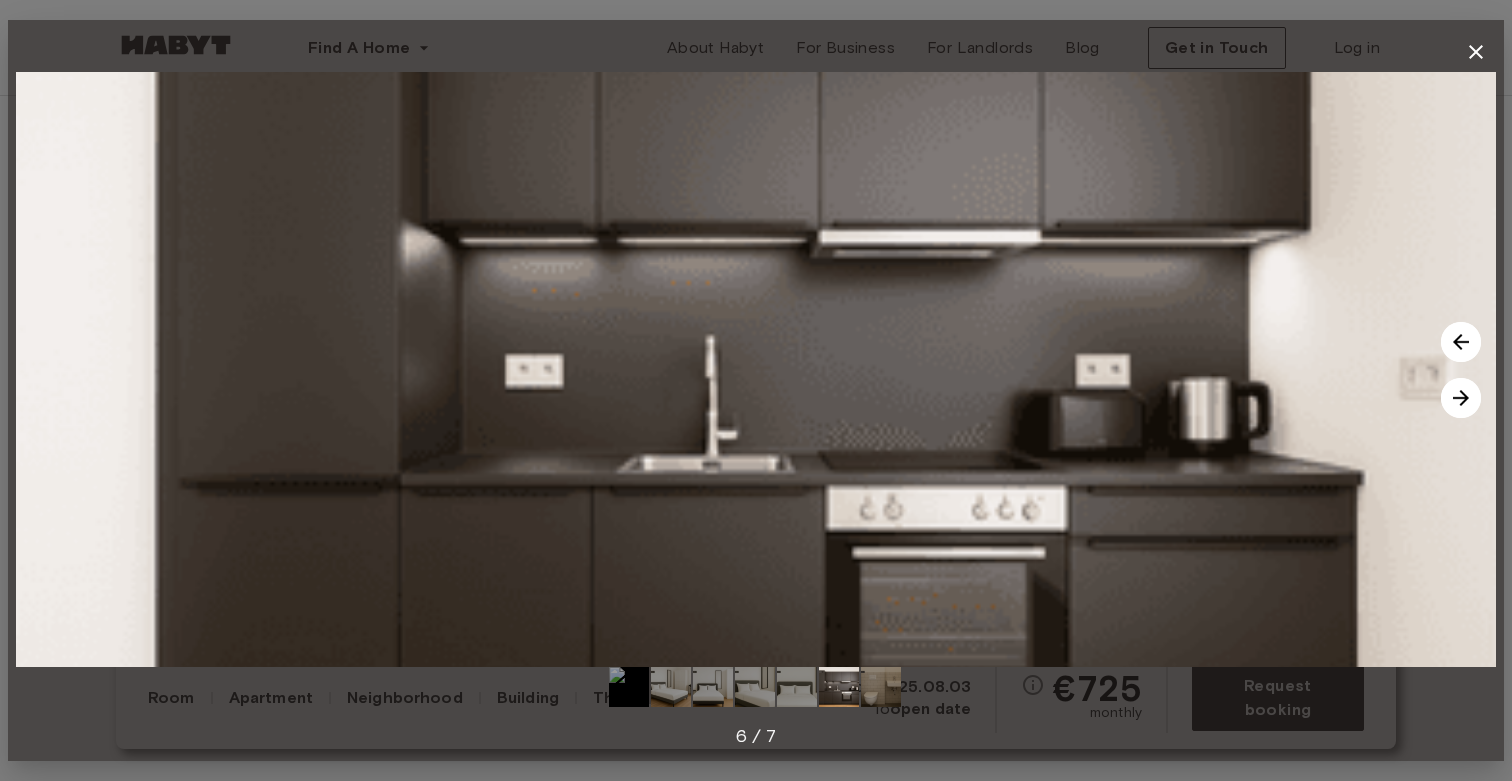 click 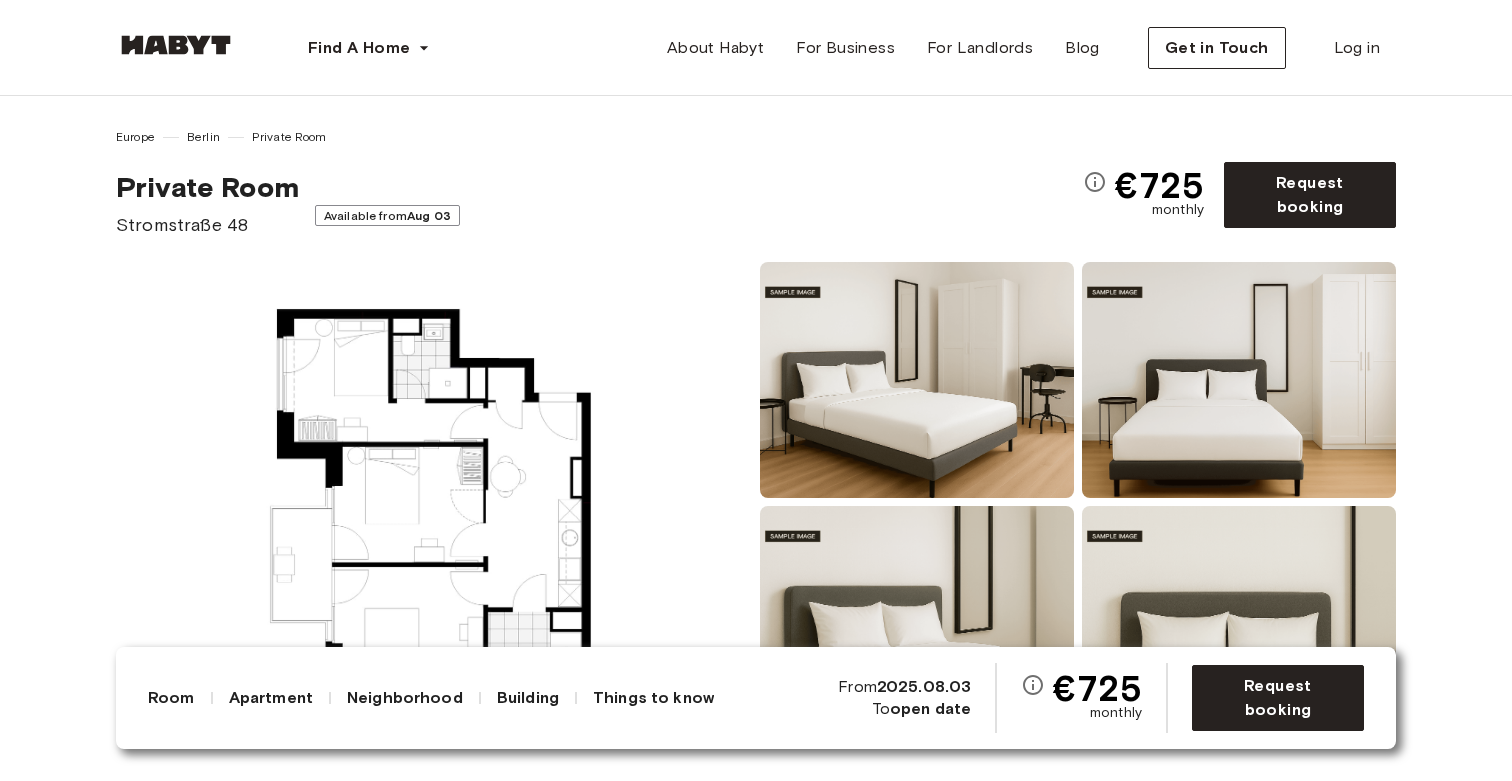 scroll, scrollTop: 0, scrollLeft: 0, axis: both 